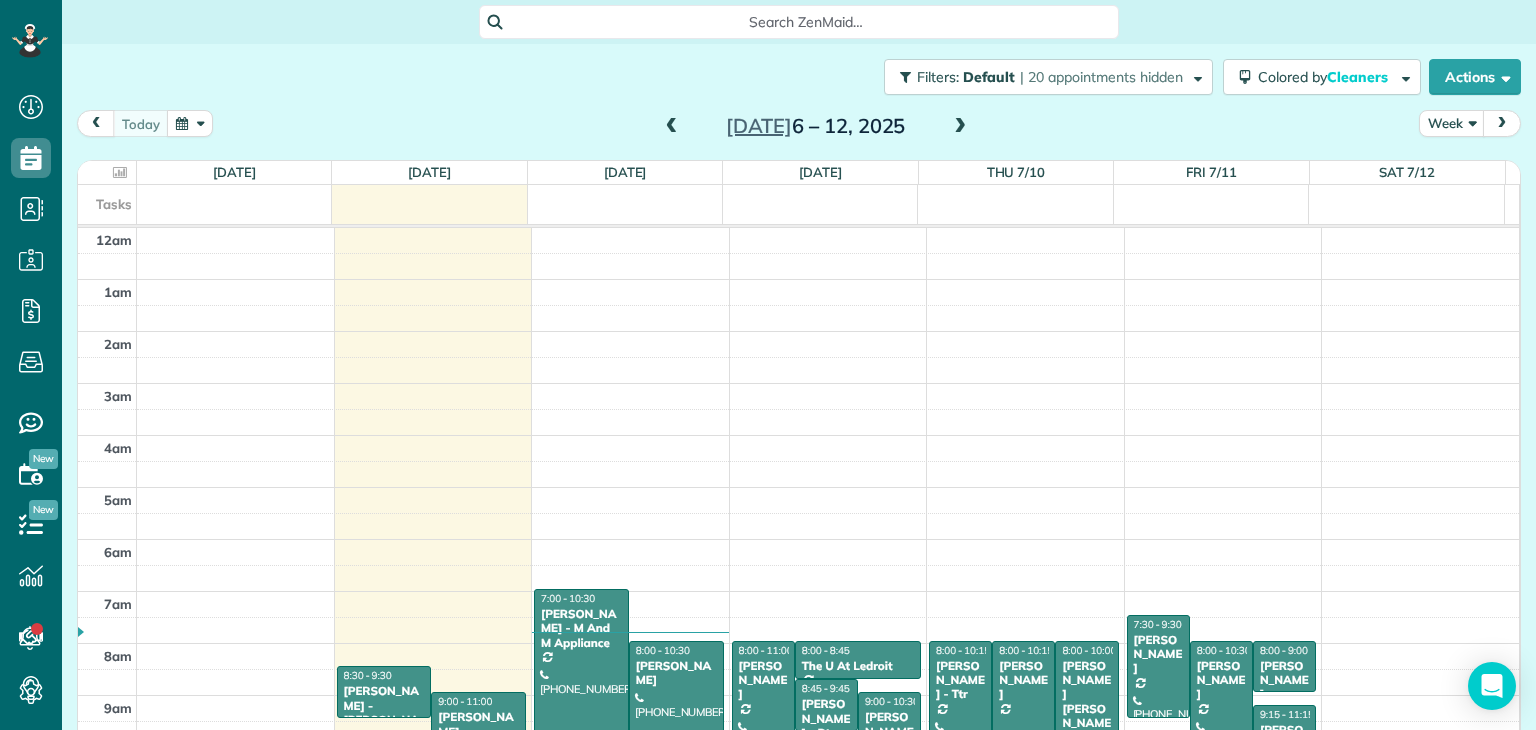 scroll, scrollTop: 0, scrollLeft: 0, axis: both 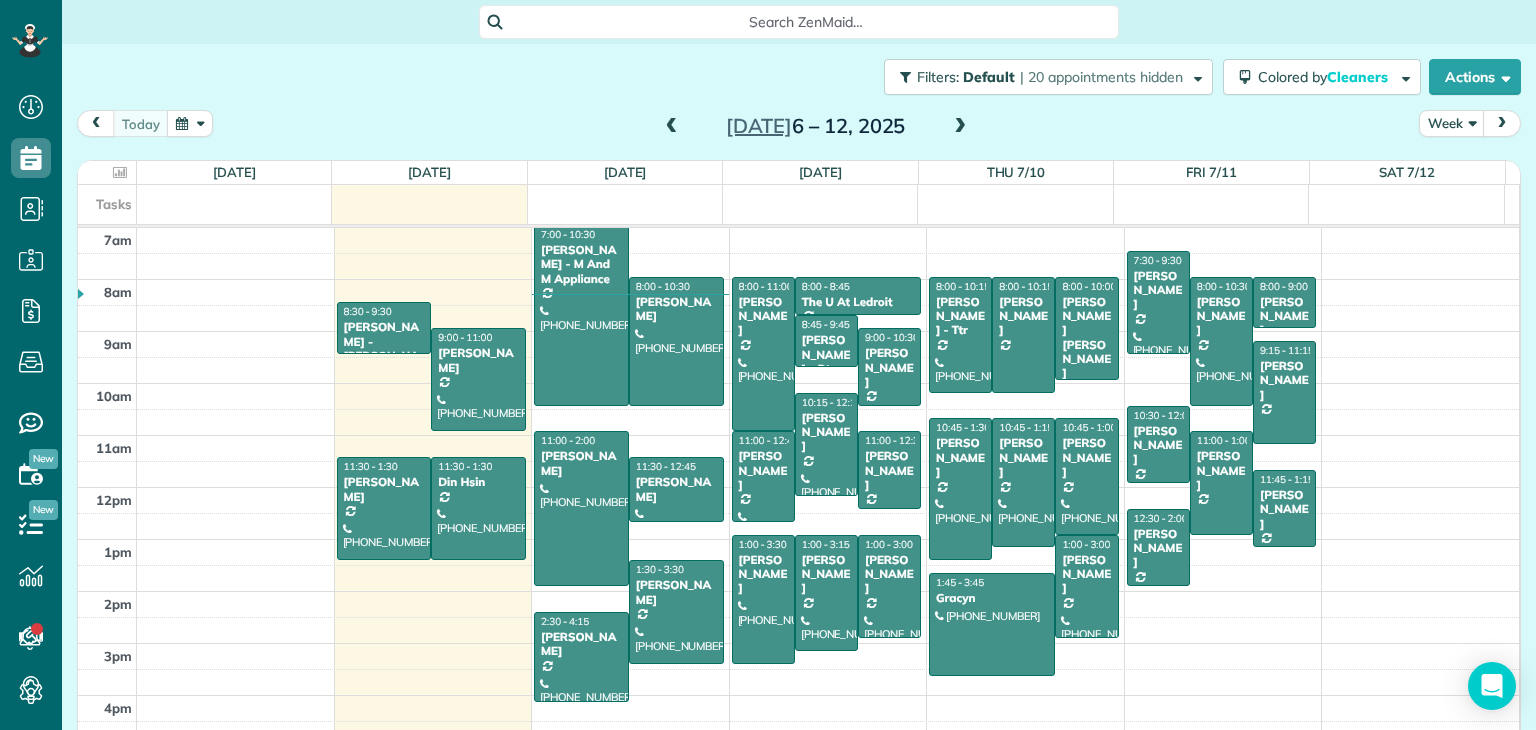 click at bounding box center [672, 127] 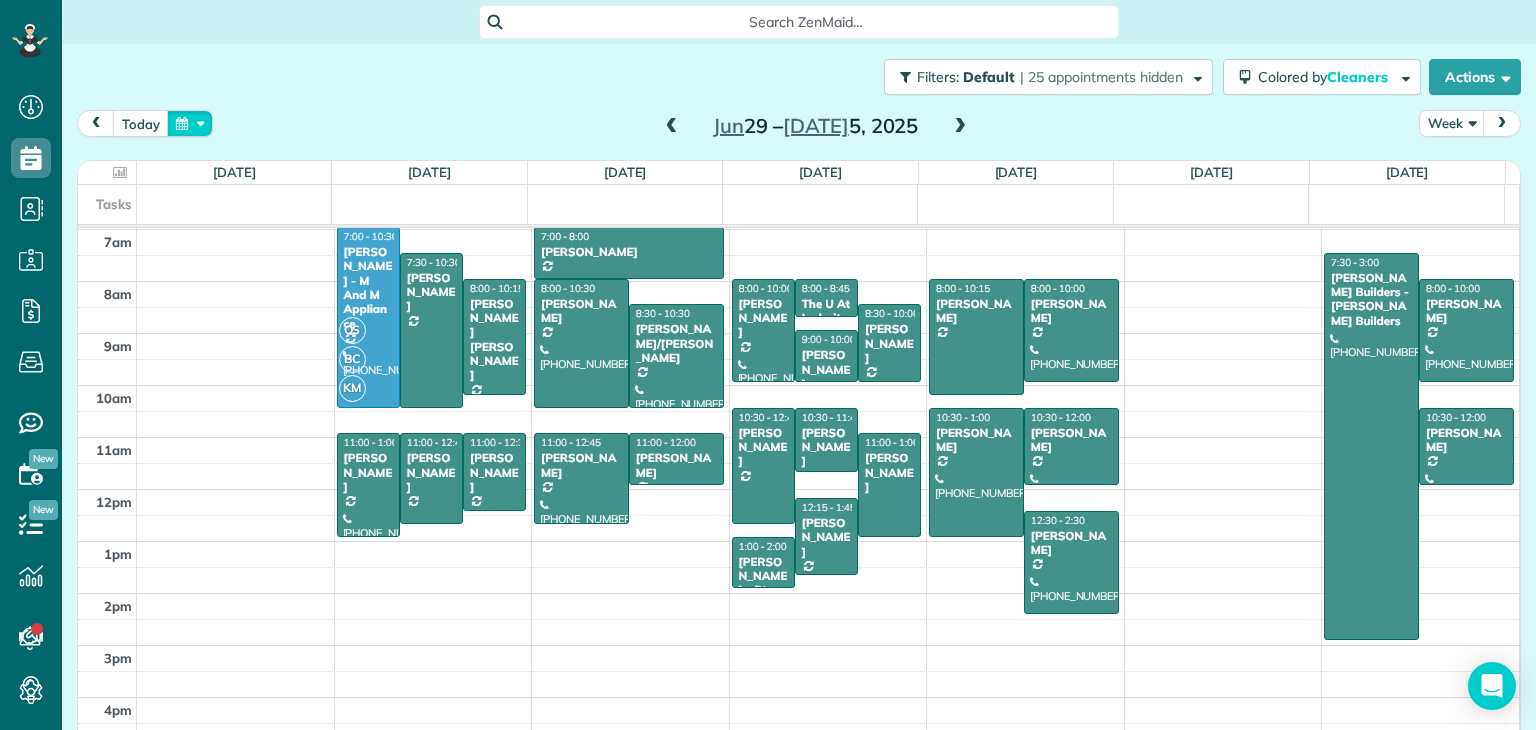 click at bounding box center (190, 123) 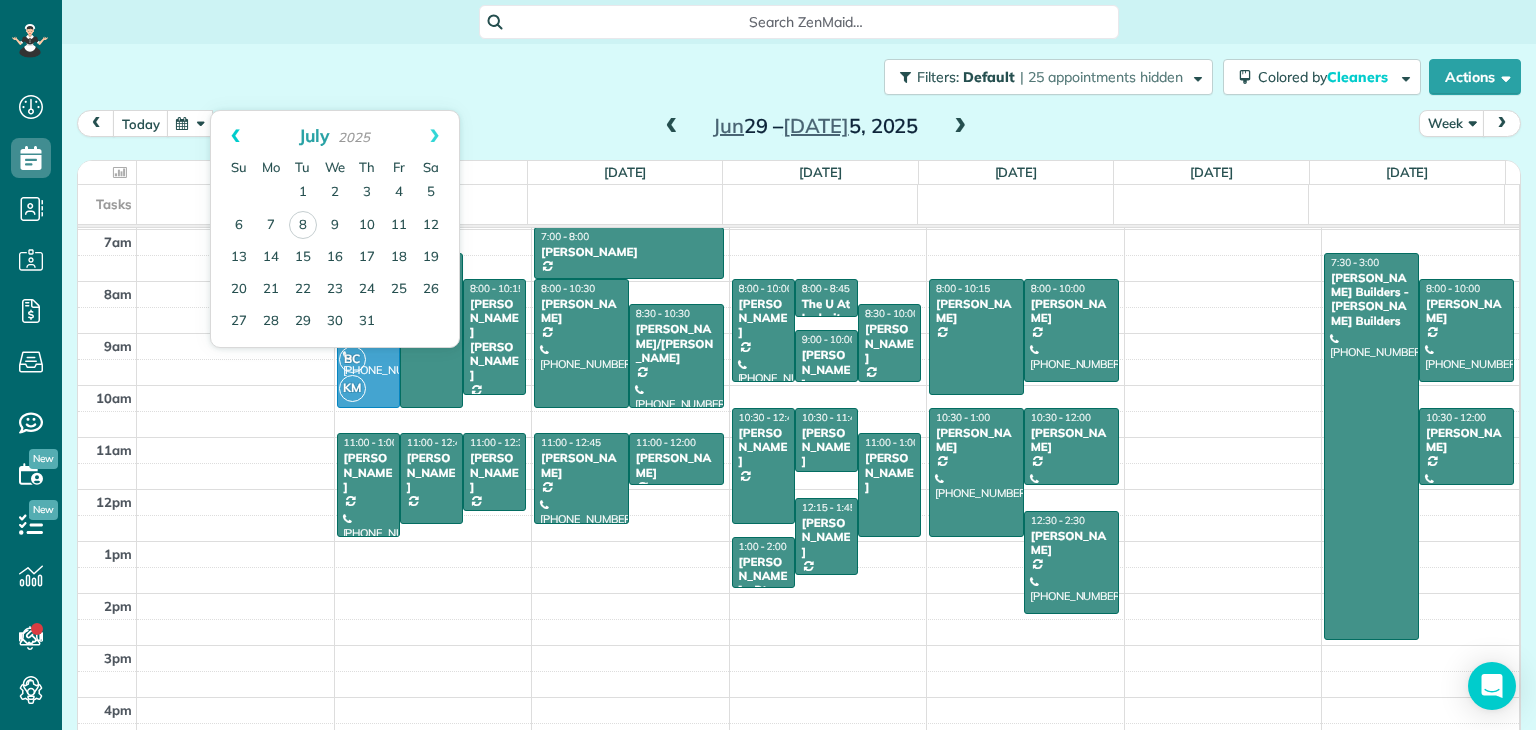 click on "Prev" at bounding box center [235, 136] 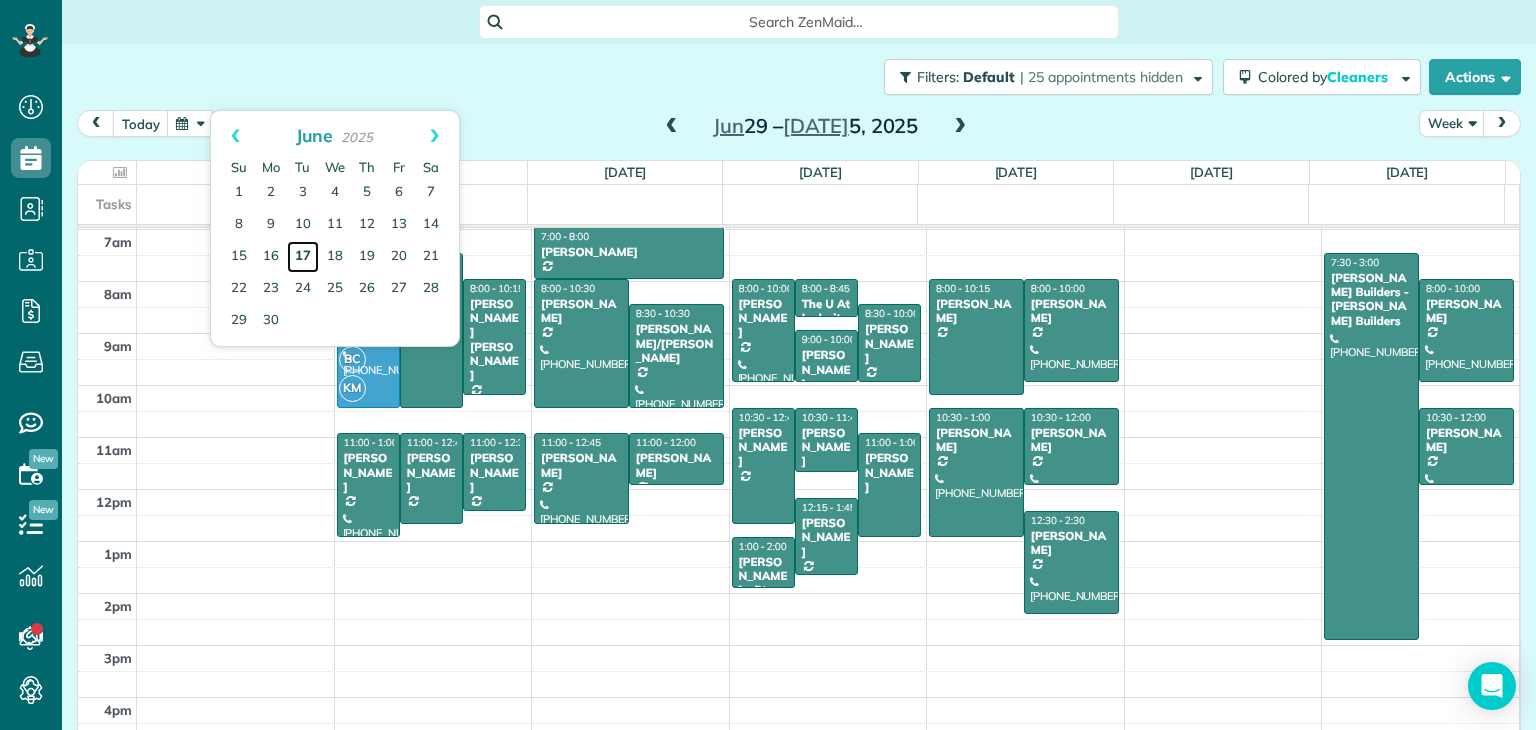 click on "17" at bounding box center [303, 257] 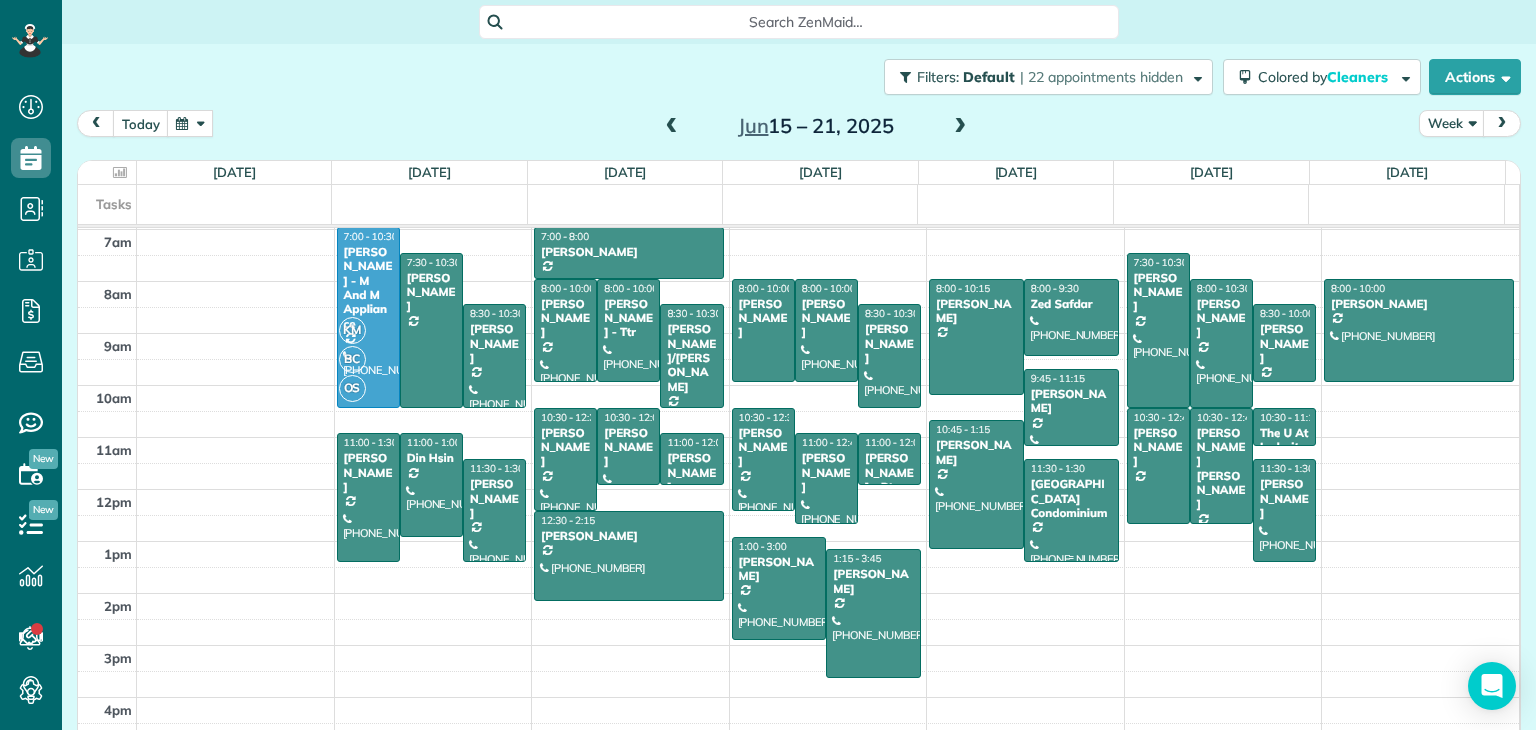 click on "Whittier Garden Condominium" at bounding box center (1071, 498) 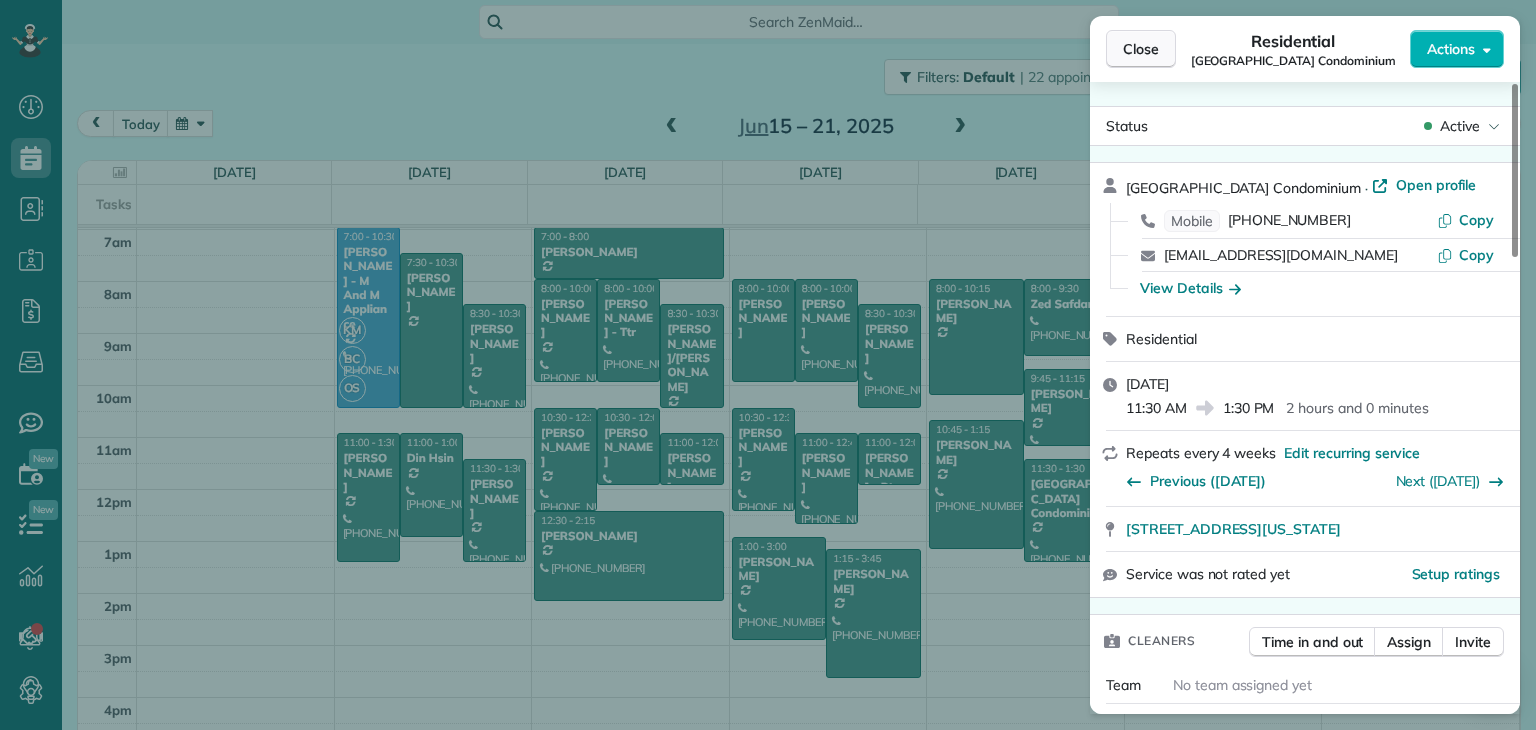 click on "Close" at bounding box center (1141, 49) 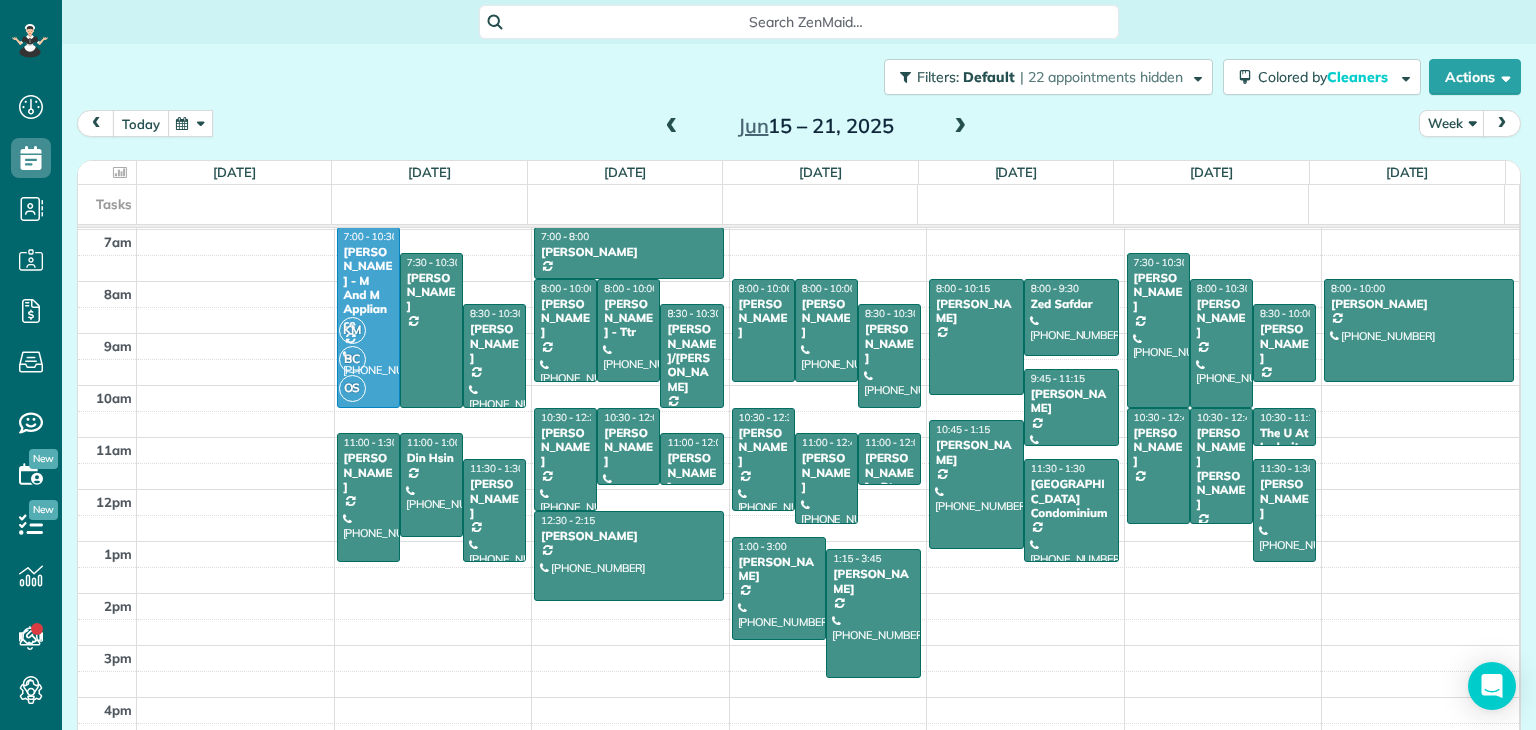 click on "today" at bounding box center [141, 123] 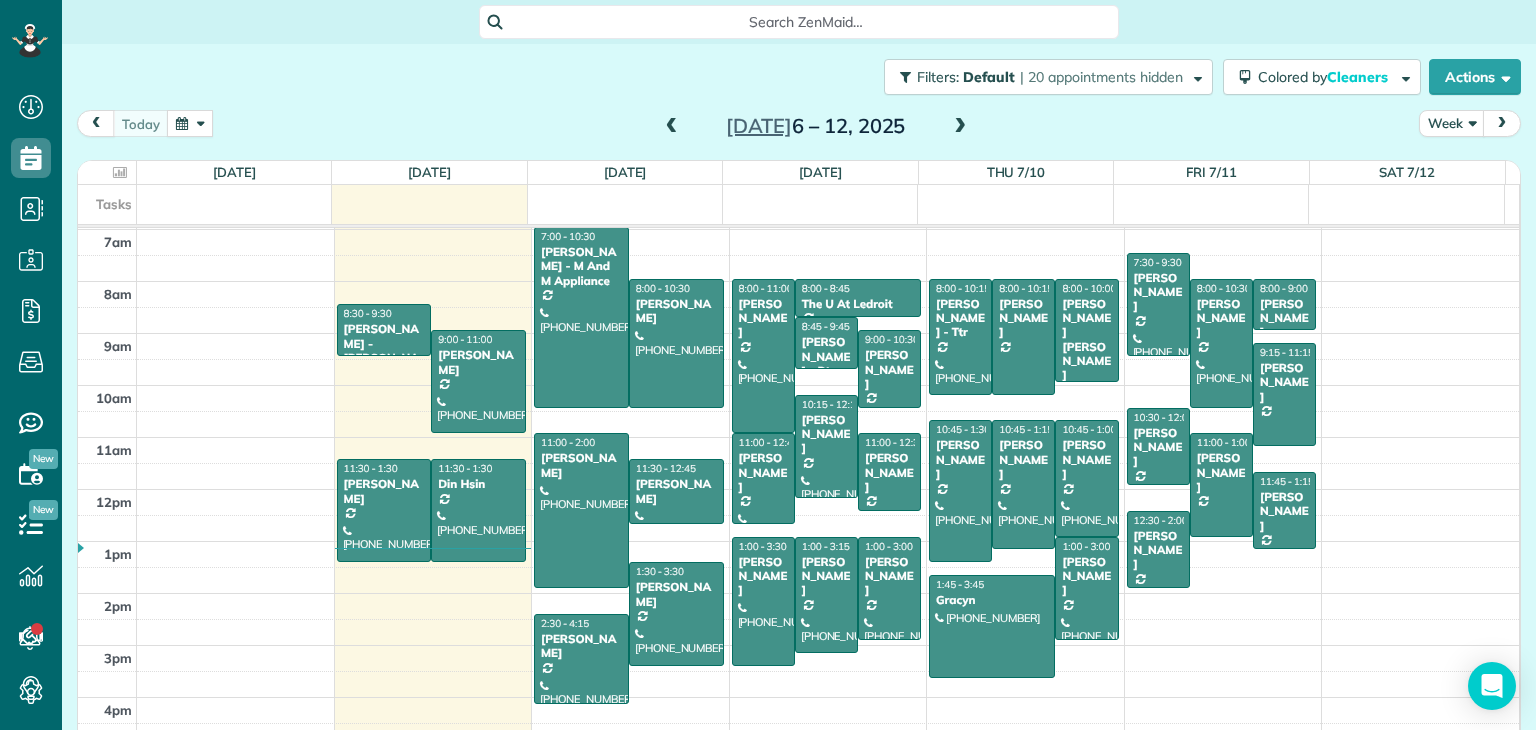 click at bounding box center [672, 127] 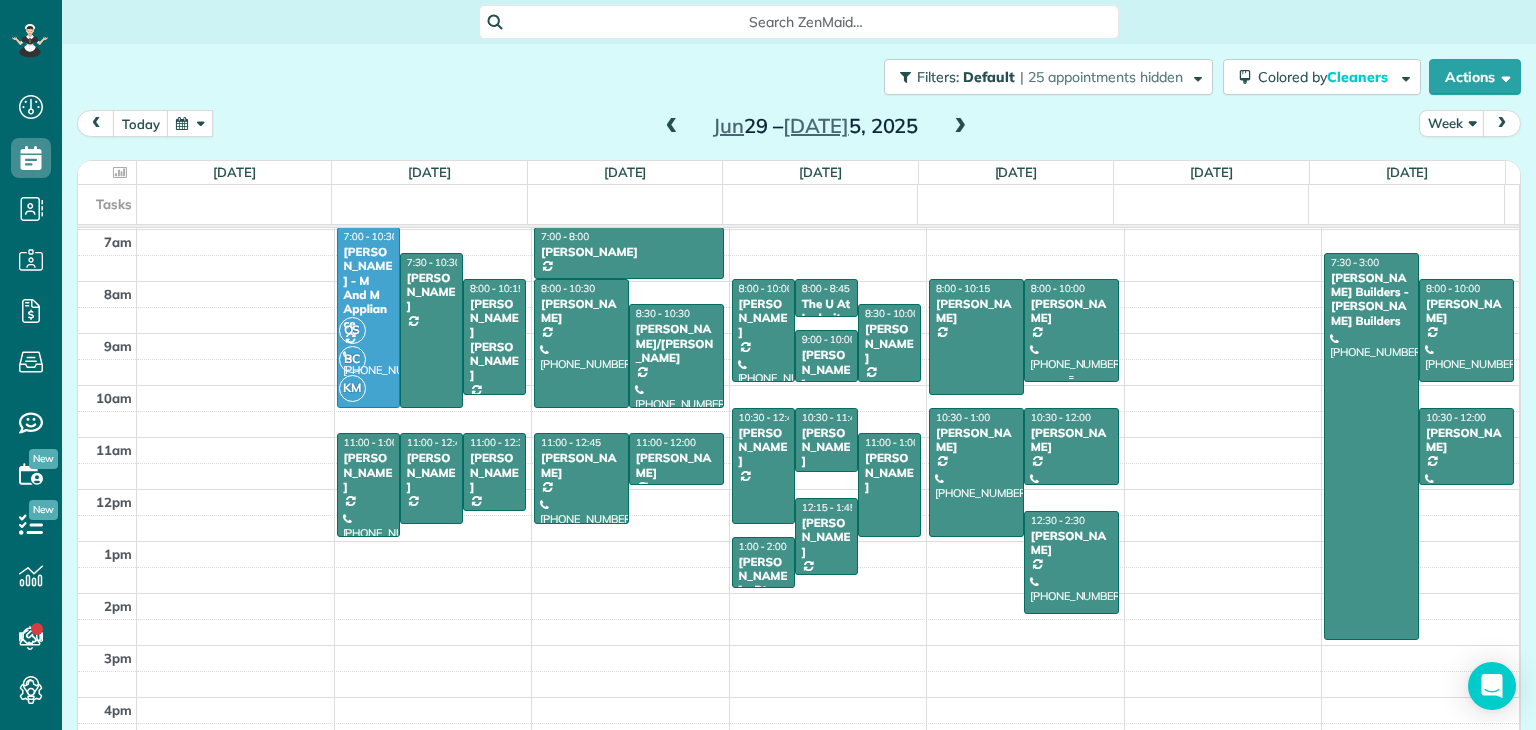 click at bounding box center [1071, 330] 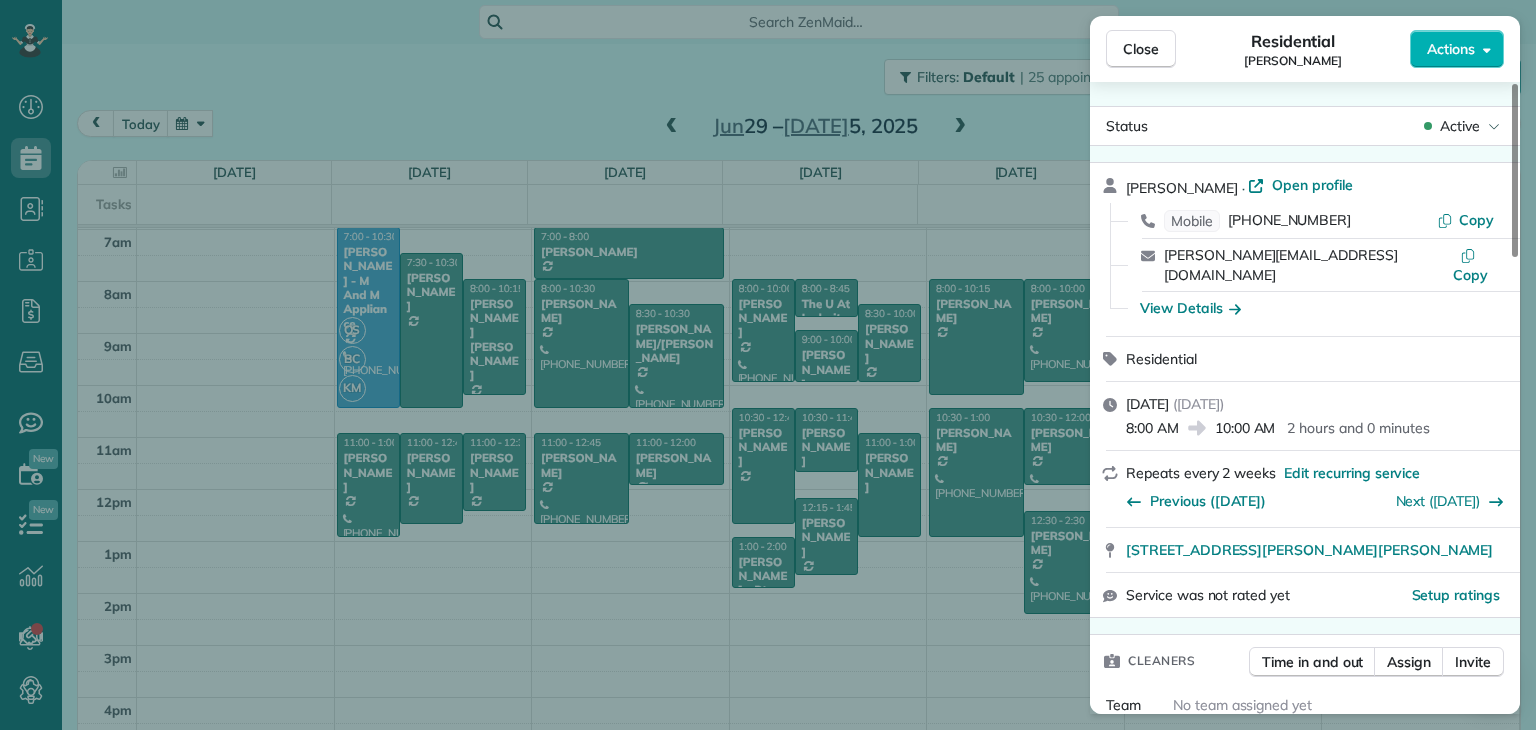 click on "Close Residential Andrea Ridgway Actions Status Active Andrea Ridgway · Open profile Mobile (202) 258-9096 Copy andreasridgway@hotmail.com Copy View Details Residential Thursday, July 03, 2025 ( 5 days ago ) 8:00 AM 10:00 AM 2 hours and 0 minutes Repeats every 2 weeks Edit recurring service Previous (Jun 16) Next (Jul 17) 14430 Sugarland Lane Poolsville MD 20837 Service was not rated yet Setup ratings Cleaners Time in and out Assign Invite Team No team assigned yet Cleaners No cleaners assigned yet Checklist Try Now Keep this appointment up to your standards. Stay on top of every detail, keep your cleaners organised, and your client happy. Assign a checklist Watch a 5 min demo Billing Billing actions Price $0.00 Overcharge $0.00 Discount $0.00 Coupon discount - Primary tax - Secondary tax - Total appointment price $0.00 Tips collected New feature! $0.00 Mark as paid Total including tip $0.00 Get paid online in no-time! Send an invoice and reward your cleaners with tips Charge customer credit card Work items" at bounding box center [768, 365] 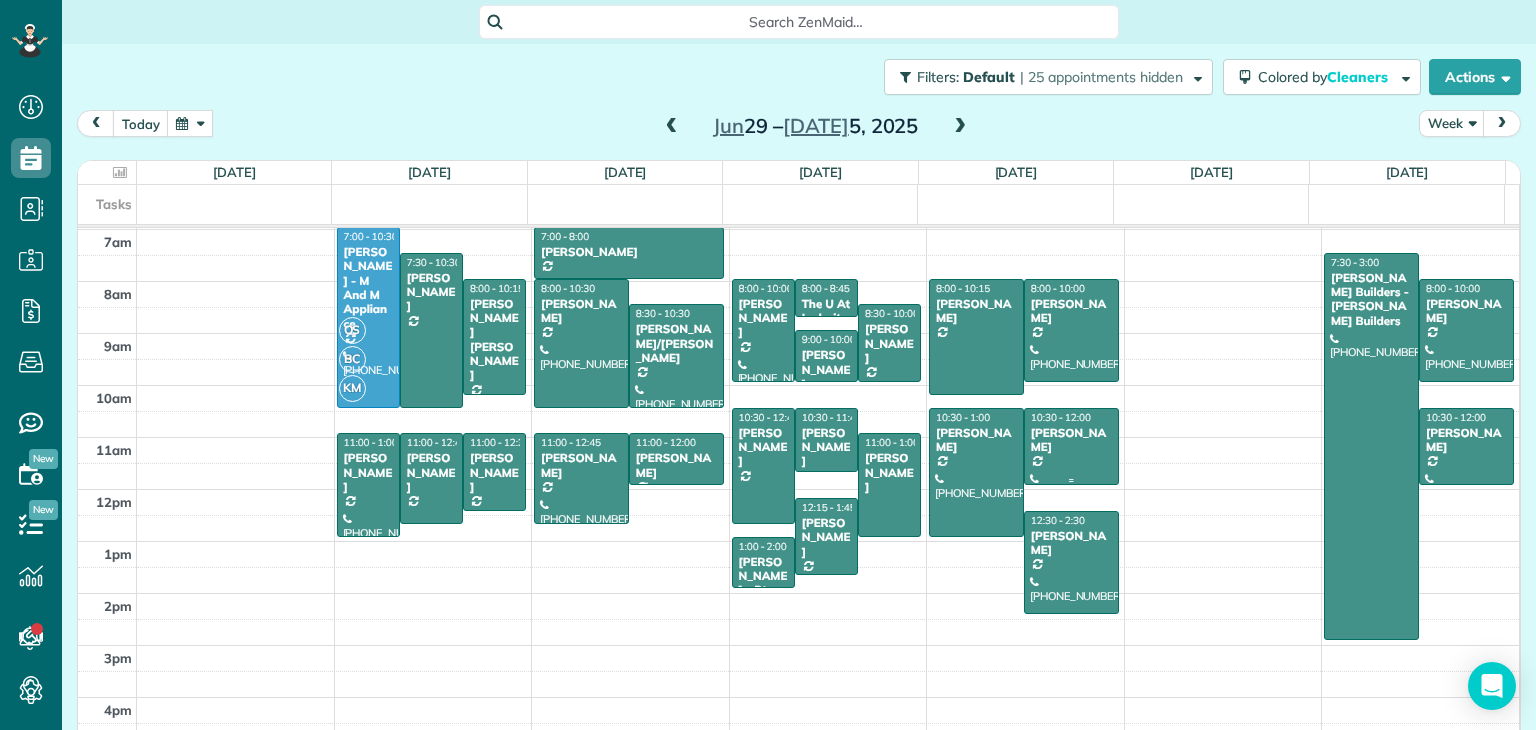 click on "[PERSON_NAME]" at bounding box center [1071, 440] 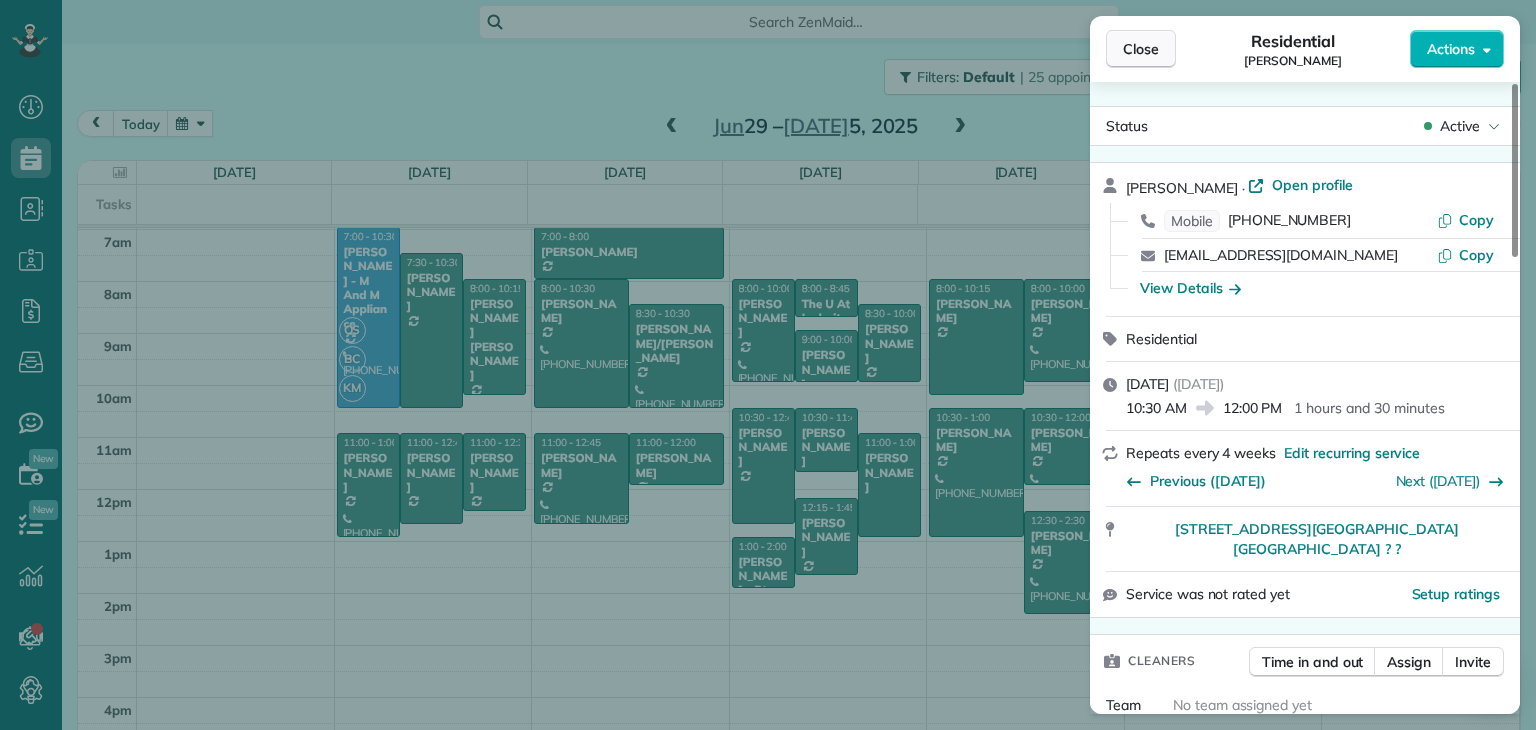 click on "Close" at bounding box center [1141, 49] 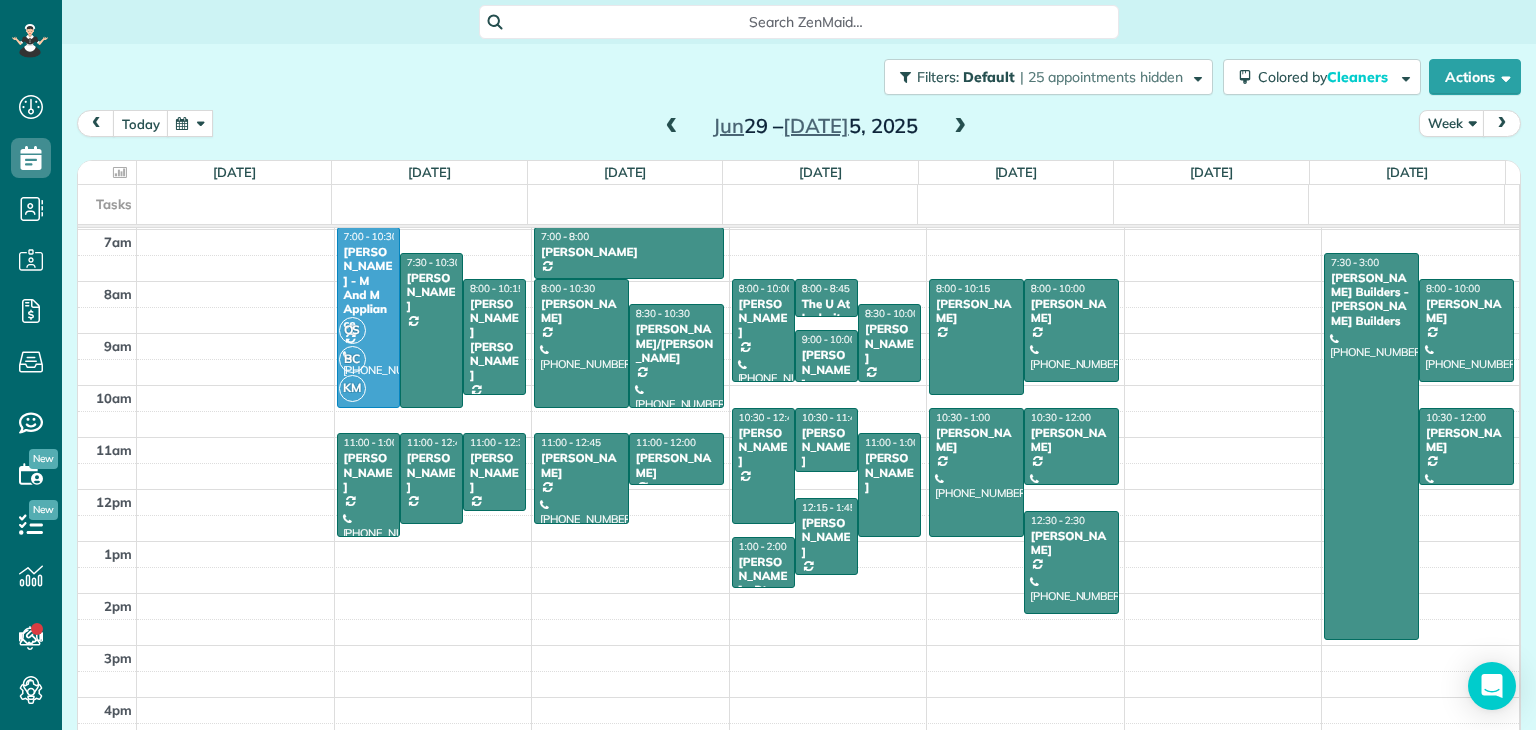 click at bounding box center (190, 123) 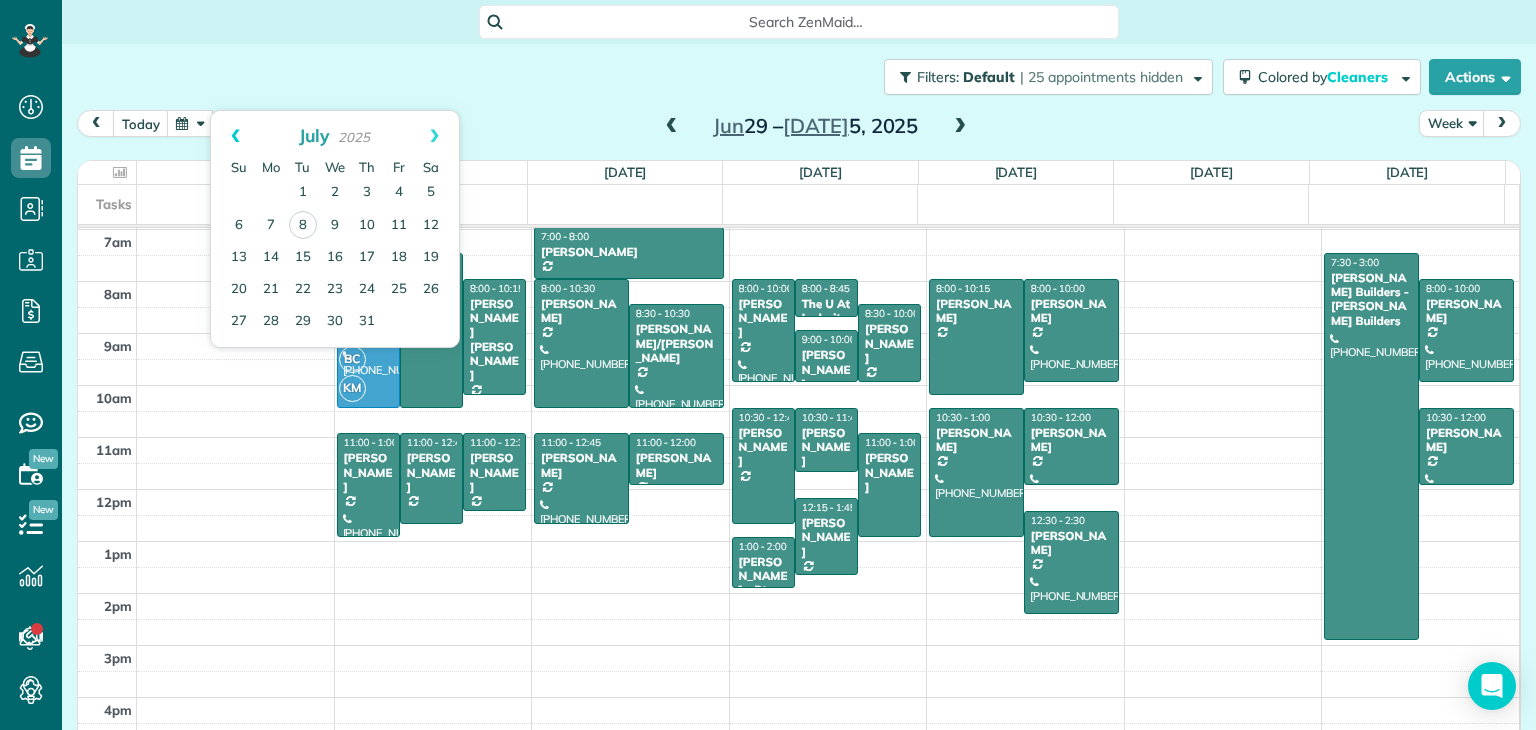 click on "Prev" at bounding box center [235, 136] 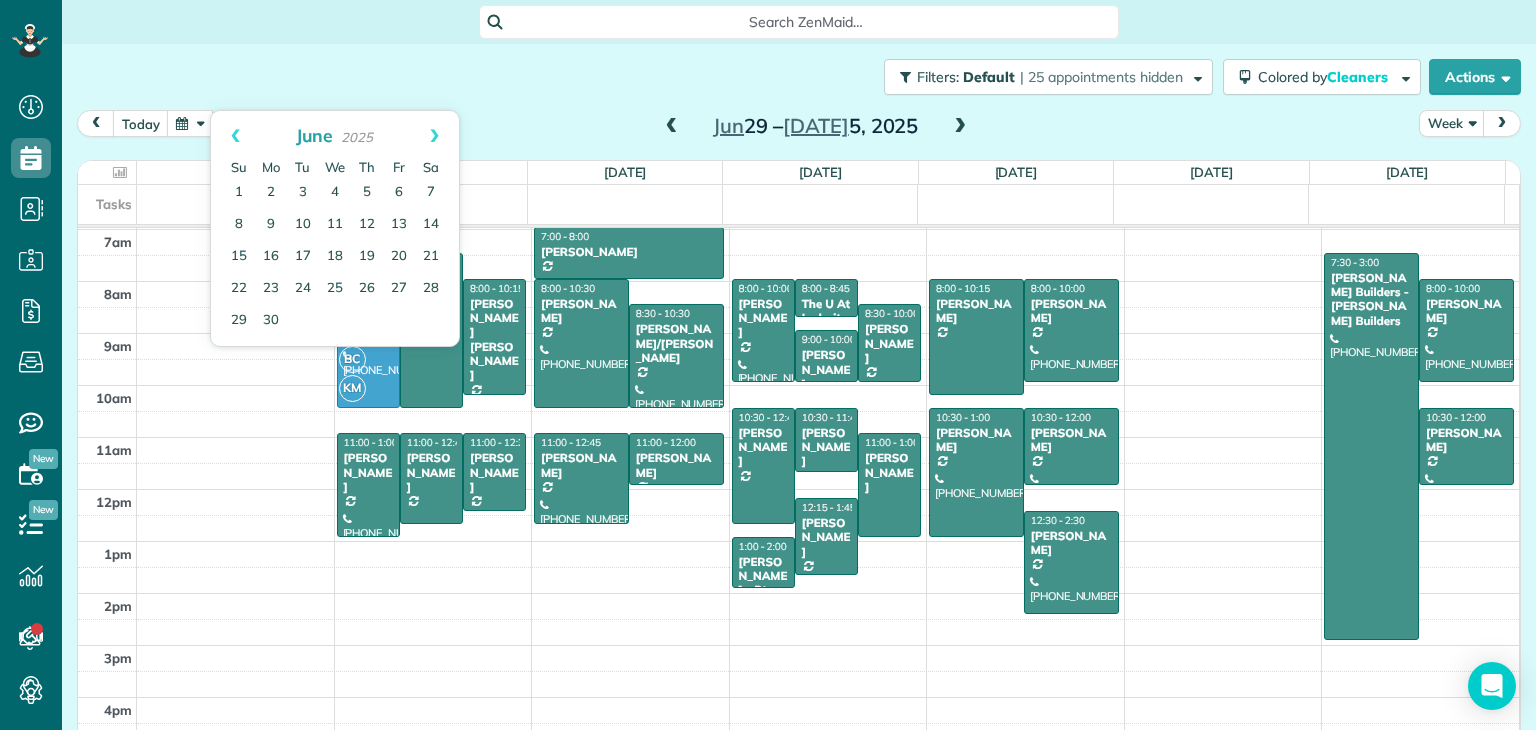 click at bounding box center (960, 127) 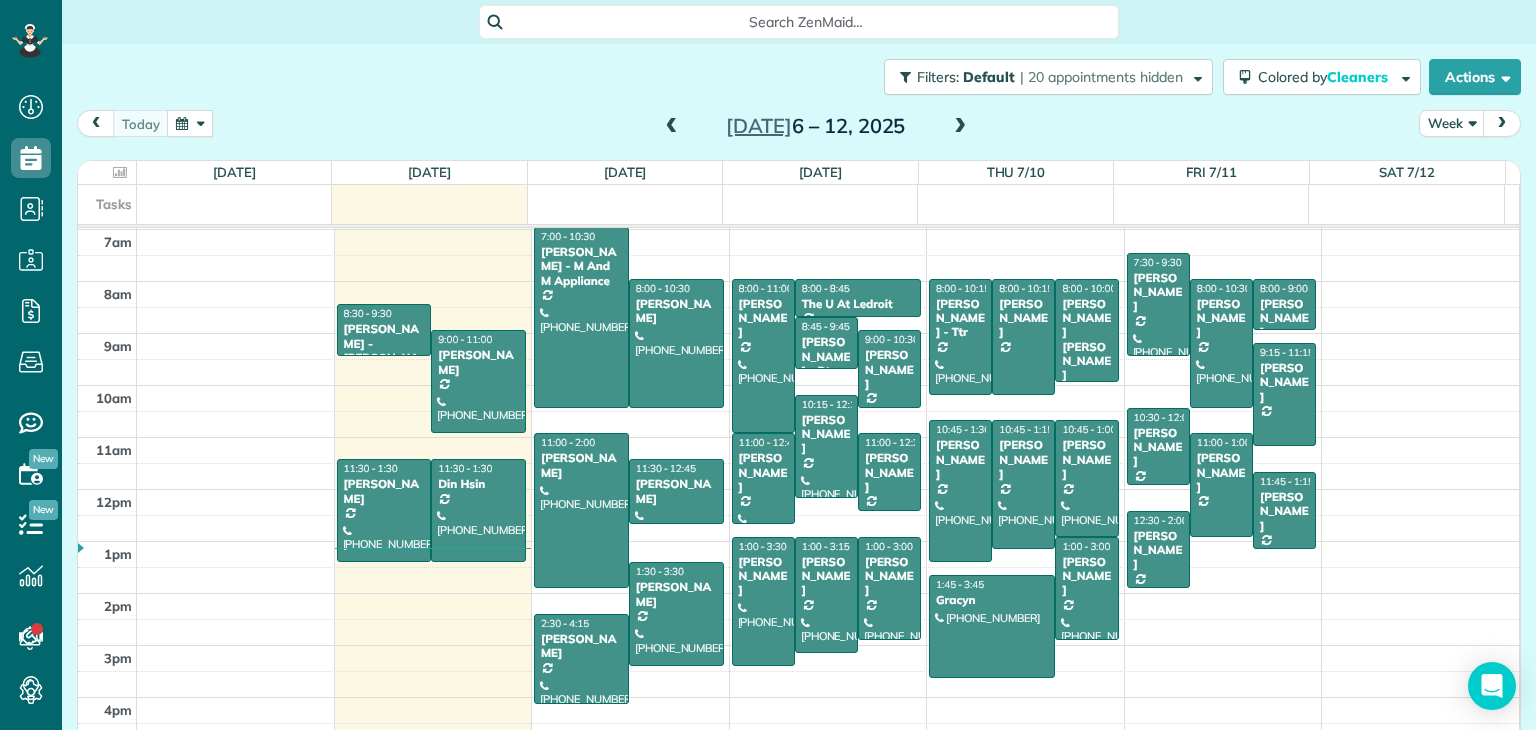 click at bounding box center [672, 127] 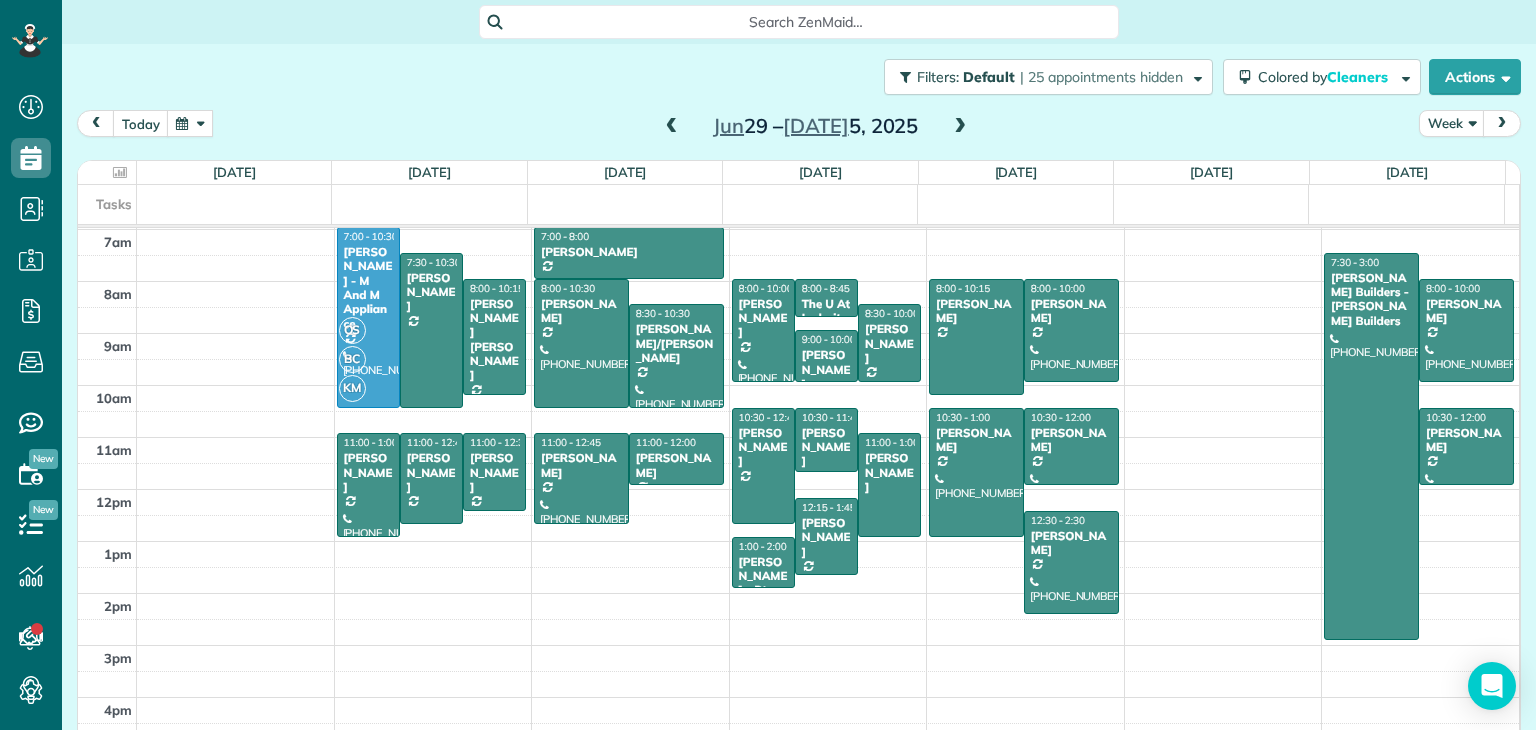 click at bounding box center (960, 127) 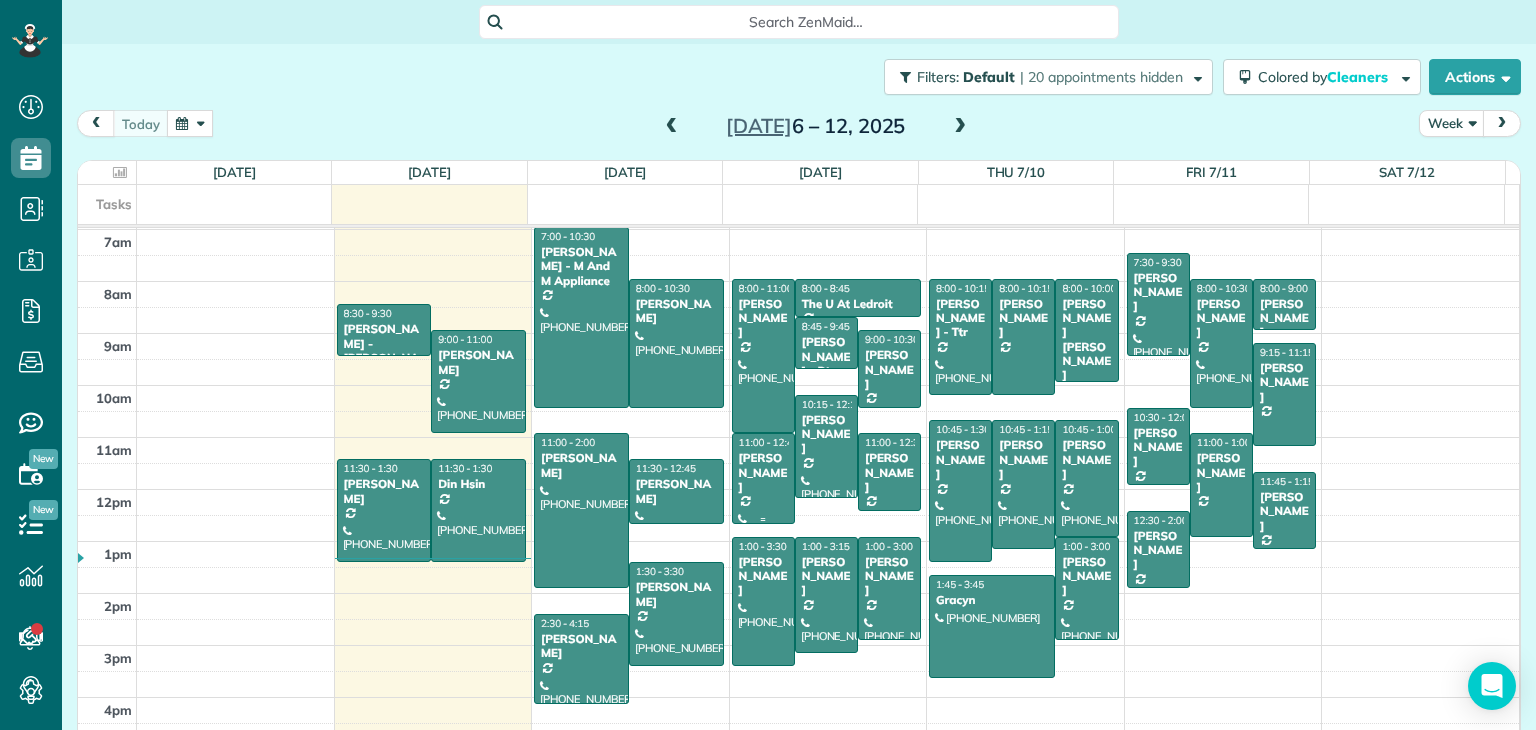 click at bounding box center [763, 478] 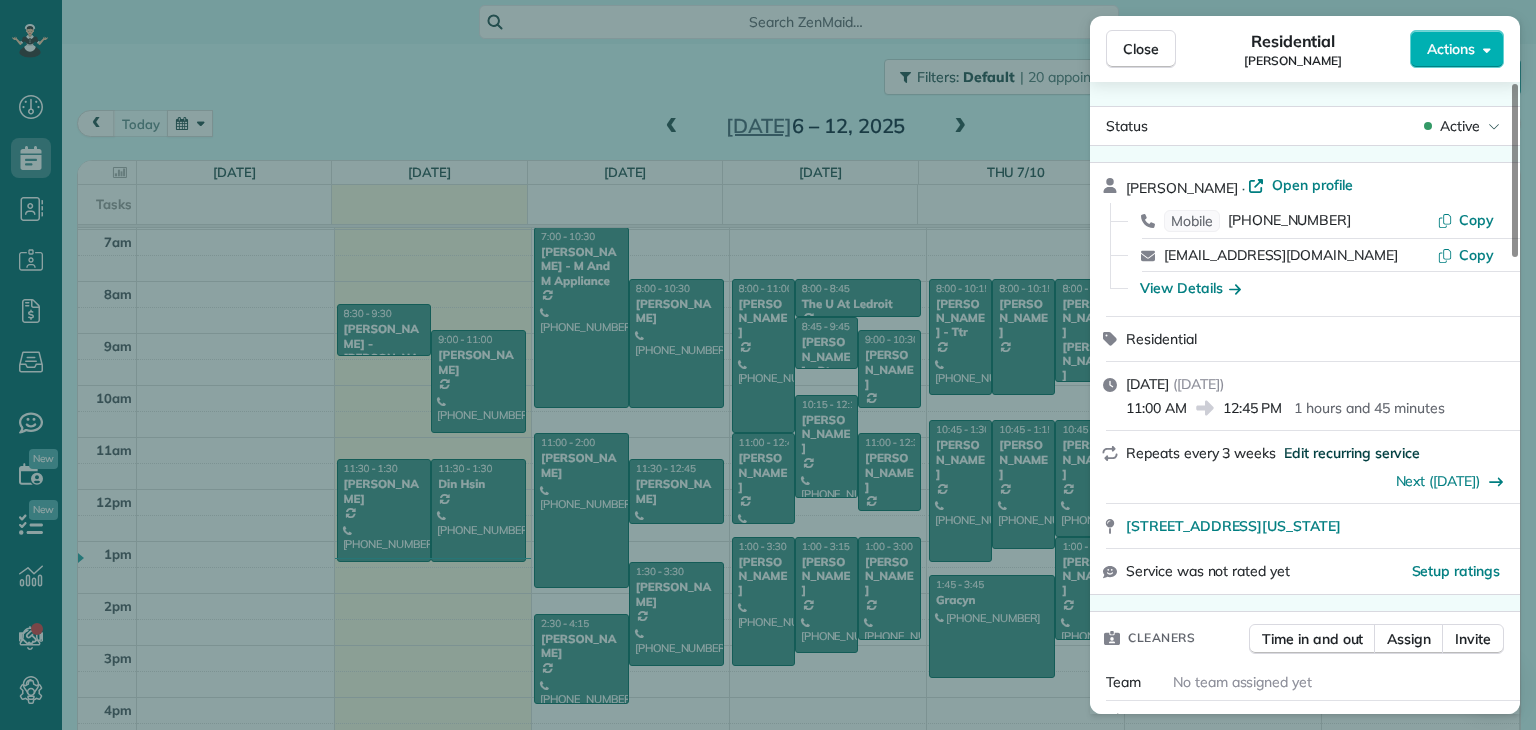 click on "Edit recurring service" at bounding box center [1352, 453] 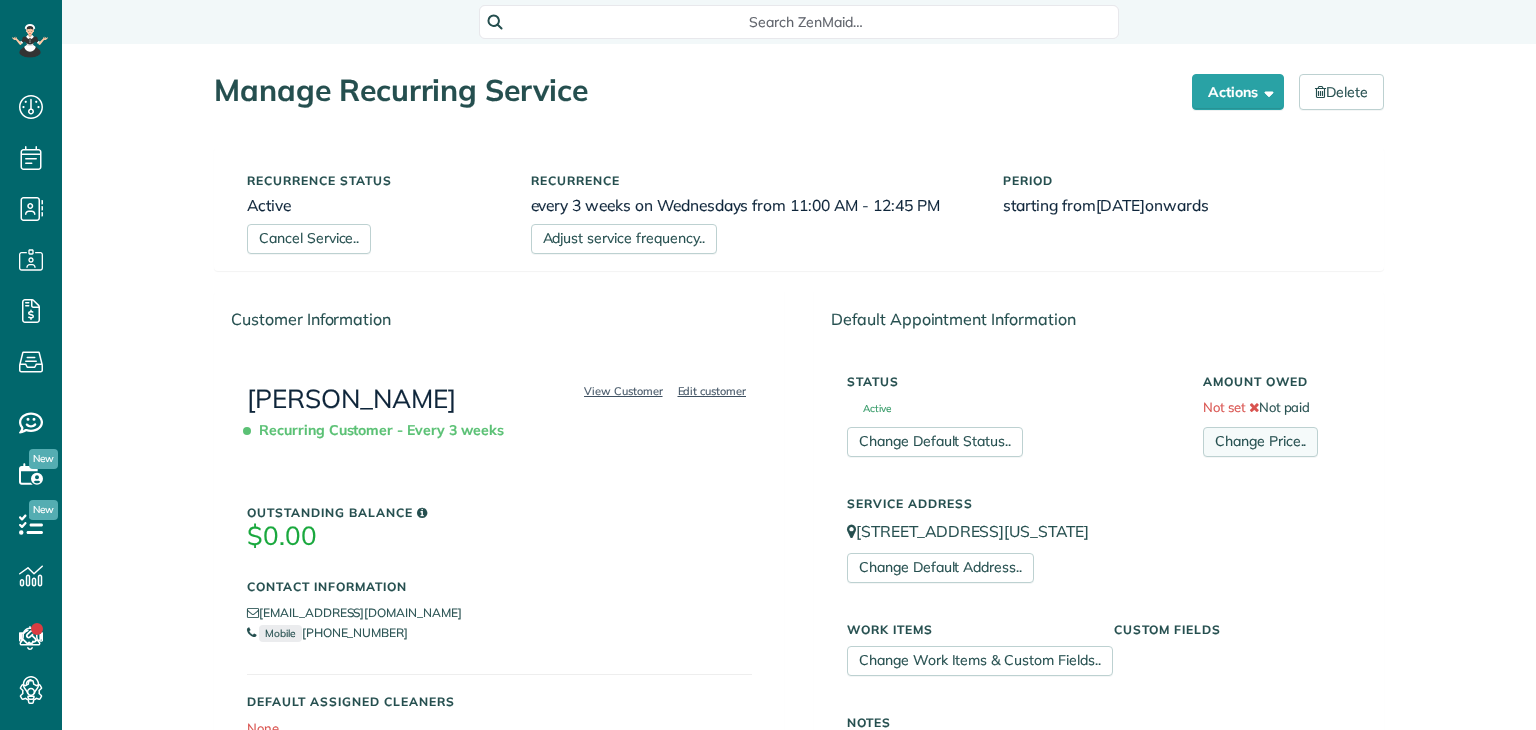 scroll, scrollTop: 0, scrollLeft: 0, axis: both 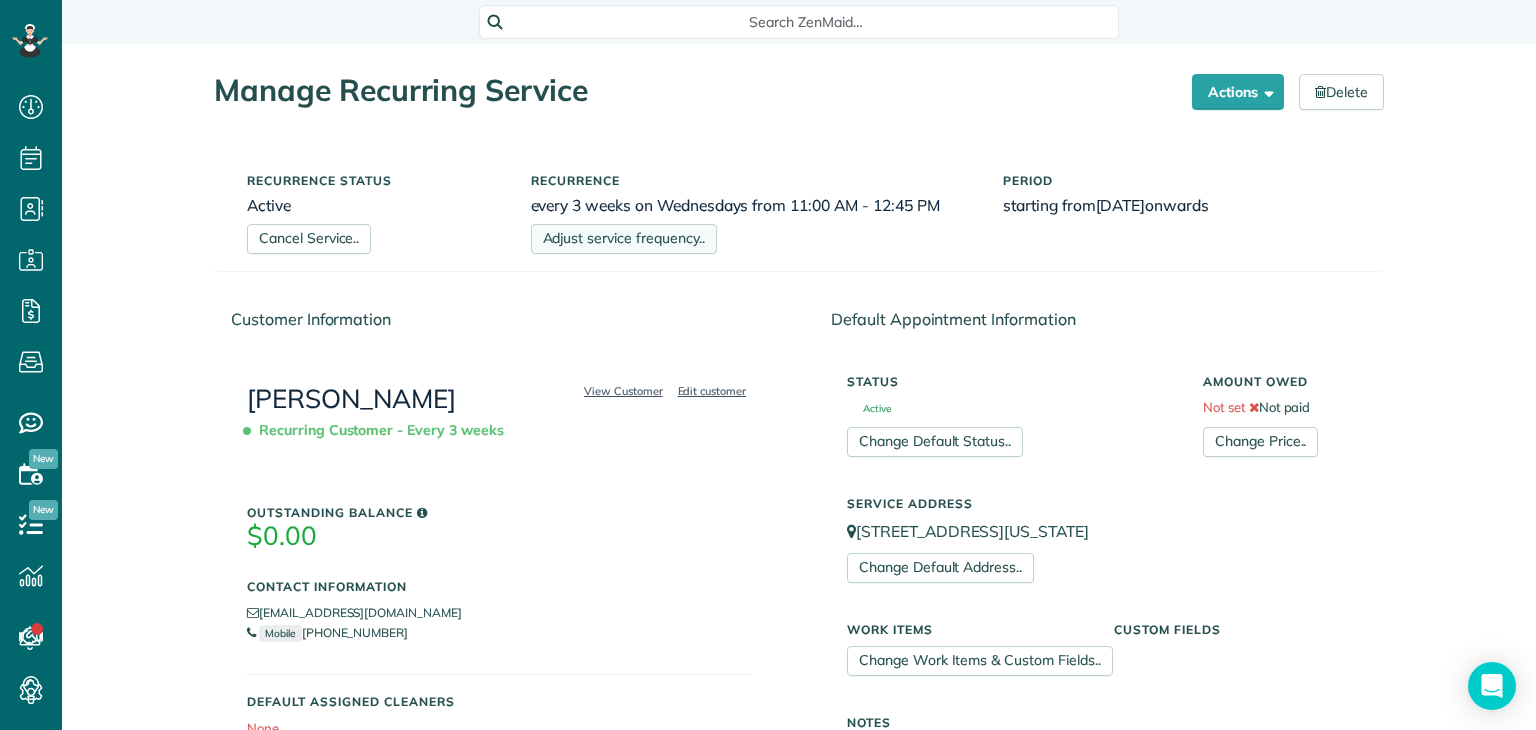 click on "Adjust service frequency.." at bounding box center [624, 239] 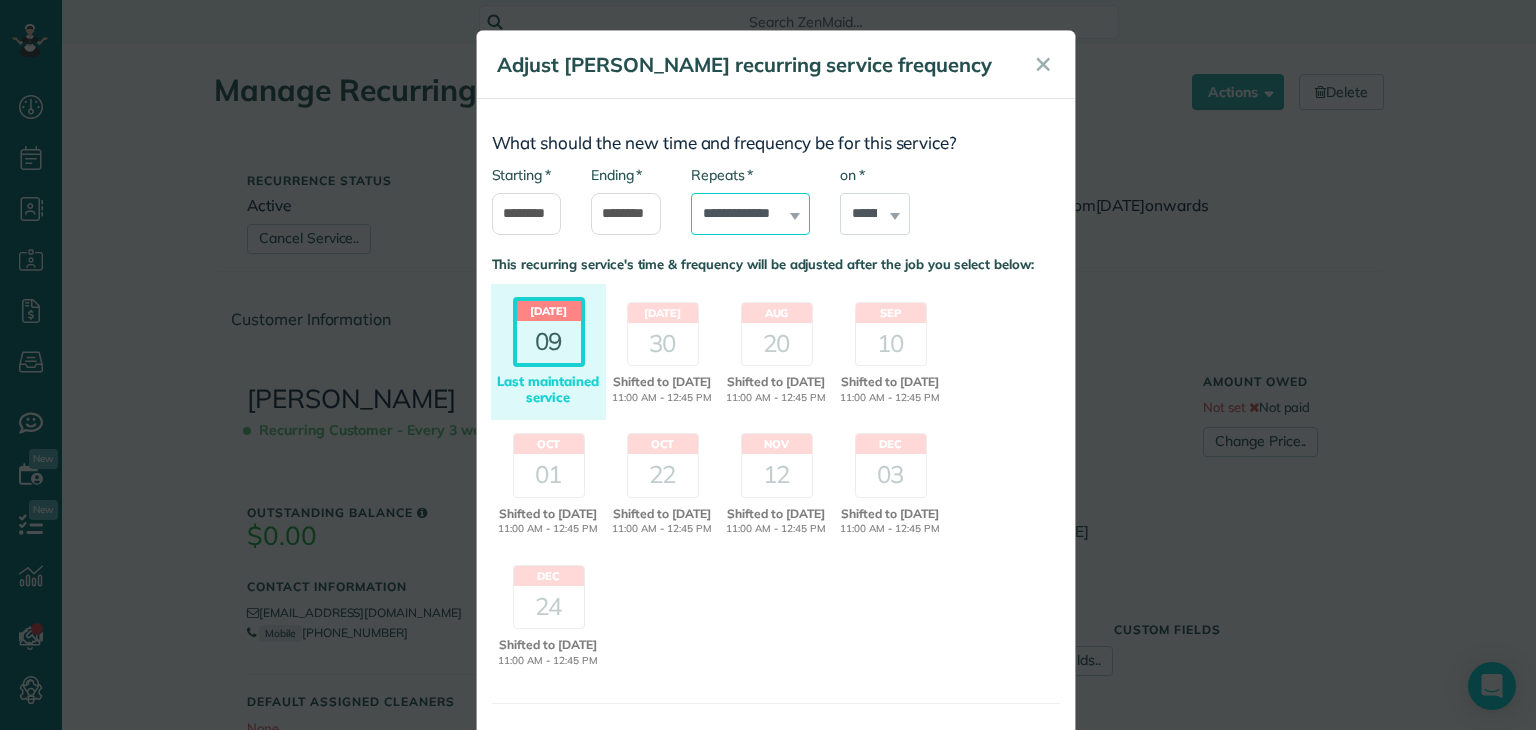 click on "**********" at bounding box center (751, 214) 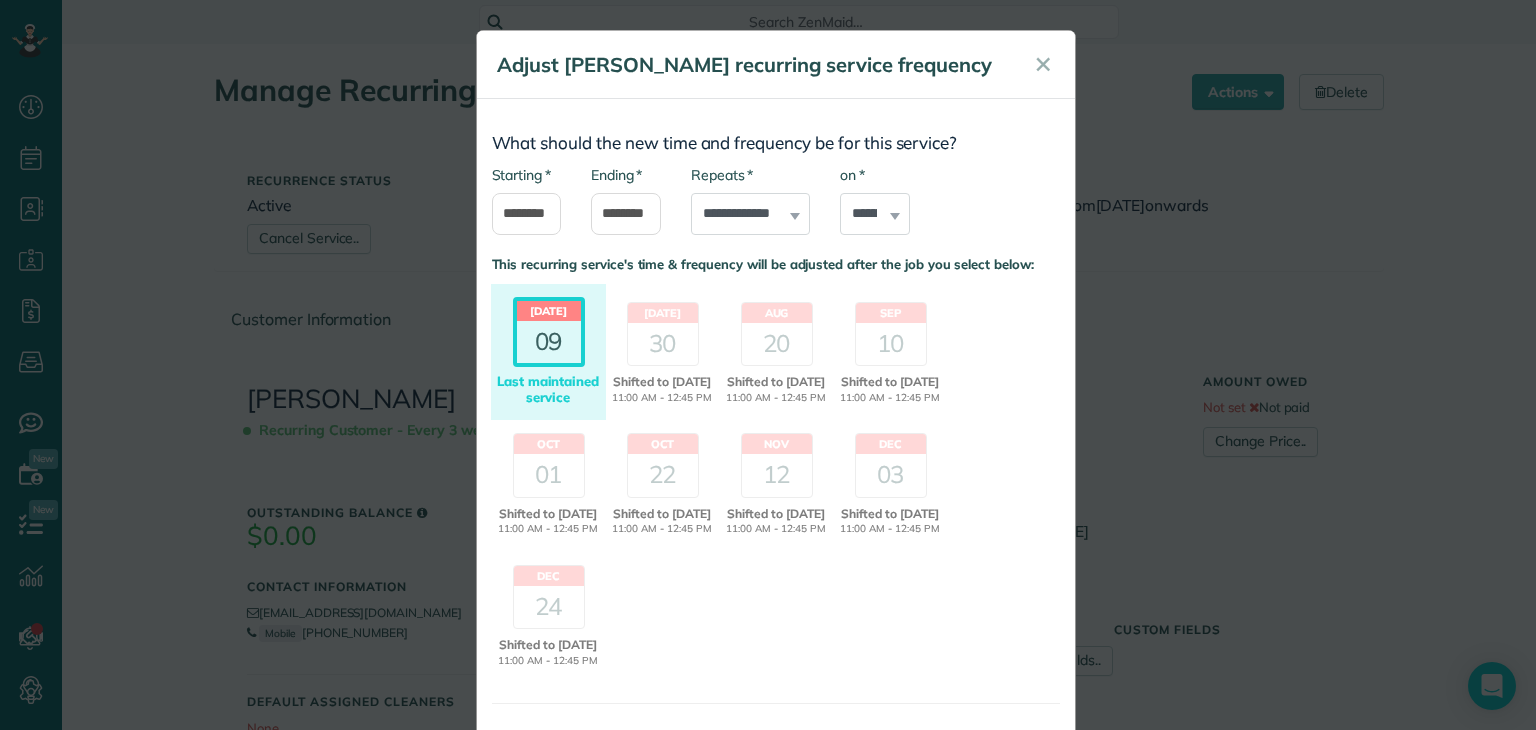 click on "Jul
09
Shifted
Maintained
11:00 AM -12:45 PM
Last maintained service
Jul
30
Shifted to 05 Aug
11:00 AM - 12:45 PM
Maintained
11:00 AM -12:45 PM
Last maintained service
Aug
20
Shifted to 02 Sep
11:00 AM - 12:45 PM
Maintained" at bounding box center (776, 484) 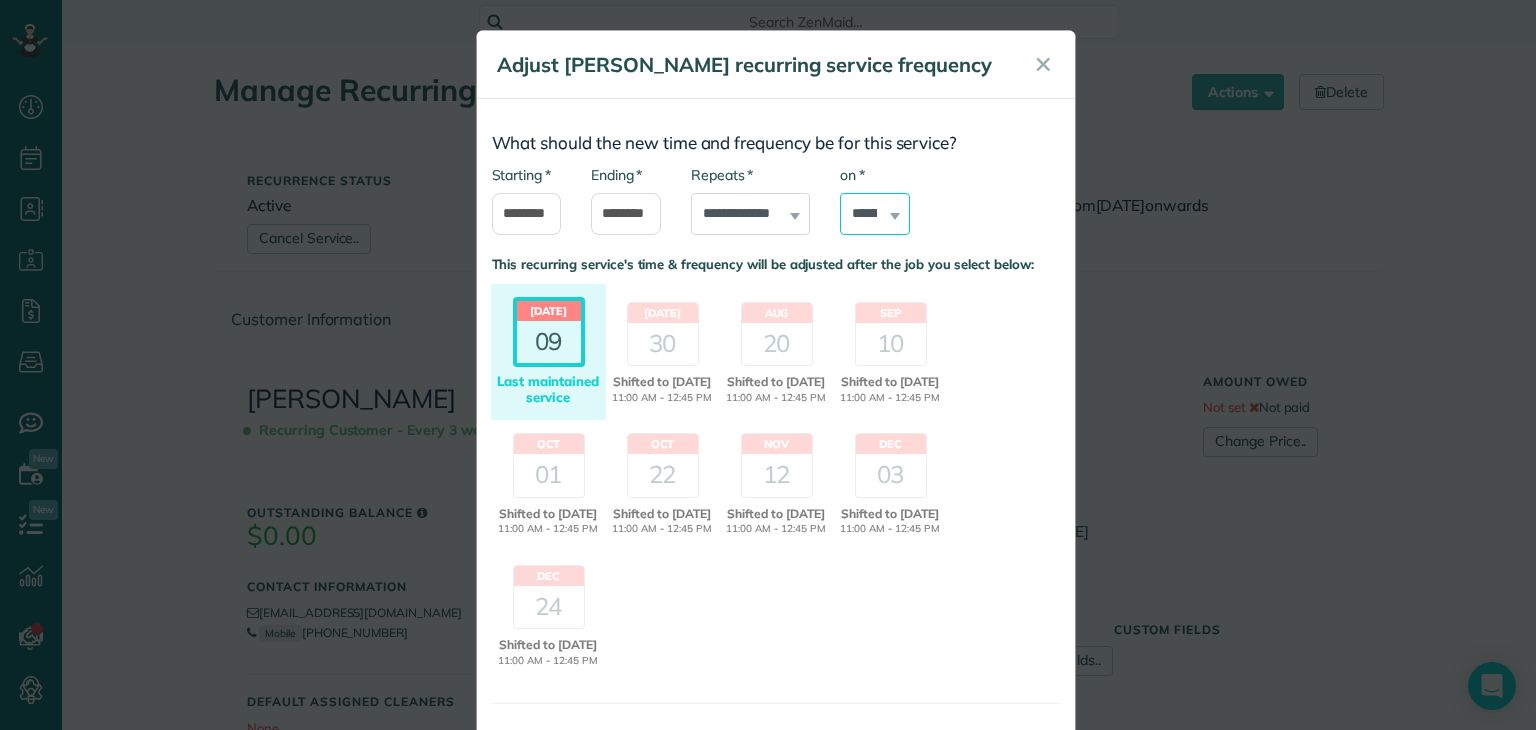 click on "******
******
*******
*********
********
******
********" at bounding box center (875, 214) 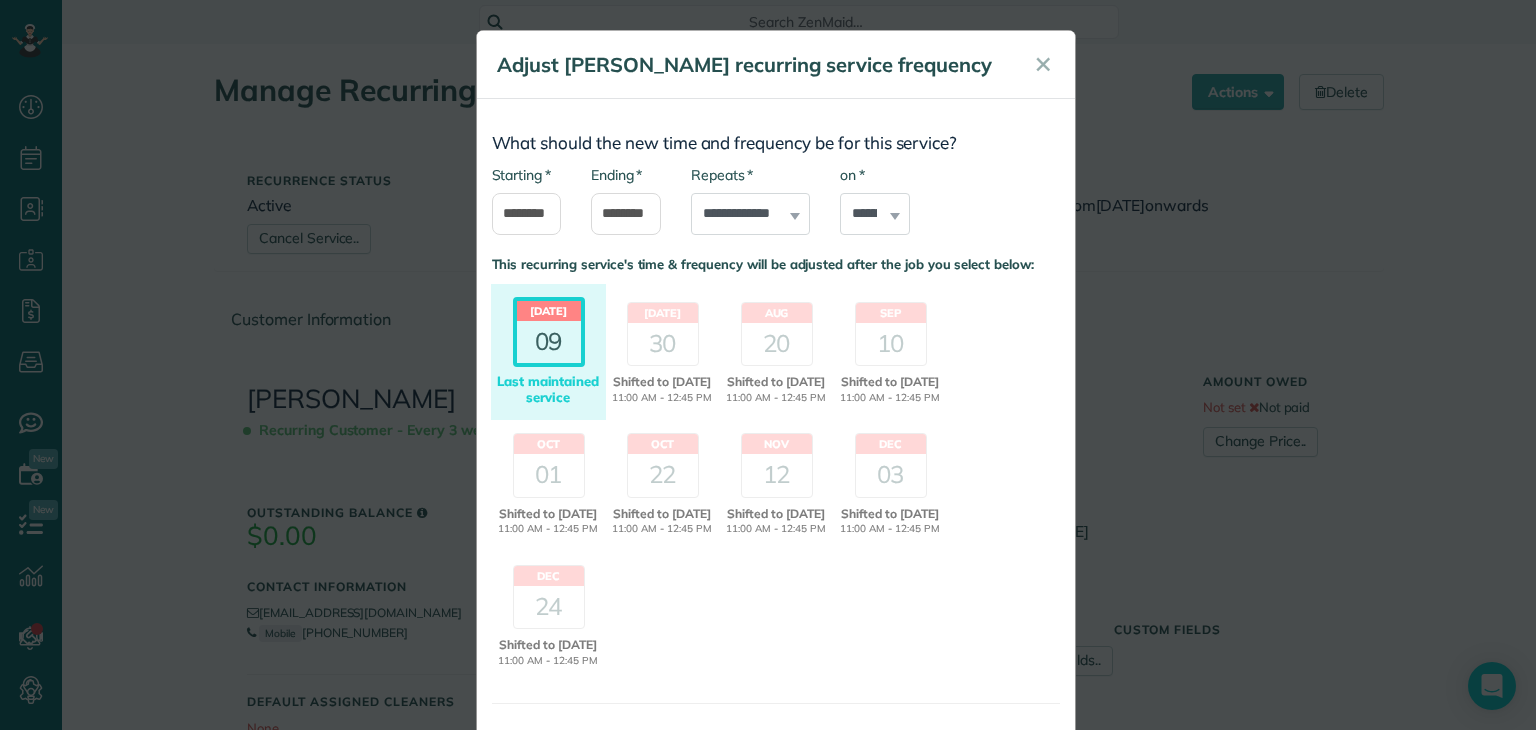 click on "Jul
09
Shifted
Maintained
11:00 AM -12:45 PM
Last maintained service
Jul
30
Shifted to 05 Aug
11:00 AM - 12:45 PM
Maintained
11:00 AM -12:45 PM
Last maintained service
Aug
20
Shifted to 02 Sep
11:00 AM - 12:45 PM
Maintained" at bounding box center [776, 484] 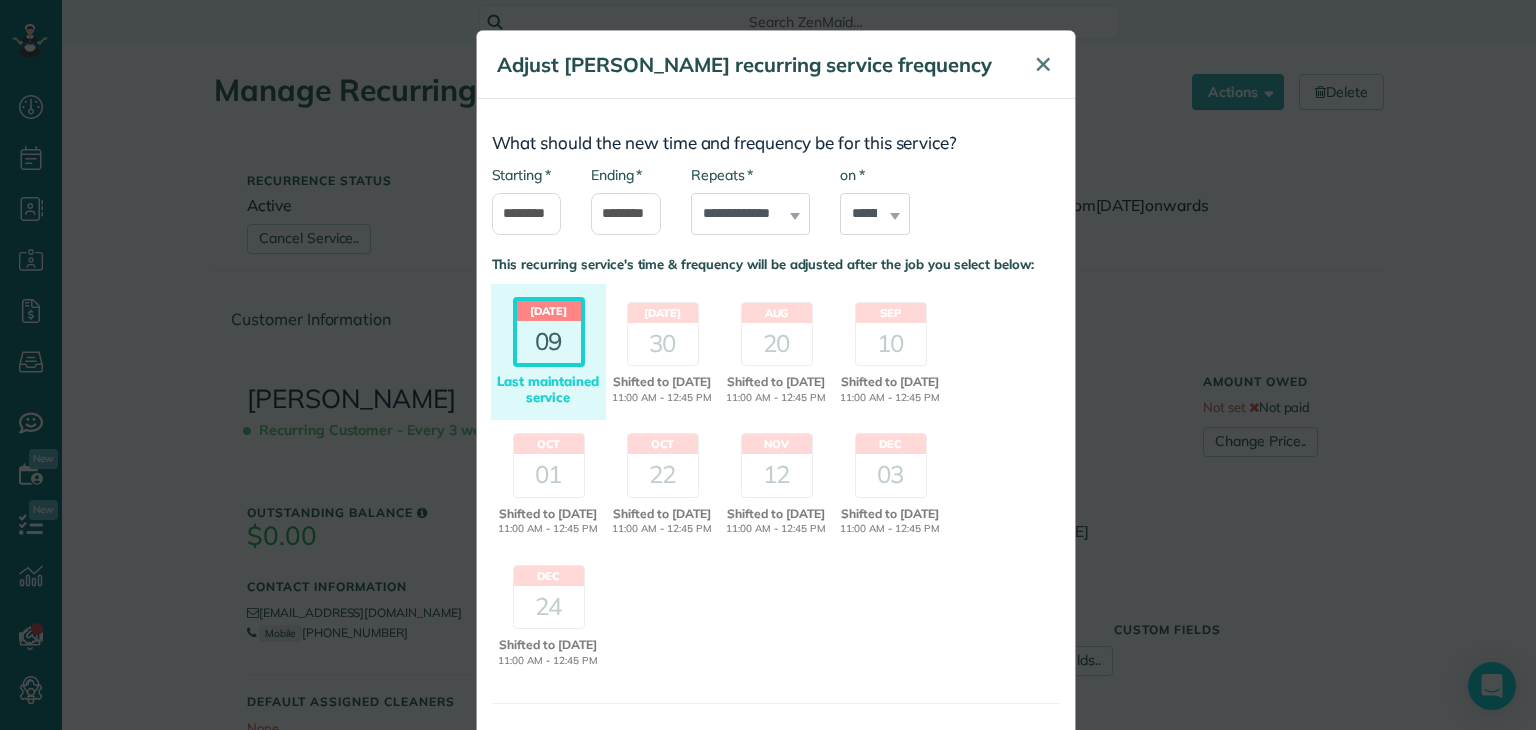 click on "✕" at bounding box center (1043, 64) 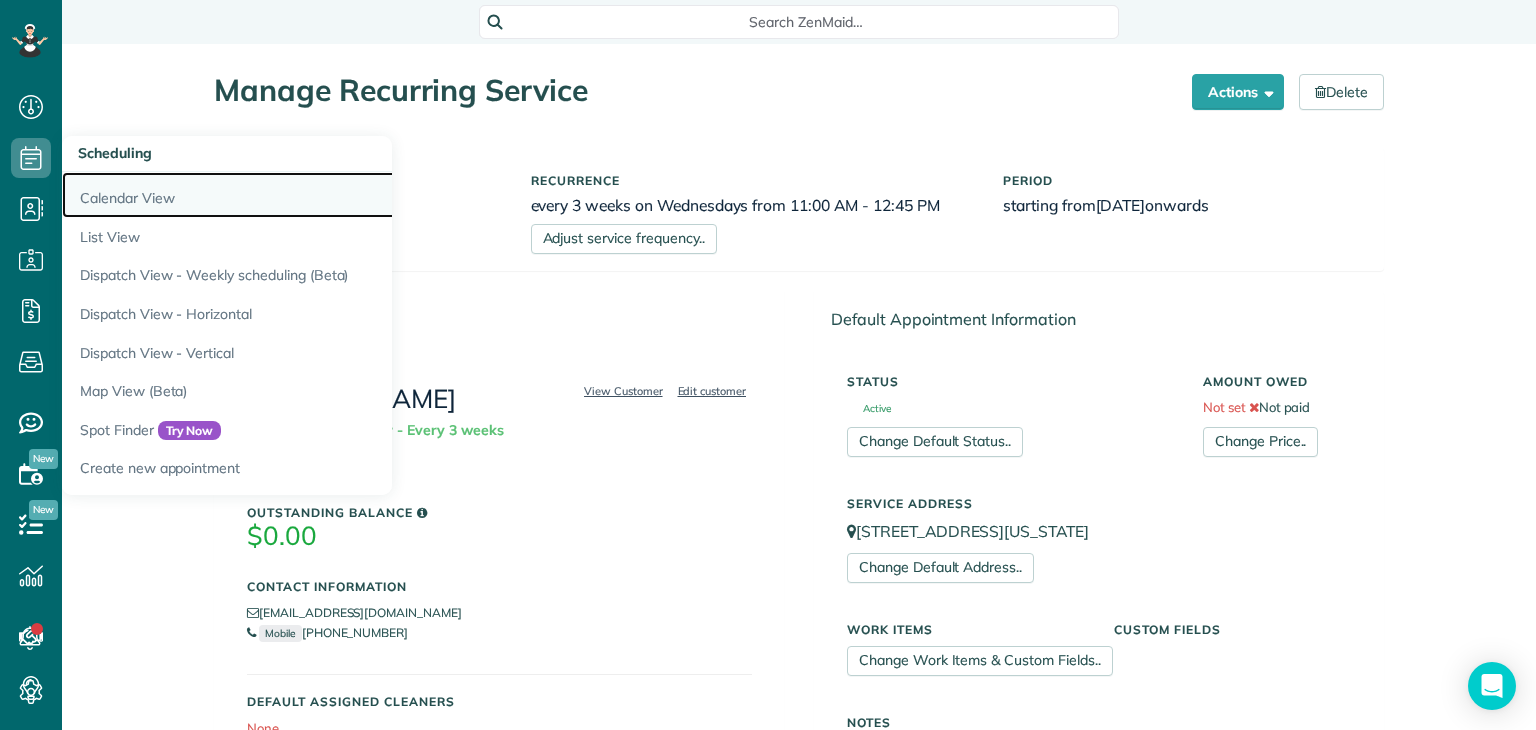 click on "Calendar View" at bounding box center (312, 195) 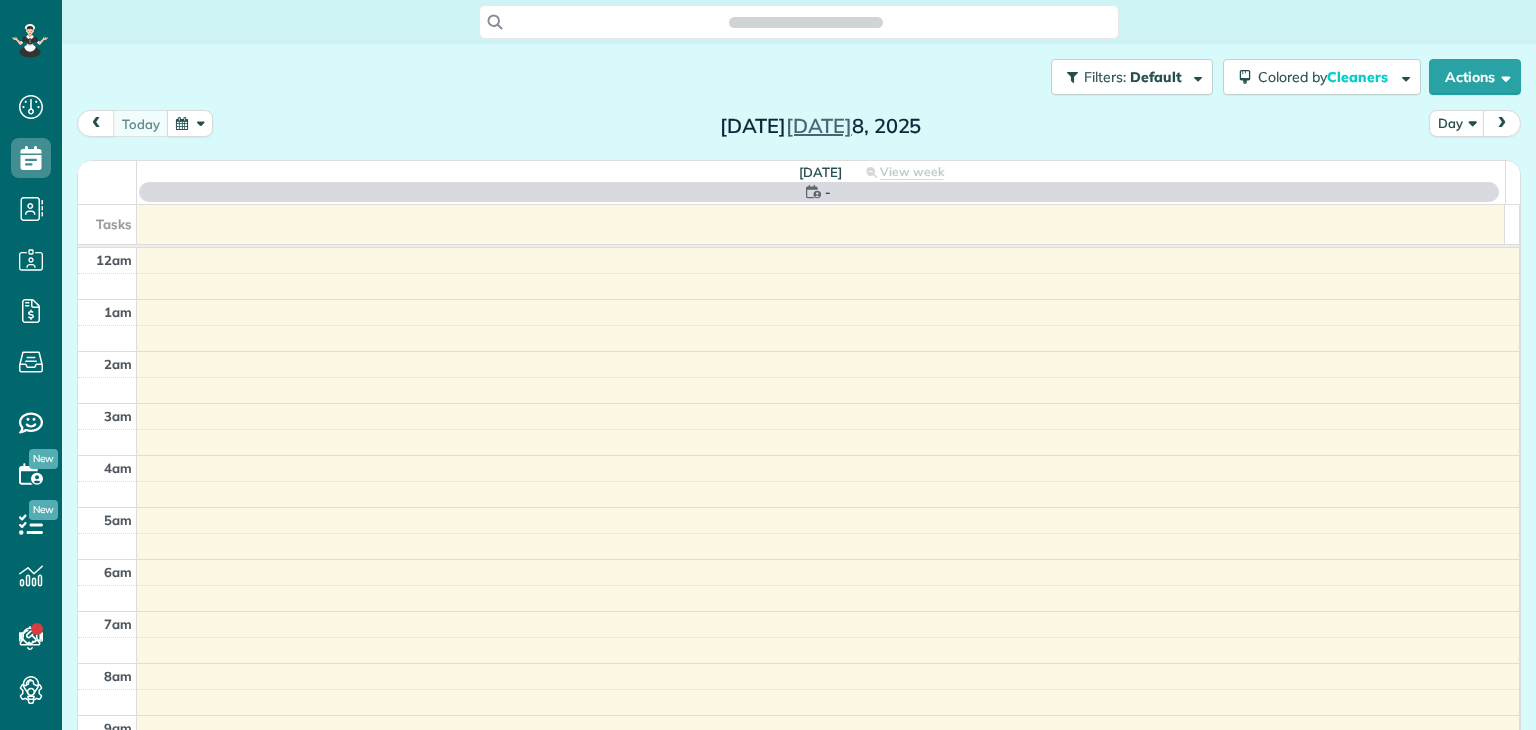 scroll, scrollTop: 0, scrollLeft: 0, axis: both 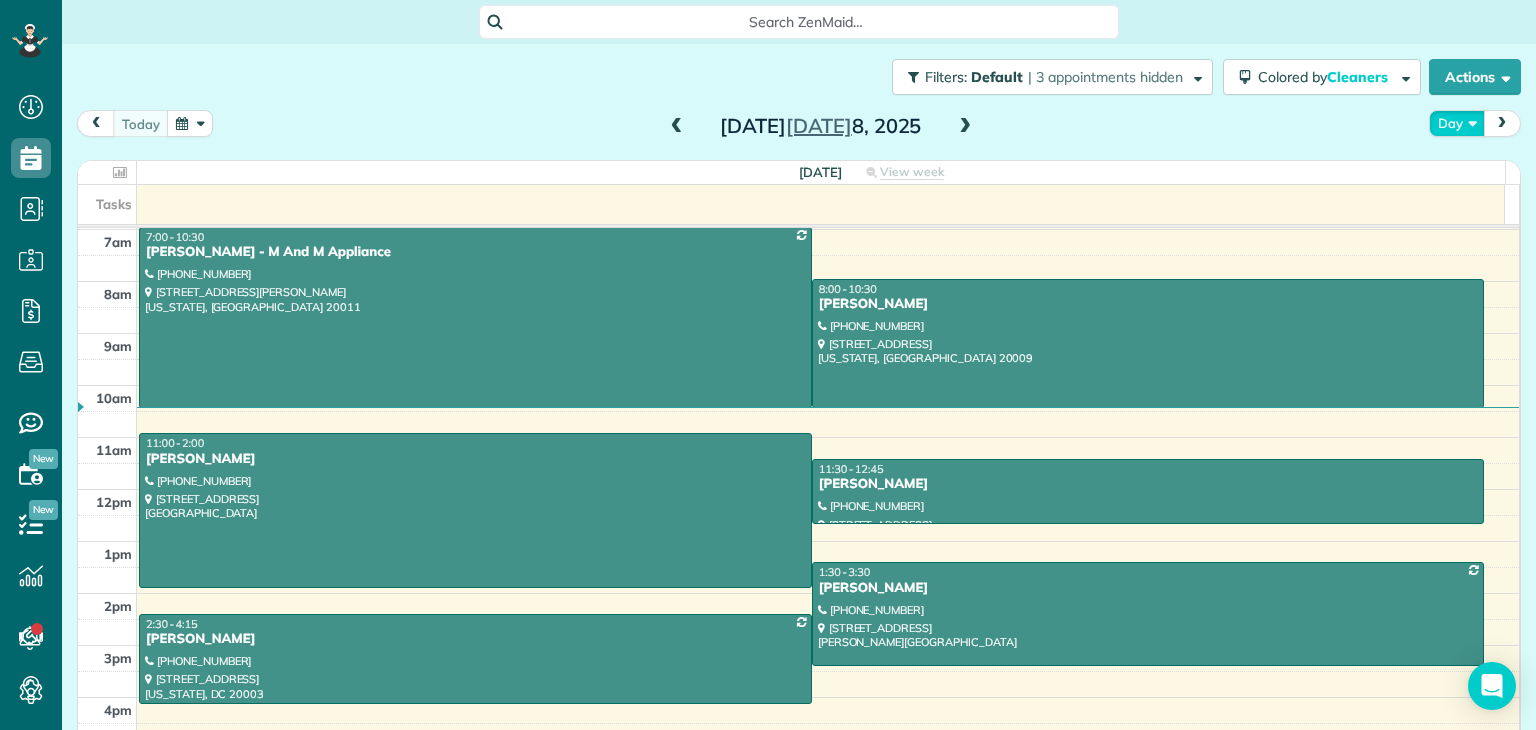 click on "Day" at bounding box center [1457, 123] 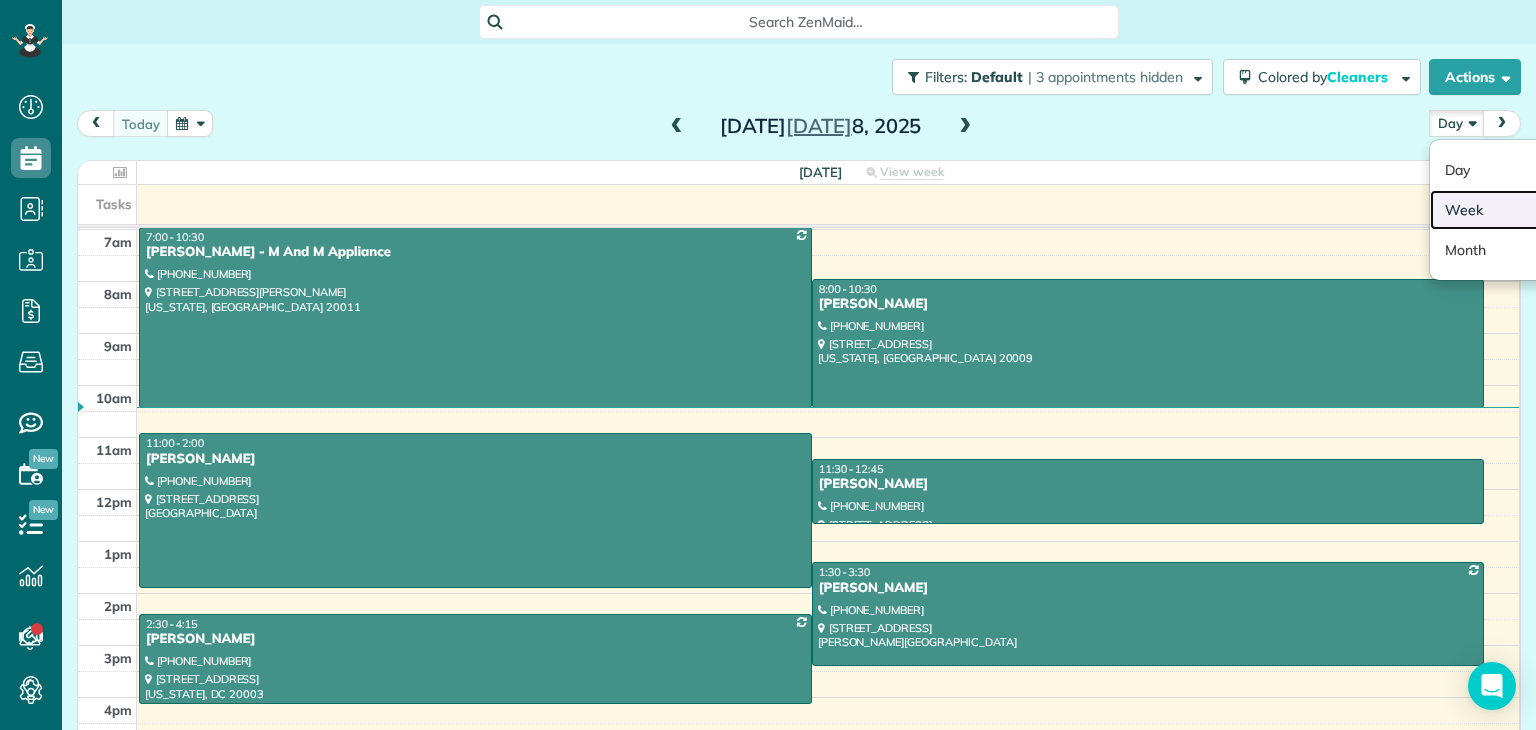 click on "Week" at bounding box center [1509, 210] 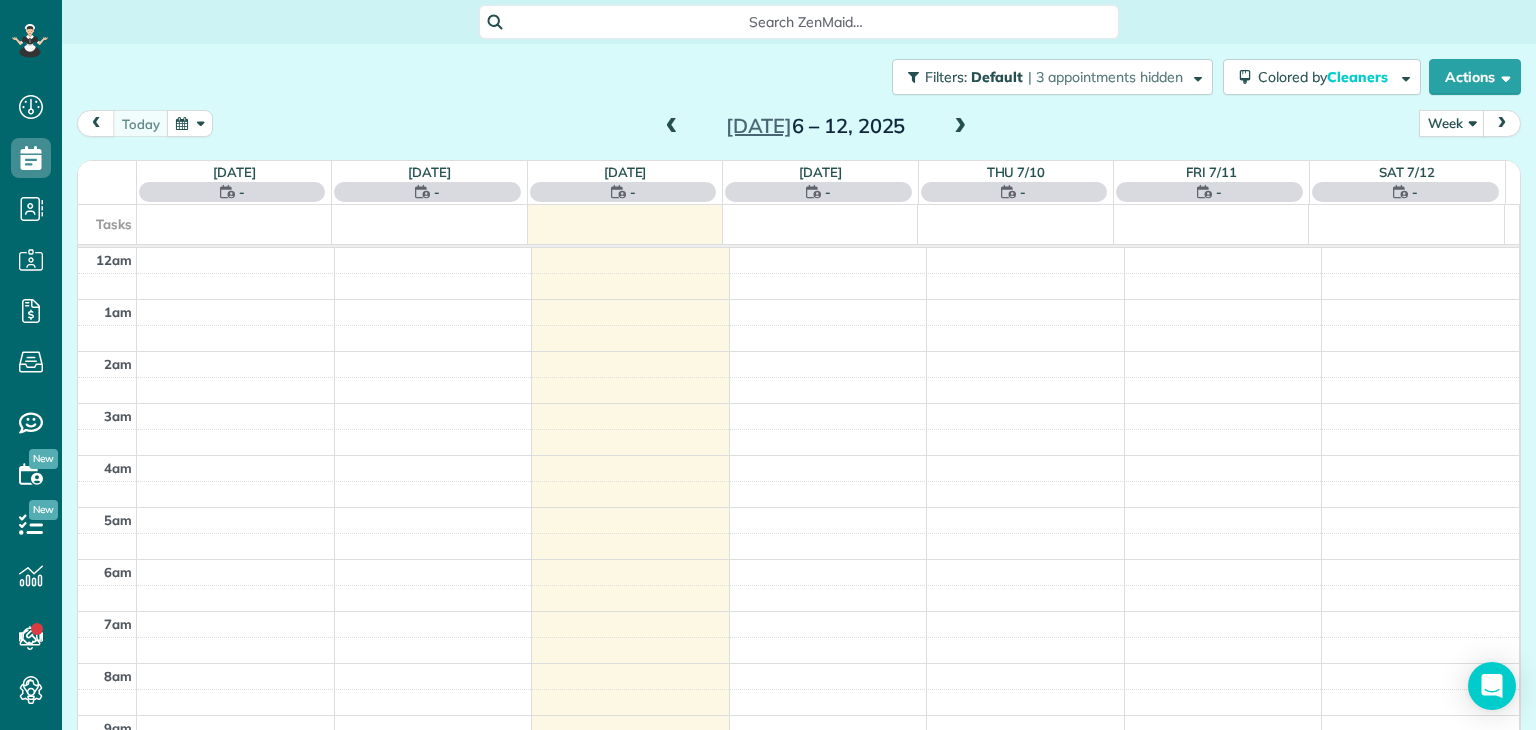 scroll, scrollTop: 362, scrollLeft: 0, axis: vertical 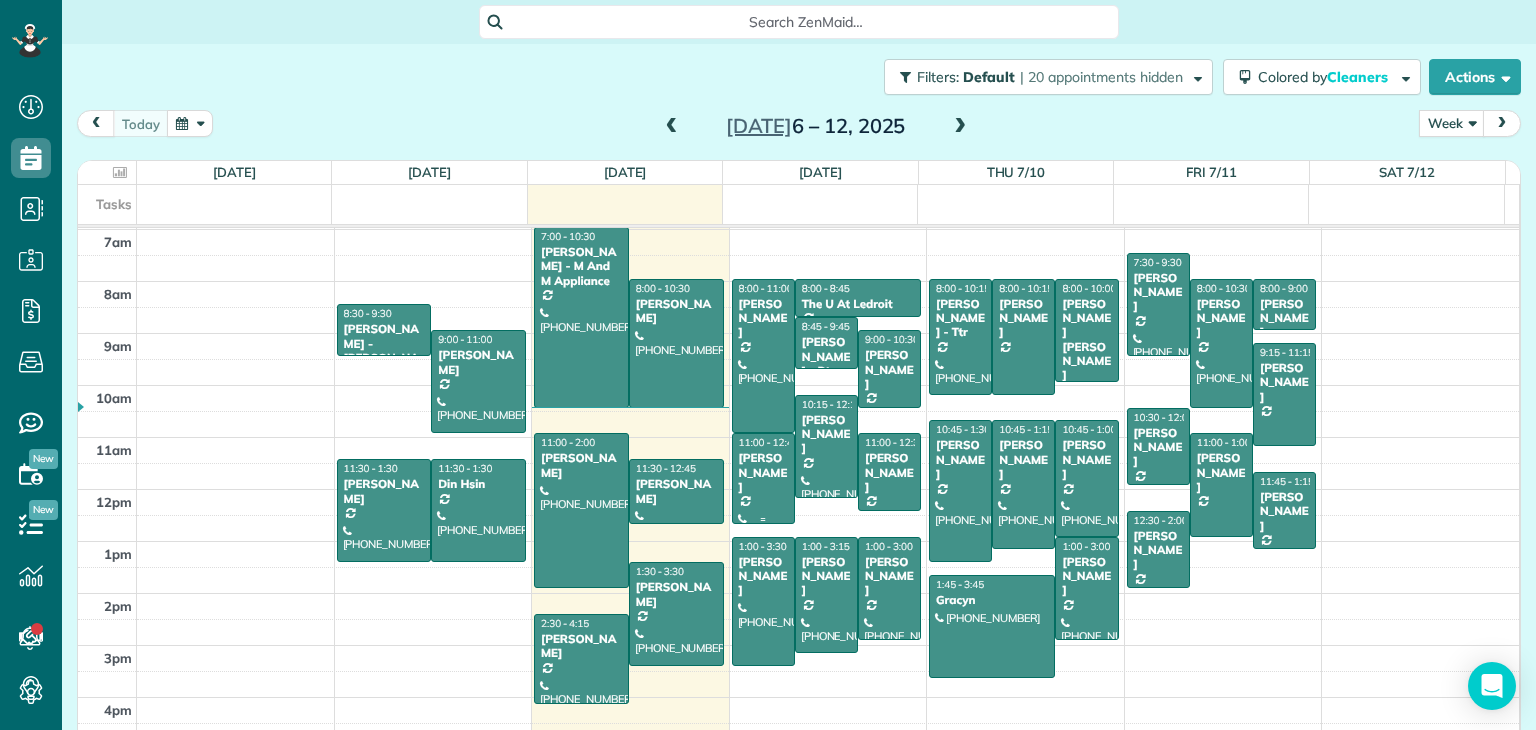 click at bounding box center (763, 478) 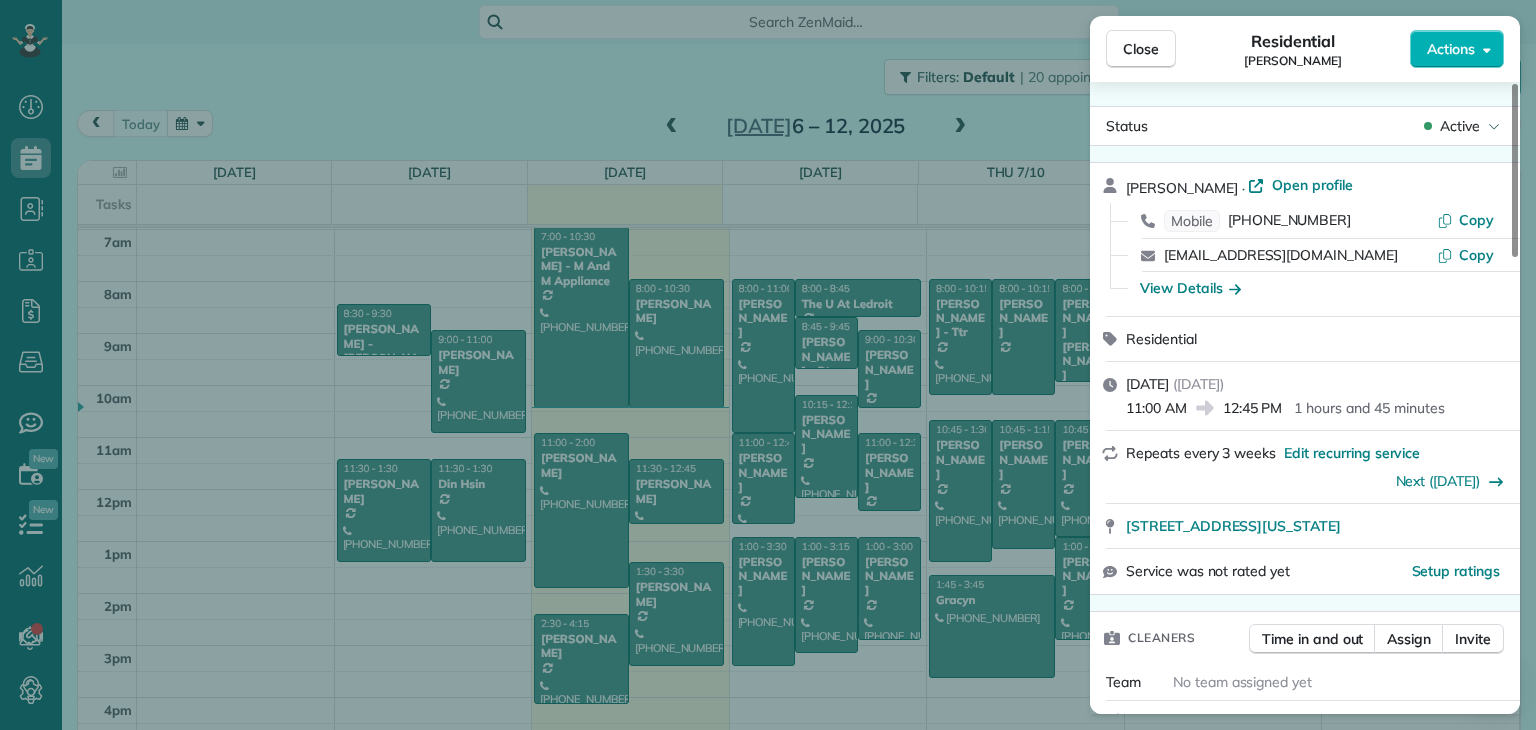 click on "Close Residential Fred Katz Actions Status Active Fred Katz · Open profile Mobile (202) 441-2159 Copy fkatz1@me.com Copy View Details Residential Wednesday, July 09, 2025 ( tomorrow ) 11:00 AM 12:45 PM 1 hours and 45 minutes Repeats every 3 weeks Edit recurring service Next (Jul 30) 322 Gallatin Street Northwest Washington DC 20011 Service was not rated yet Setup ratings Cleaners Time in and out Assign Invite Team No team assigned yet Cleaners No cleaners assigned yet Checklist Try Now Keep this appointment up to your standards. Stay on top of every detail, keep your cleaners organised, and your client happy. Assign a checklist Watch a 5 min demo Billing Billing actions Price $0.00 Overcharge $0.00 Discount $0.00 Coupon discount - Primary tax - Secondary tax - Total appointment price $0.00 Tips collected New feature! $0.00 Mark as paid Total including tip $0.00 Get paid online in no-time! Send an invoice and reward your cleaners with tips Charge customer credit card Appointment custom fields Work items Notes" at bounding box center (768, 365) 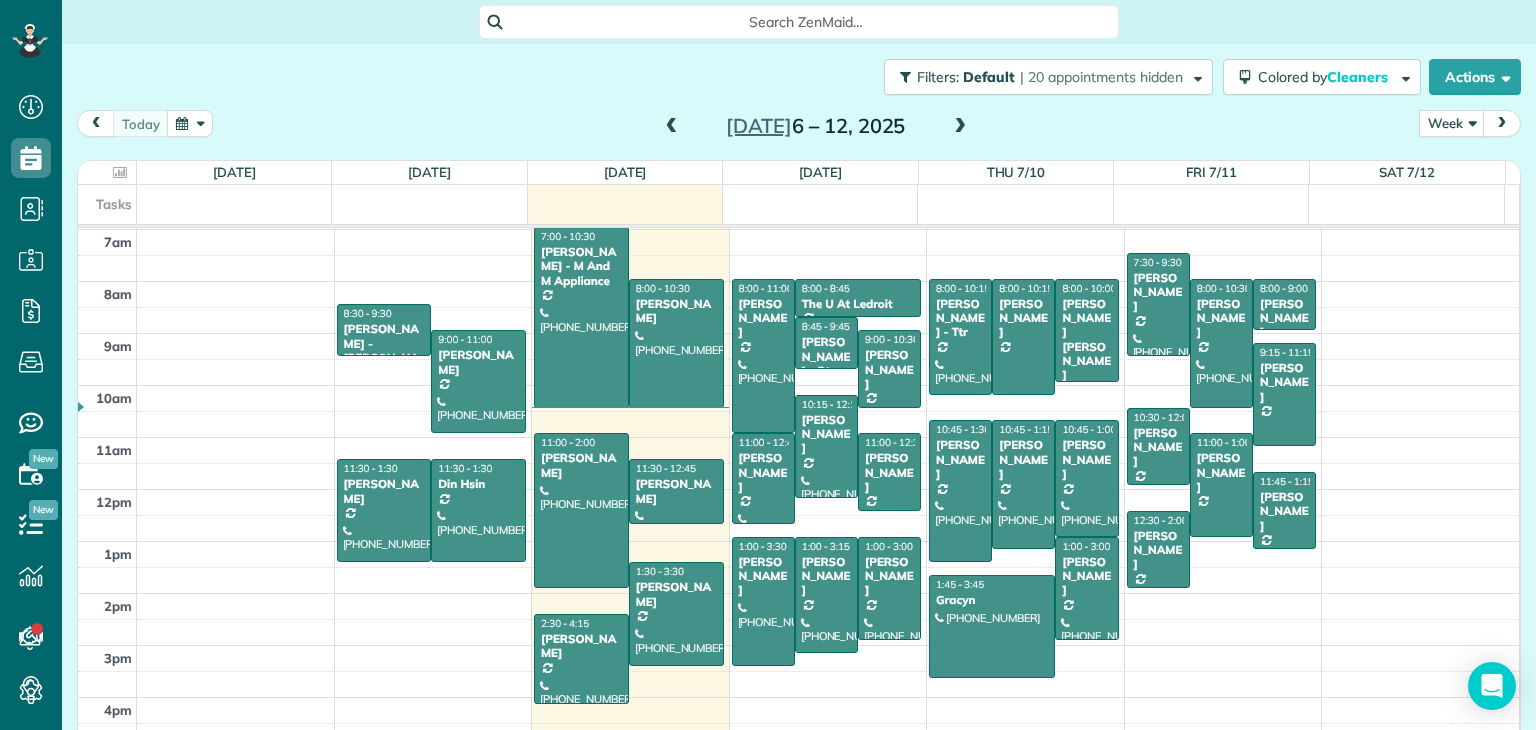 click at bounding box center [960, 127] 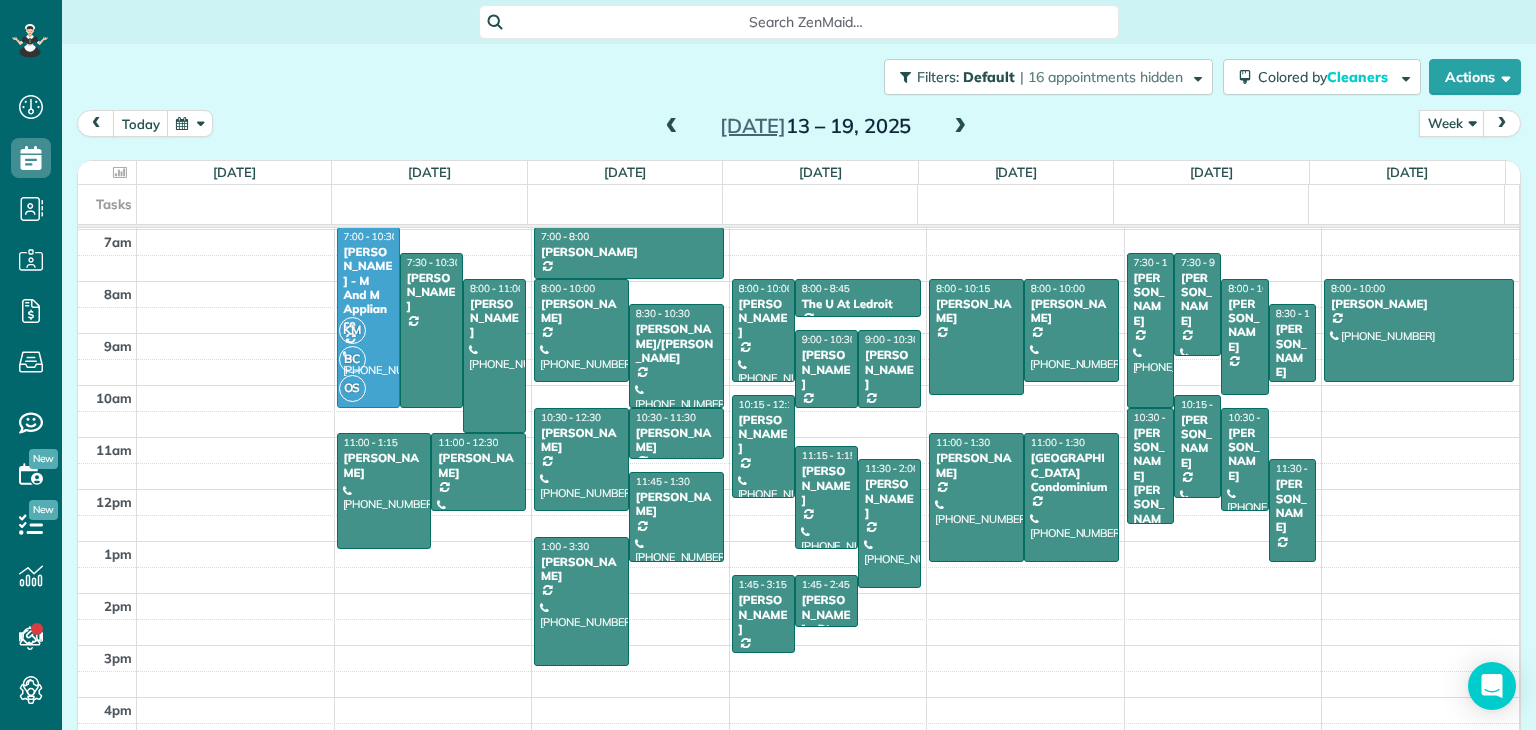 click at bounding box center [960, 127] 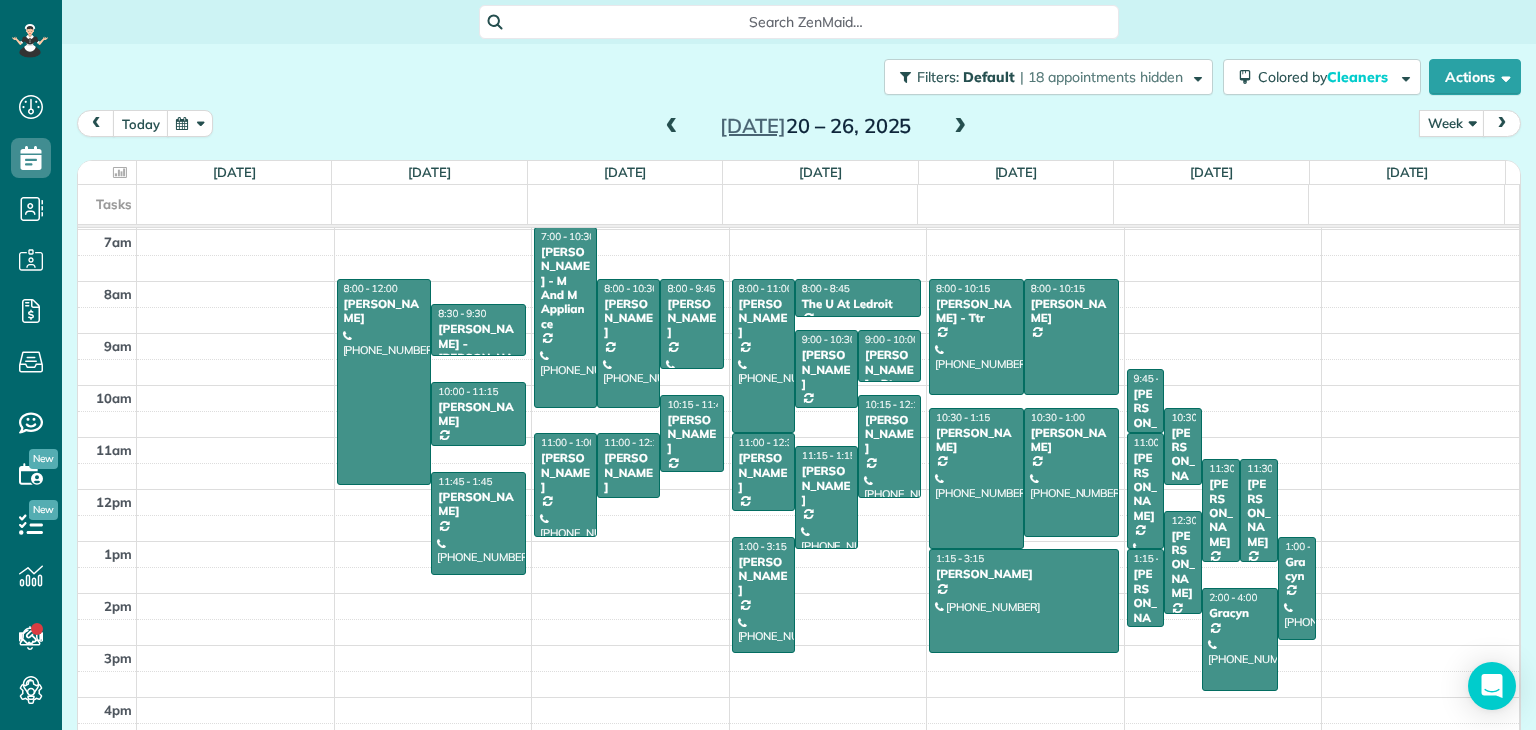 click at bounding box center (672, 127) 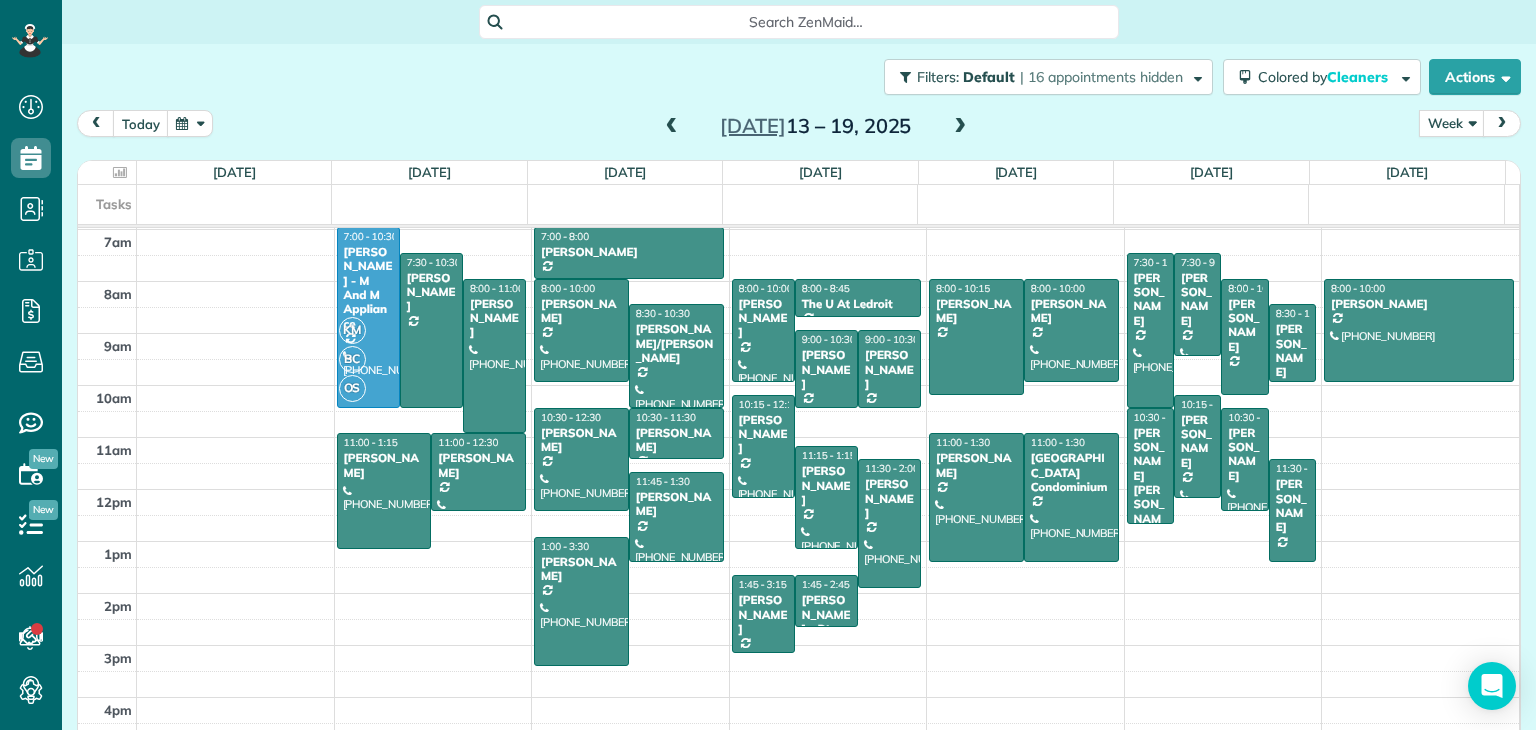 click at bounding box center (672, 127) 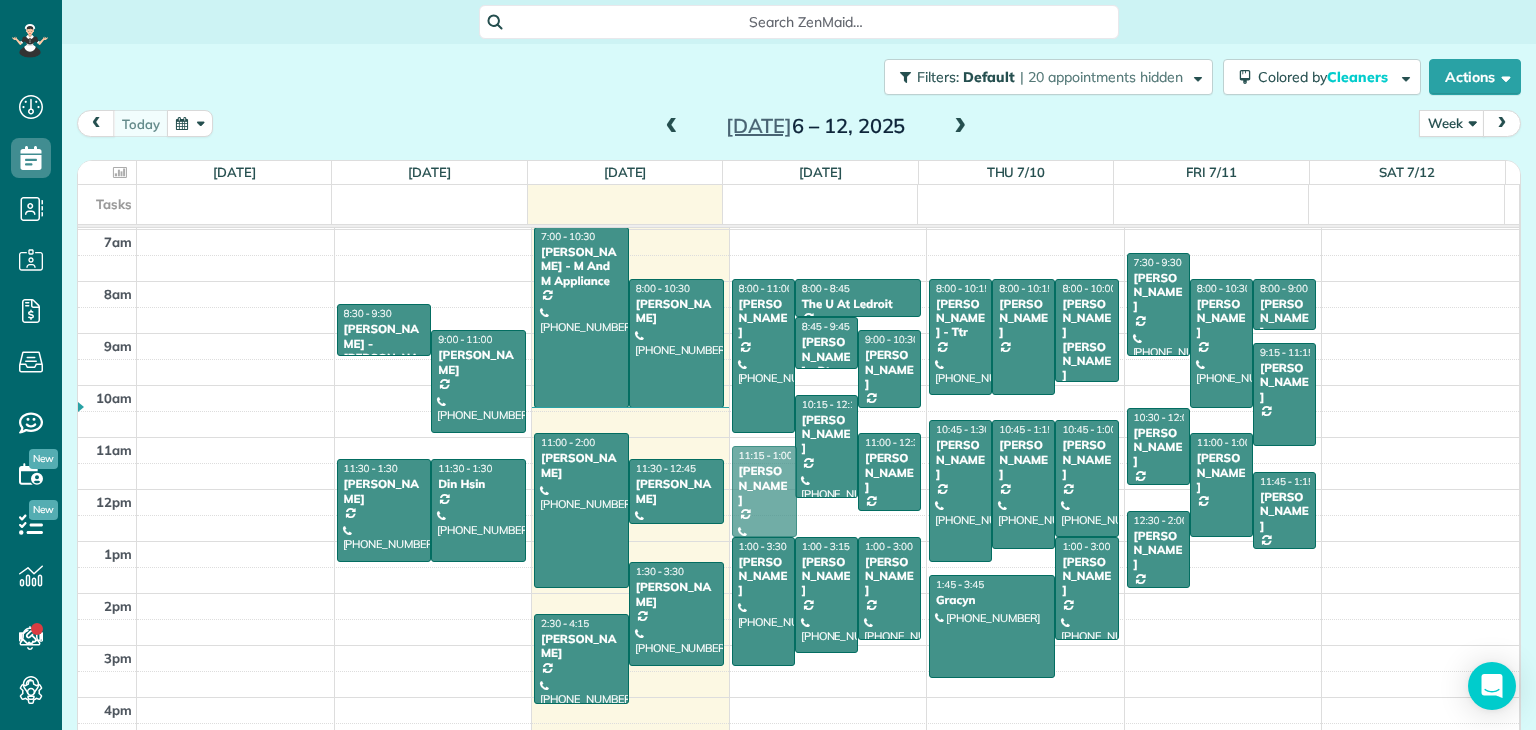 drag, startPoint x: 736, startPoint y: 483, endPoint x: 736, endPoint y: 501, distance: 18 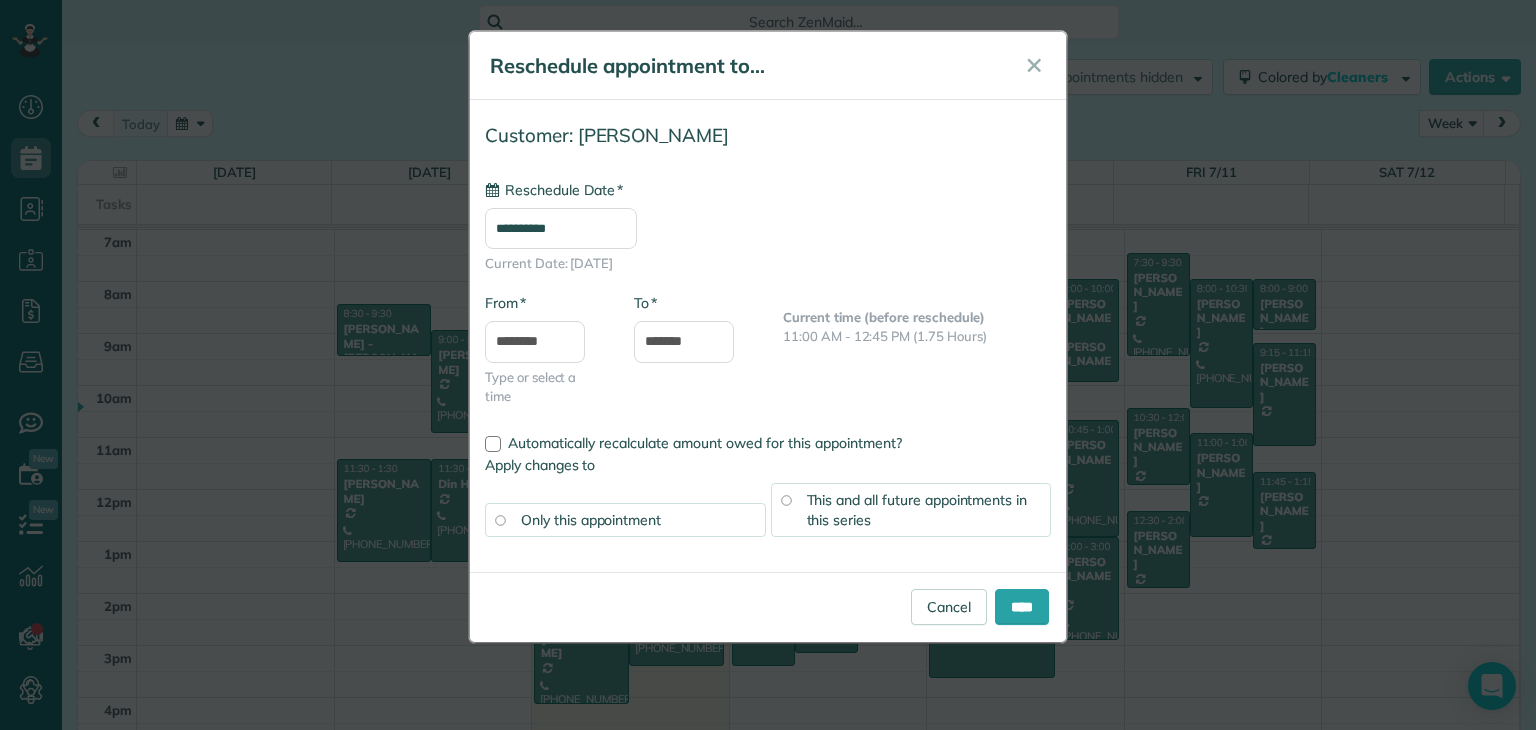 click on "**********" at bounding box center [561, 228] 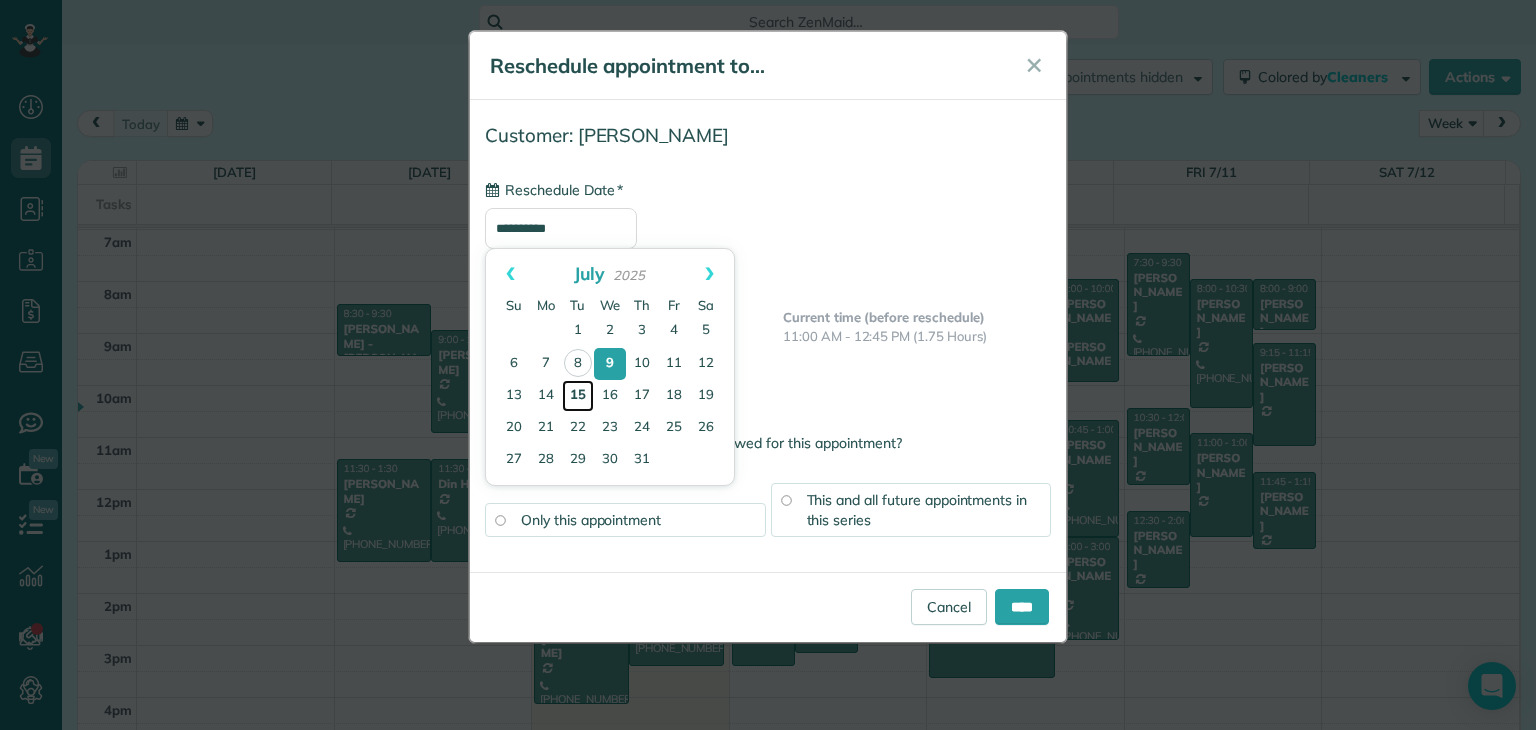 click on "15" at bounding box center (578, 396) 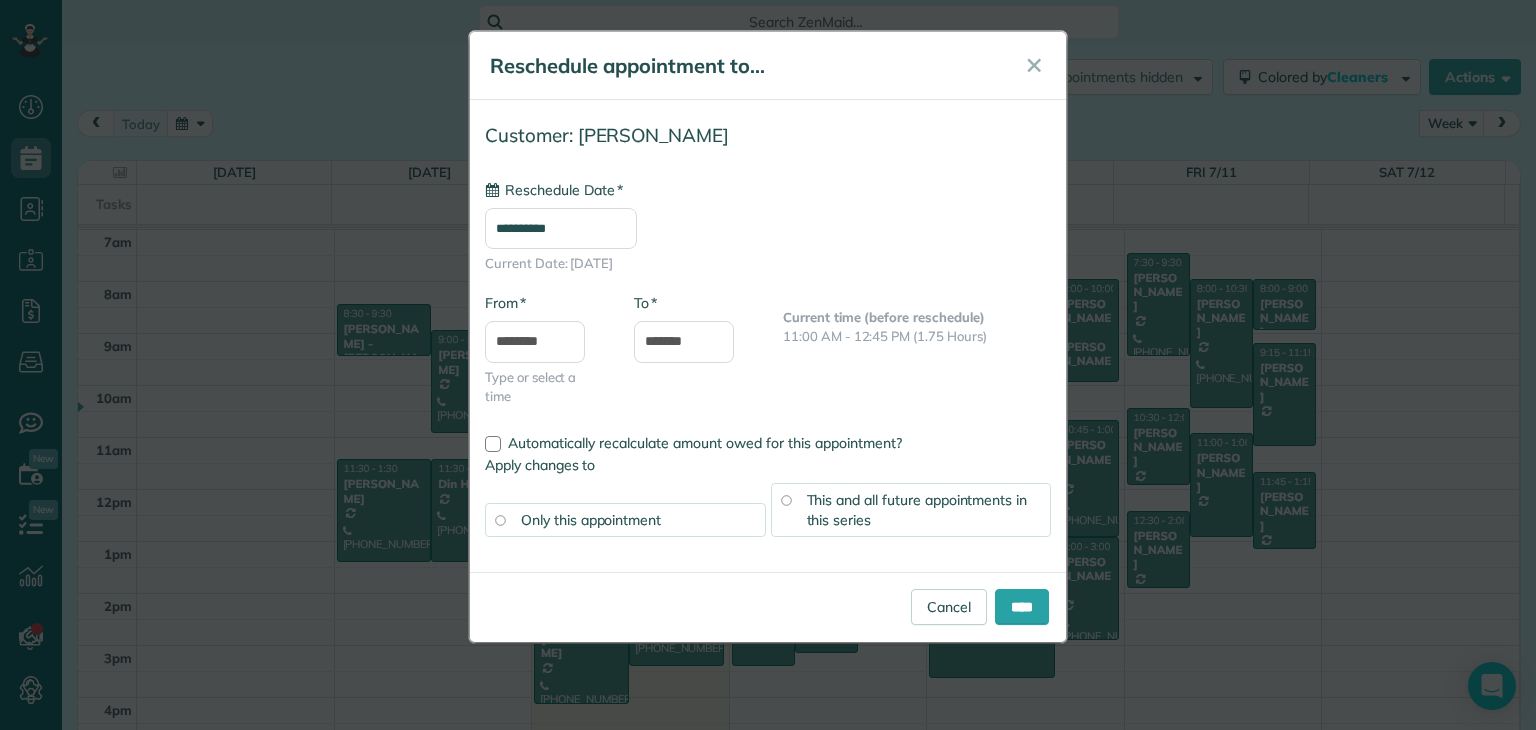 click on "This and all future appointments in this series" at bounding box center (917, 510) 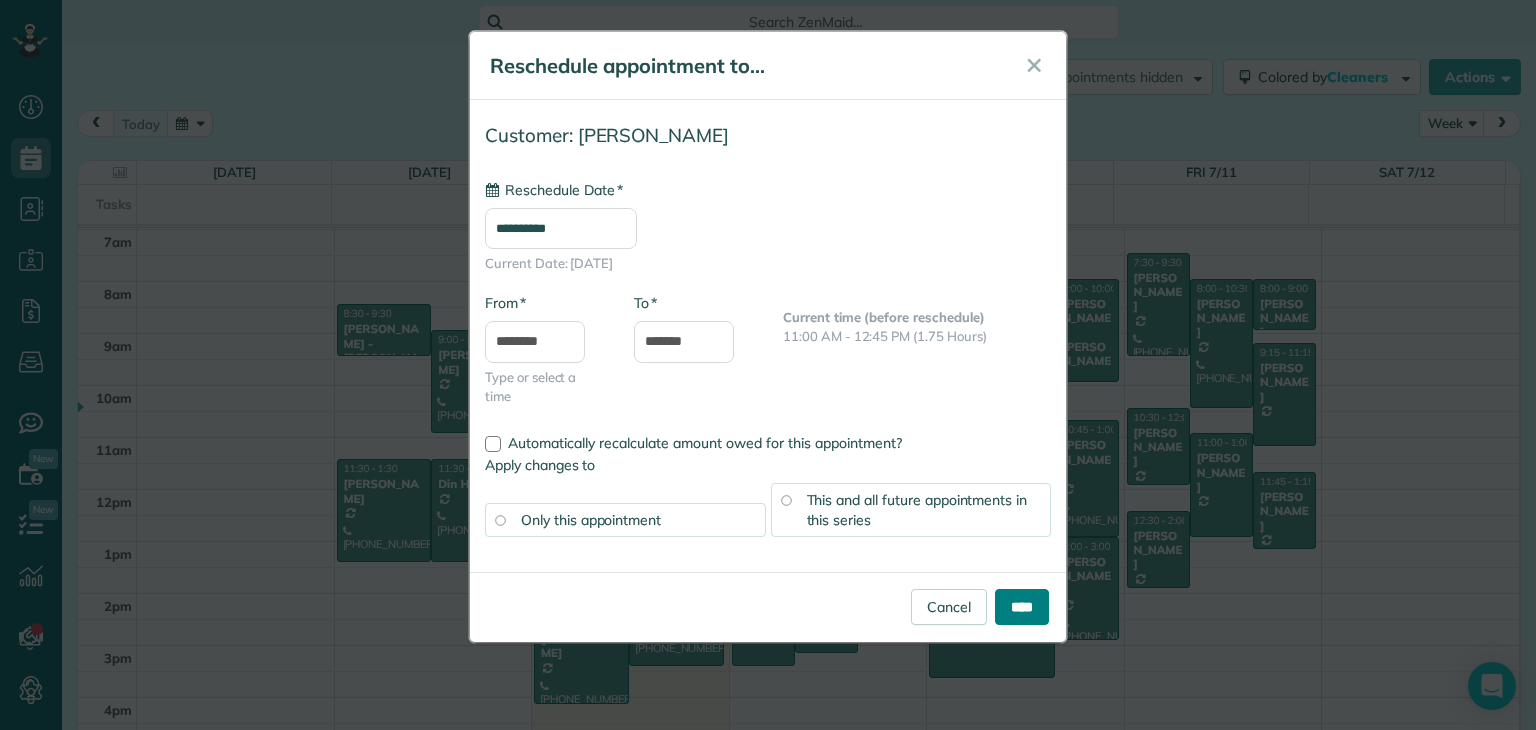click on "****" at bounding box center [1022, 607] 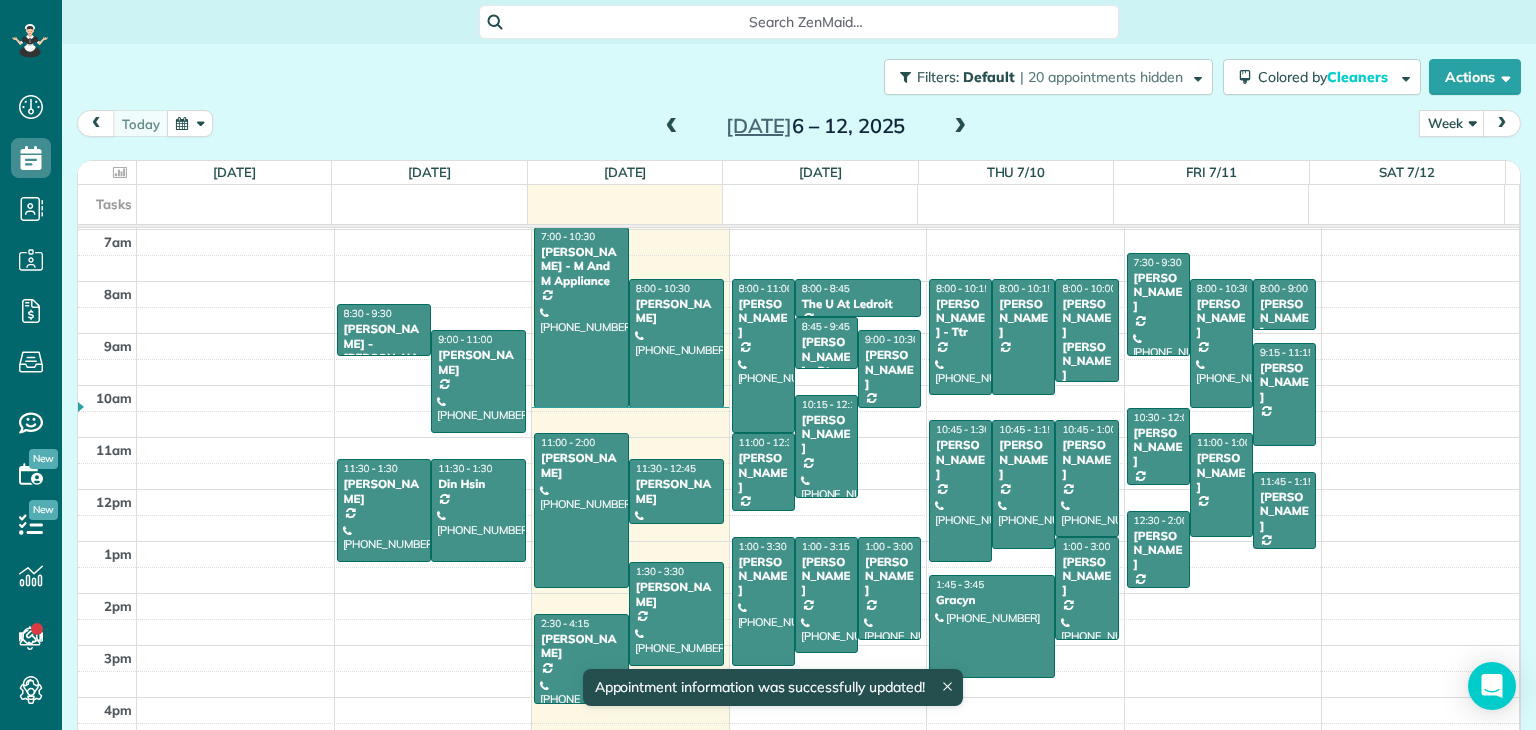 click at bounding box center [960, 127] 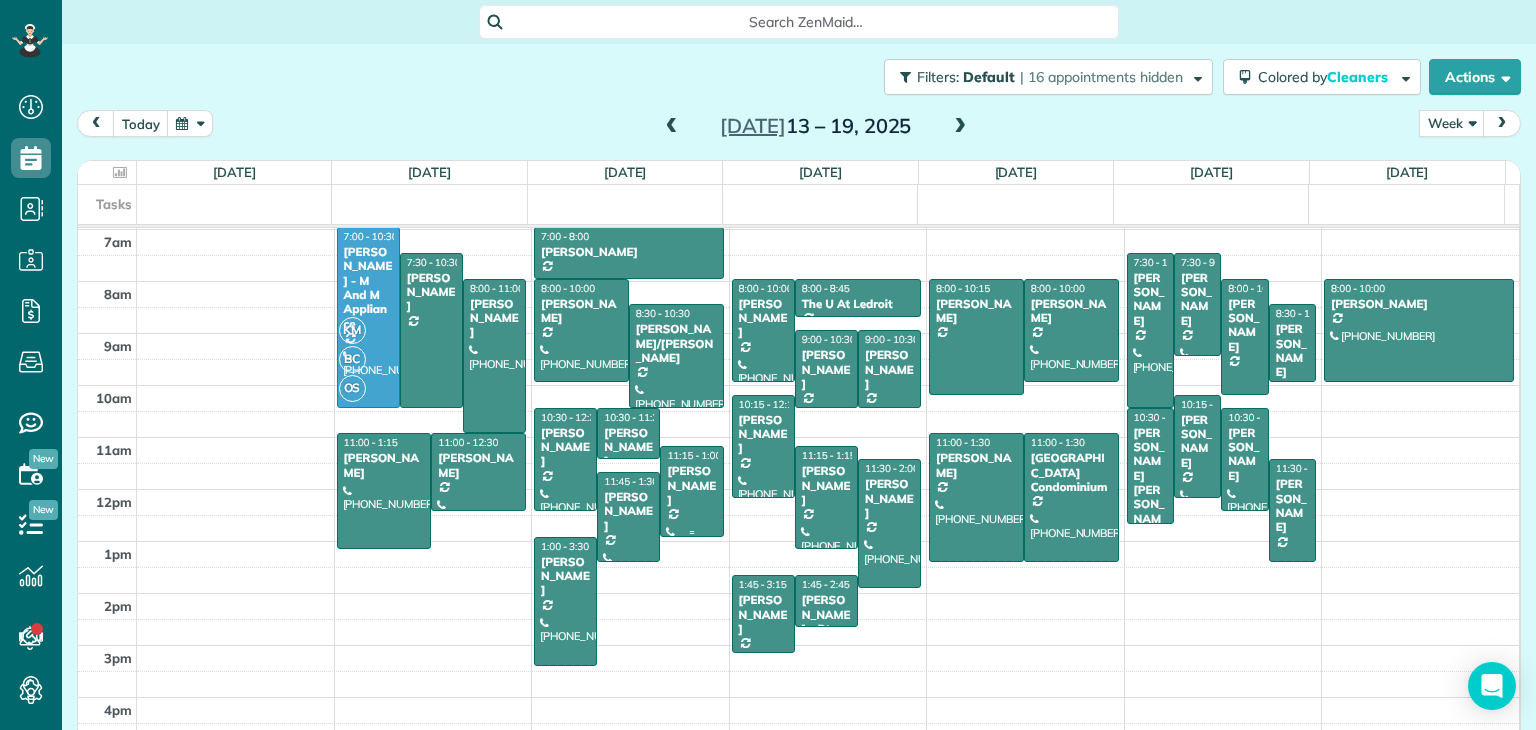 click on "[PERSON_NAME]" at bounding box center (691, 485) 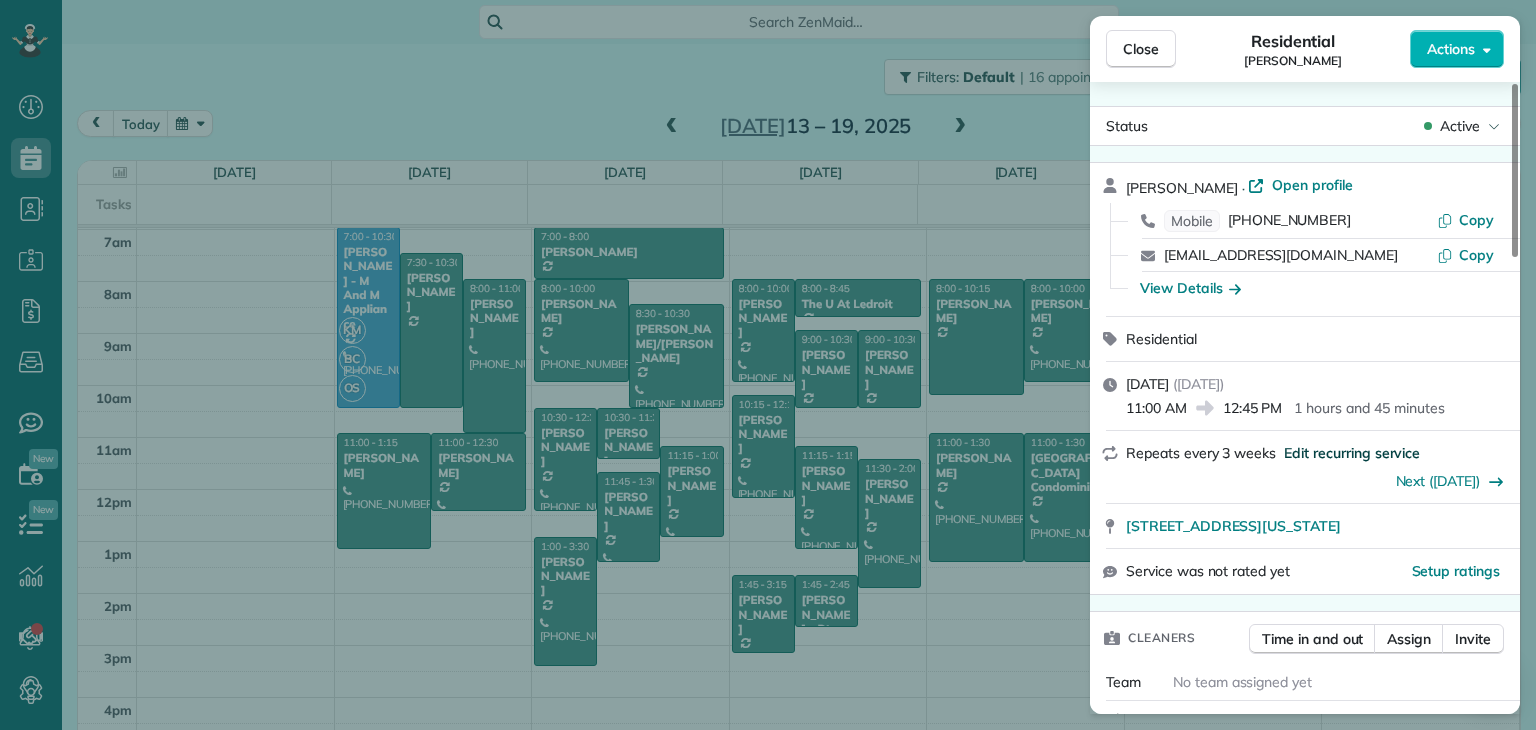 click on "Edit recurring service" at bounding box center (1352, 453) 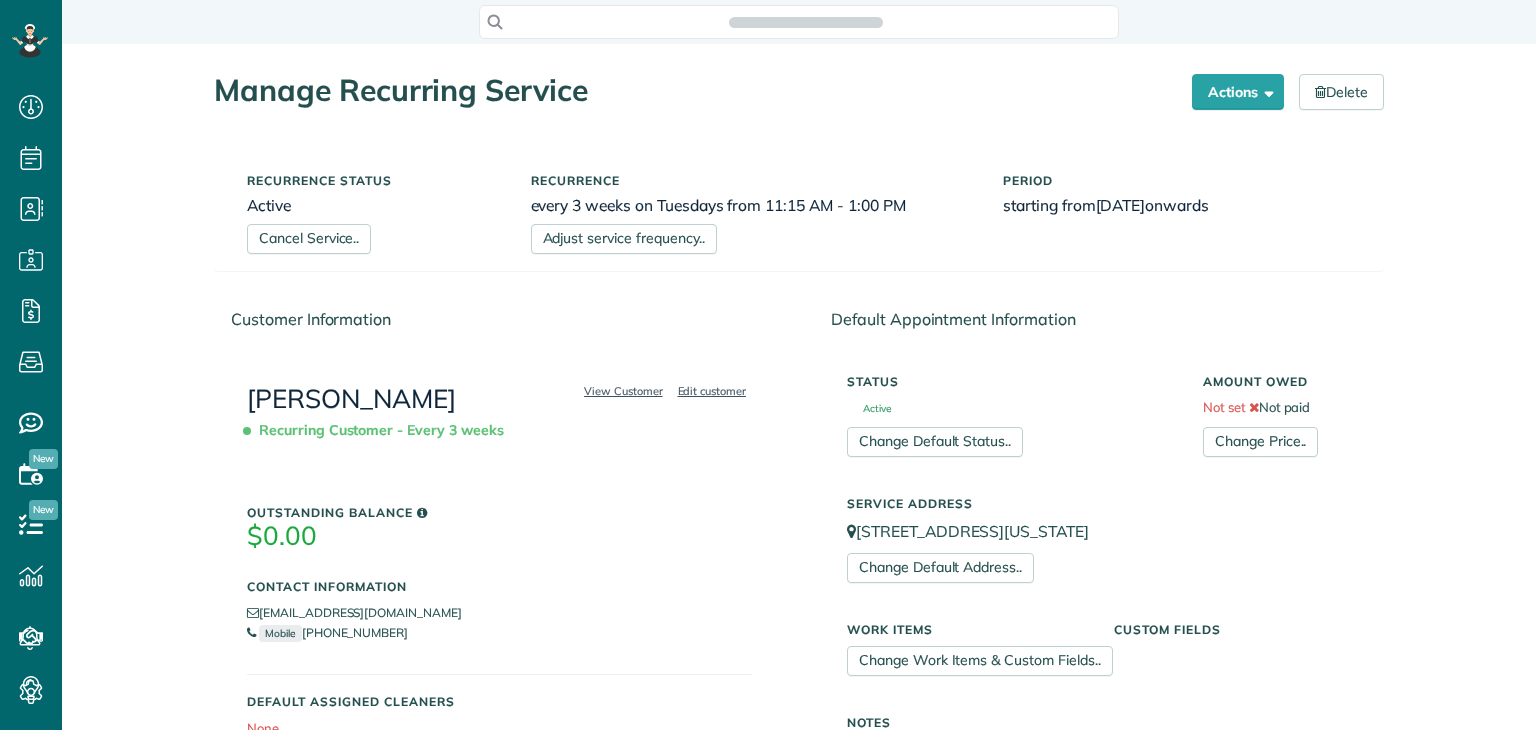scroll, scrollTop: 0, scrollLeft: 0, axis: both 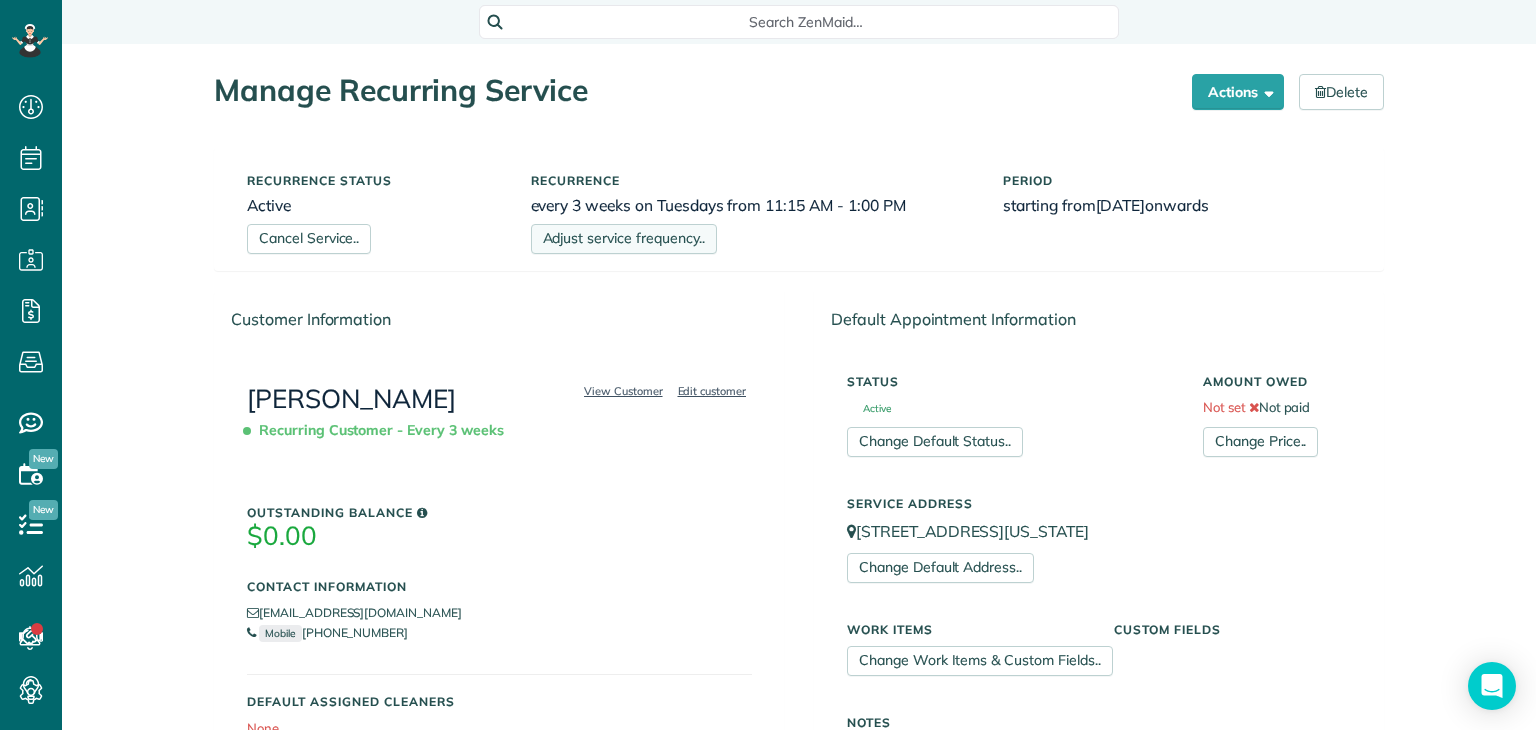 click on "Adjust service frequency.." at bounding box center (624, 239) 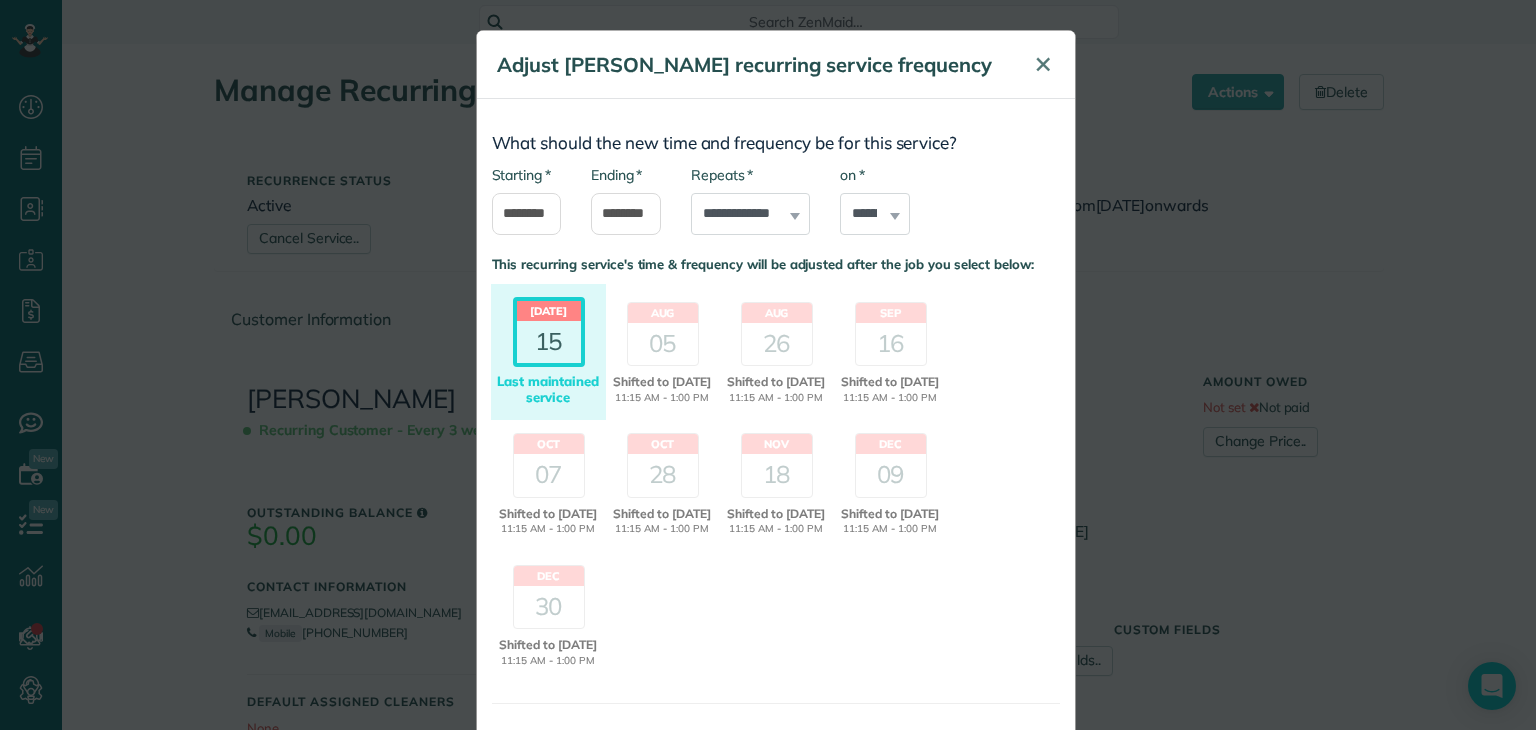 click on "✕" at bounding box center (1043, 64) 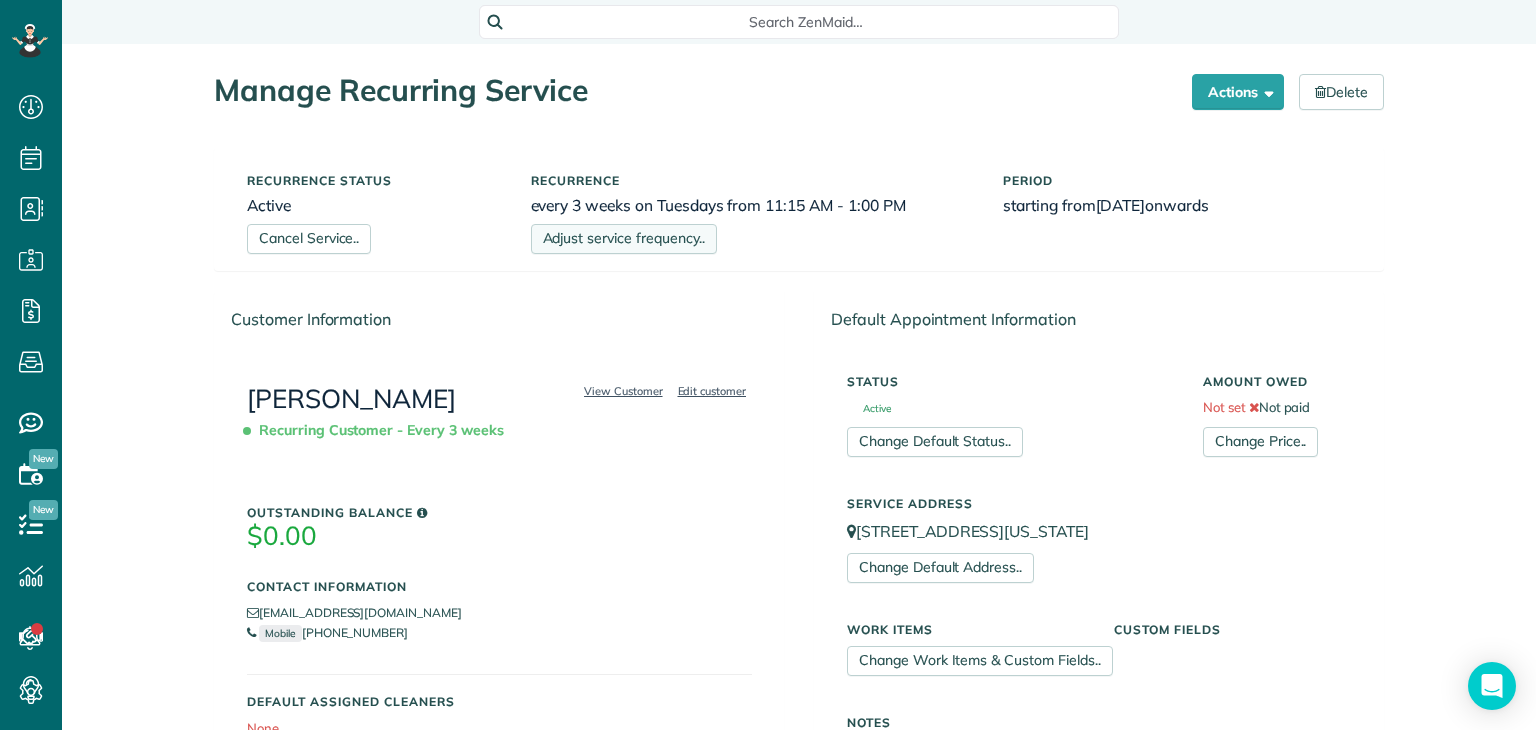 click on "Adjust service frequency.." at bounding box center (624, 239) 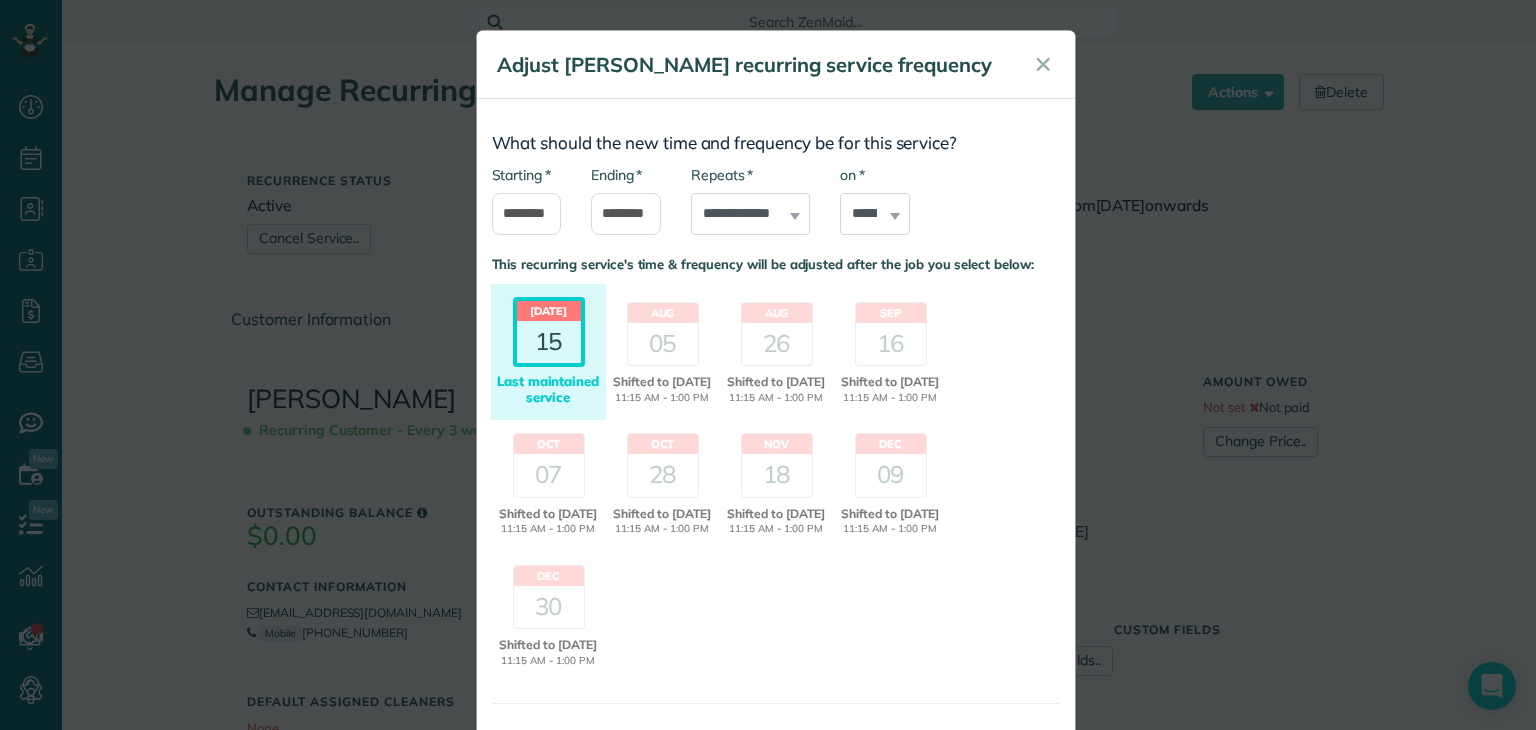 click on "15" at bounding box center [549, 342] 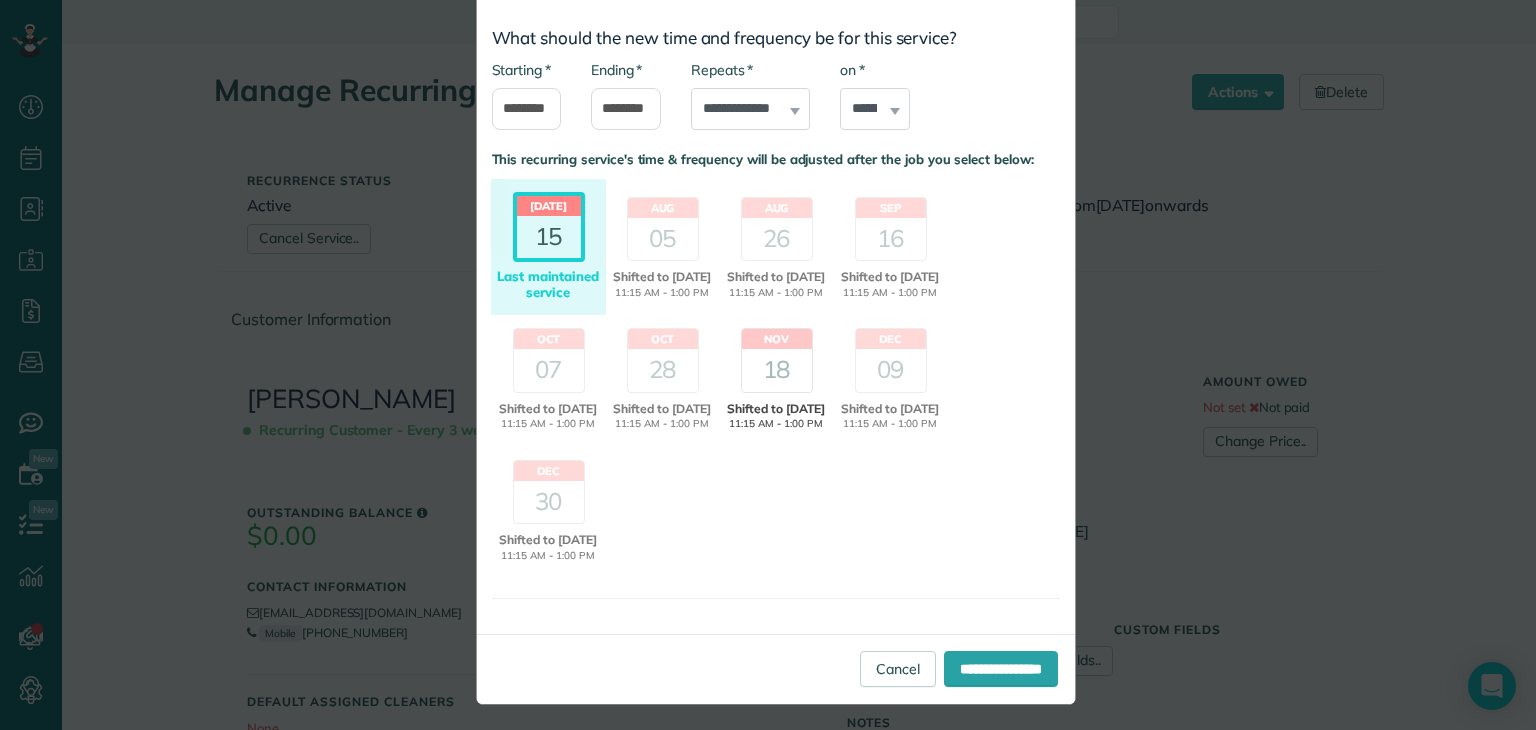 scroll, scrollTop: 109, scrollLeft: 0, axis: vertical 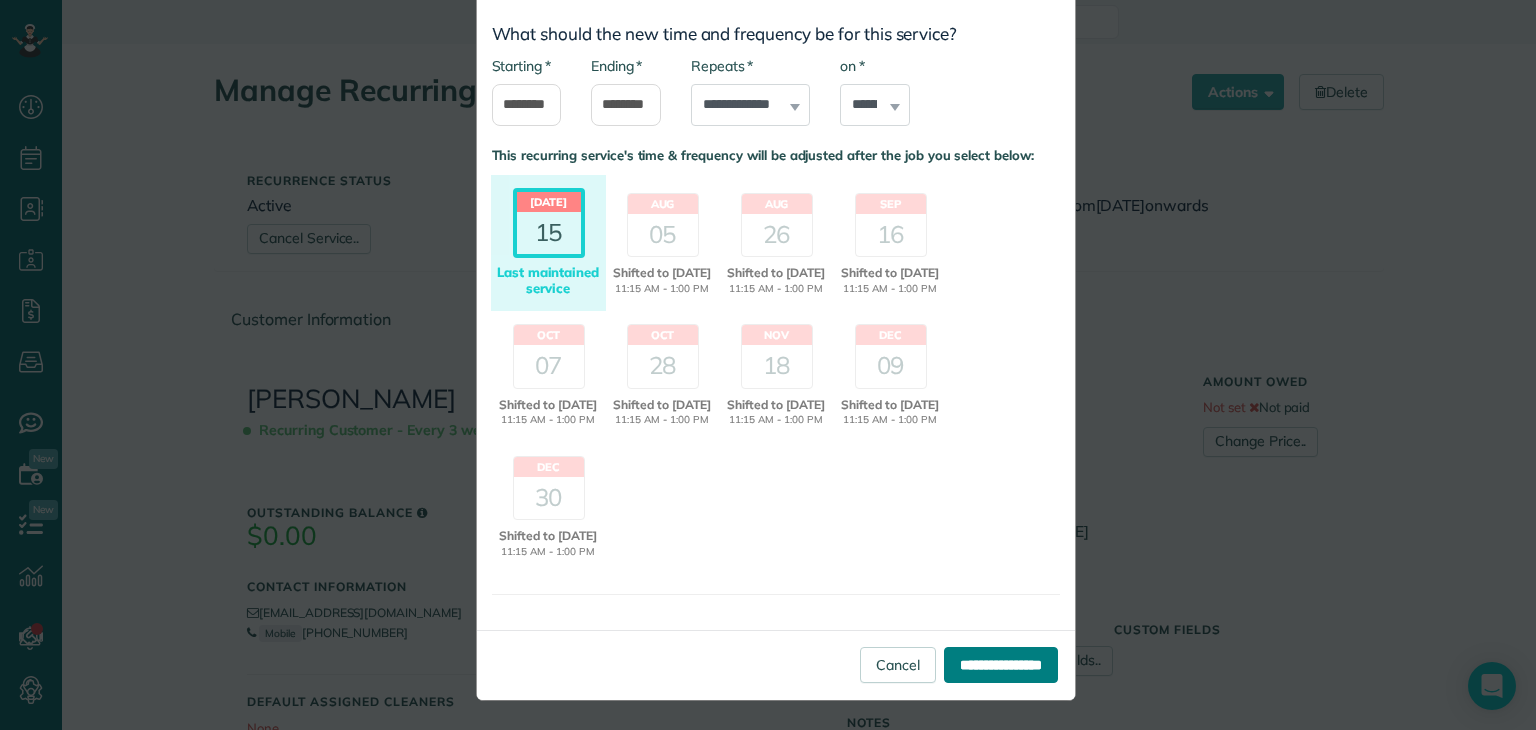 click on "**********" at bounding box center [1001, 665] 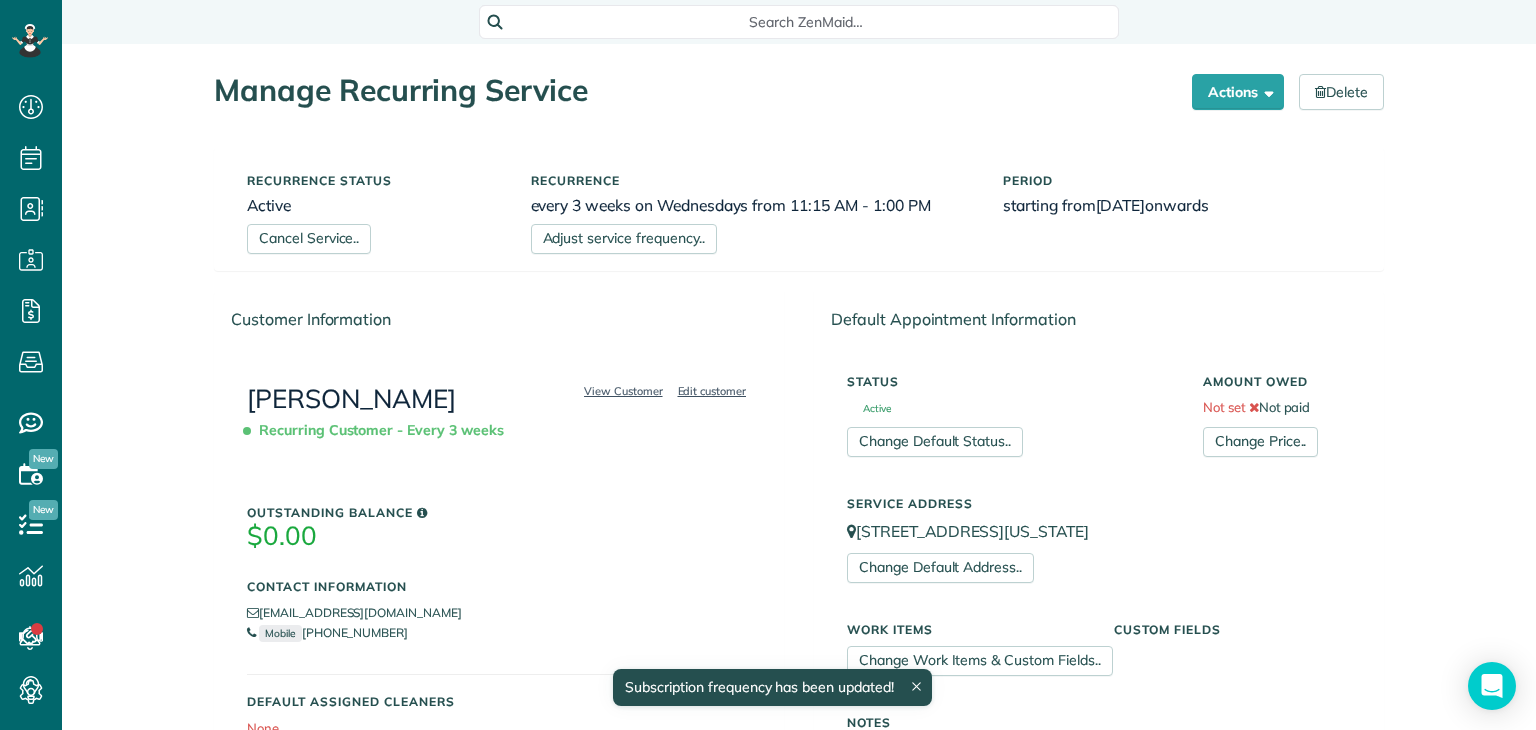 scroll, scrollTop: 0, scrollLeft: 0, axis: both 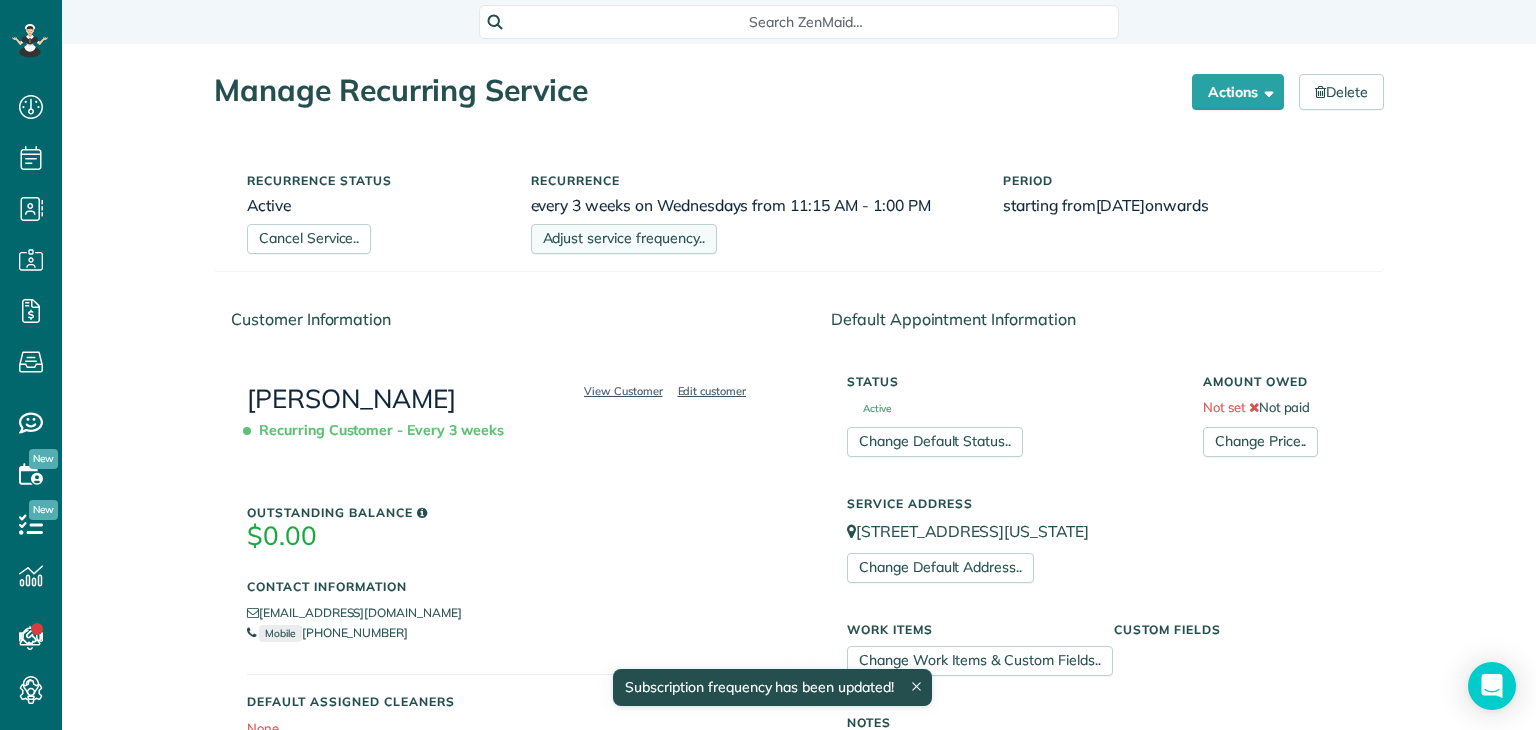 click on "Adjust service frequency.." at bounding box center [624, 239] 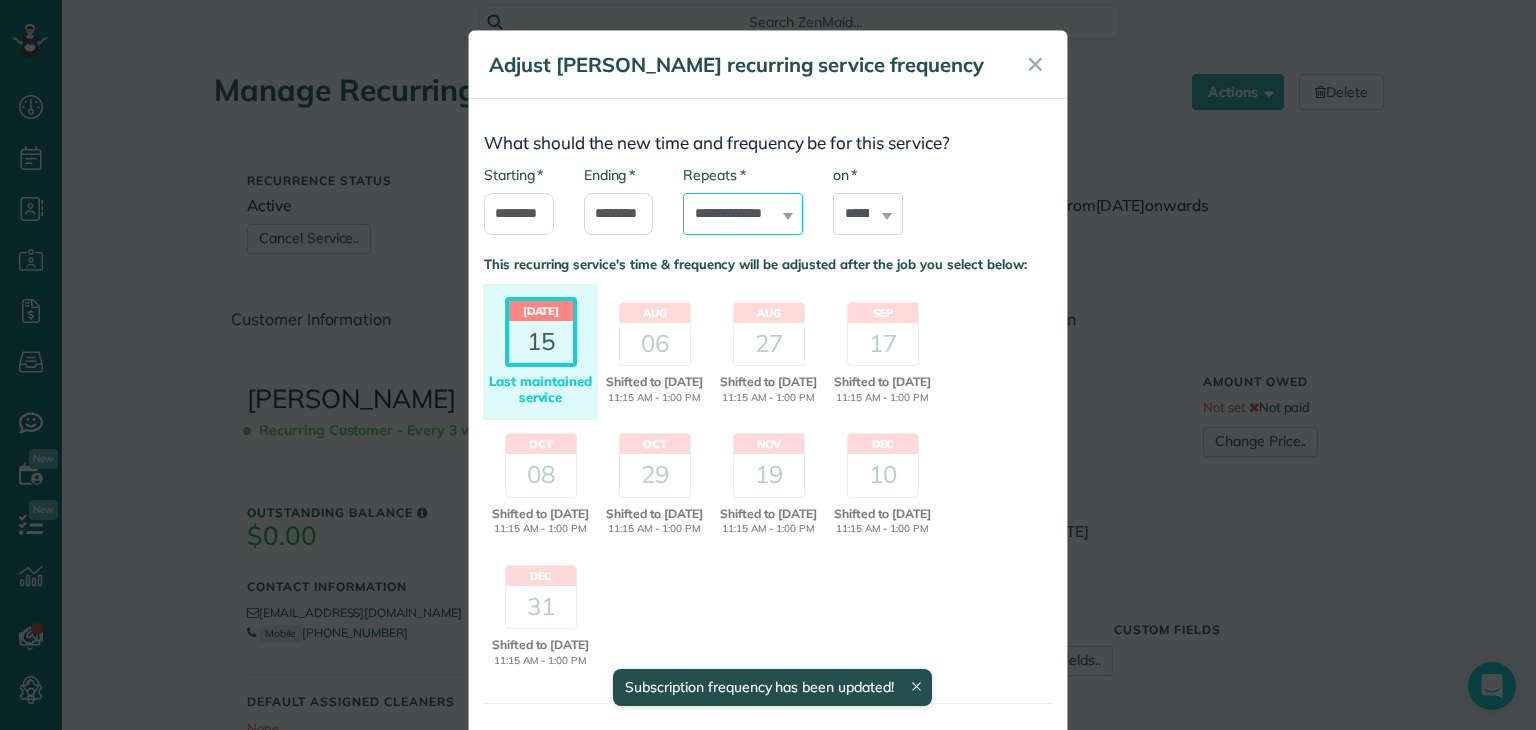 click on "**********" at bounding box center [743, 214] 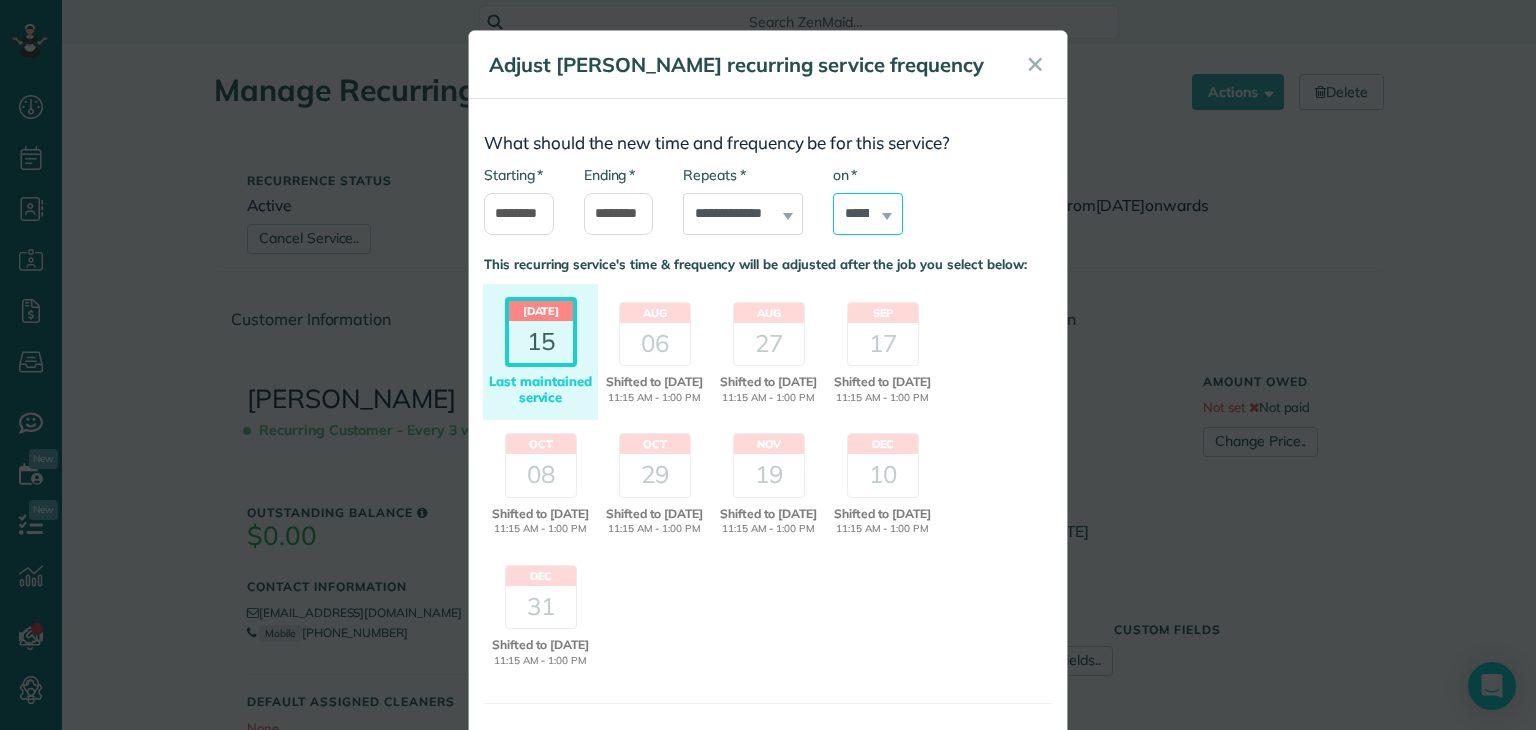 click on "******
******
*******
*********
********
******
********" at bounding box center [868, 214] 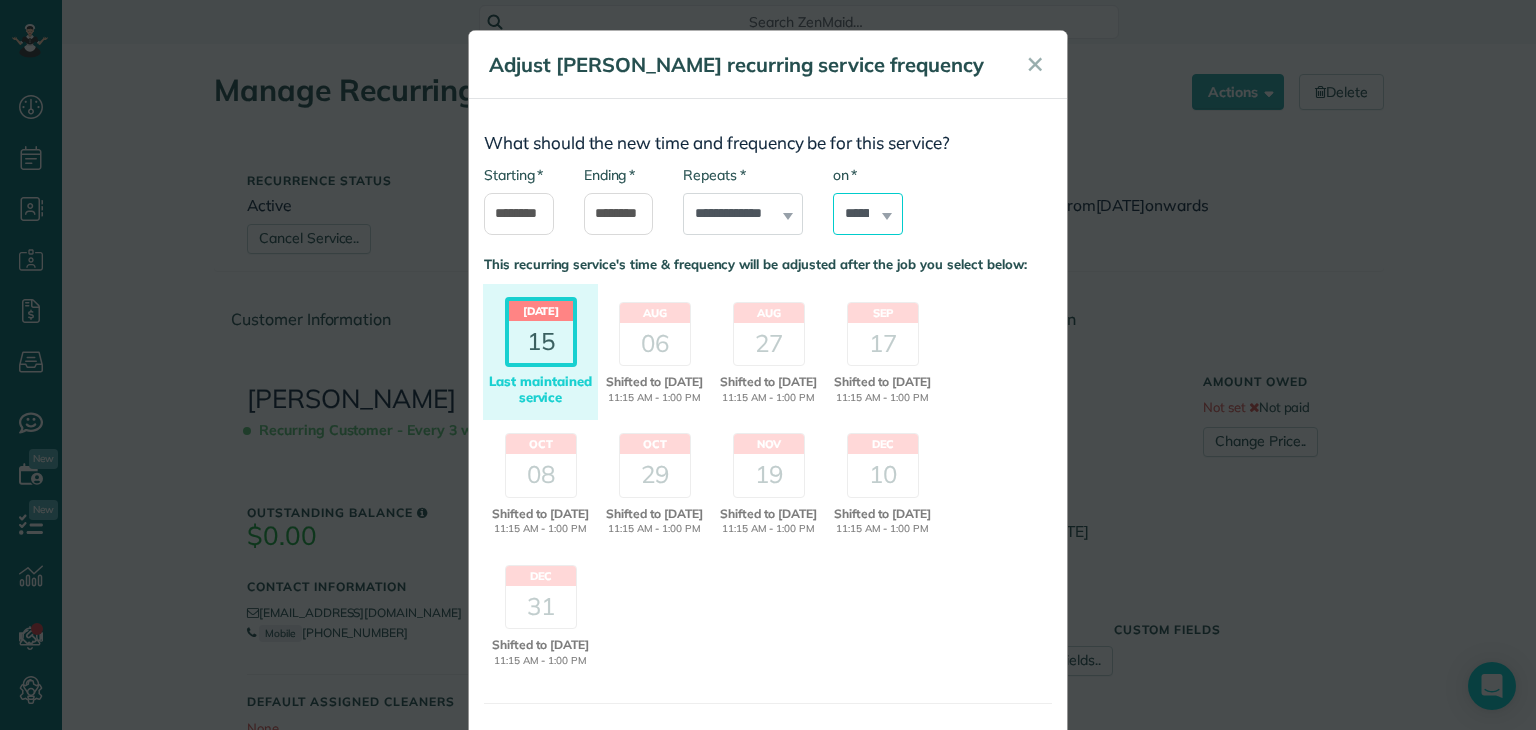 click on "******
******
*******
*********
********
******
********" at bounding box center (868, 214) 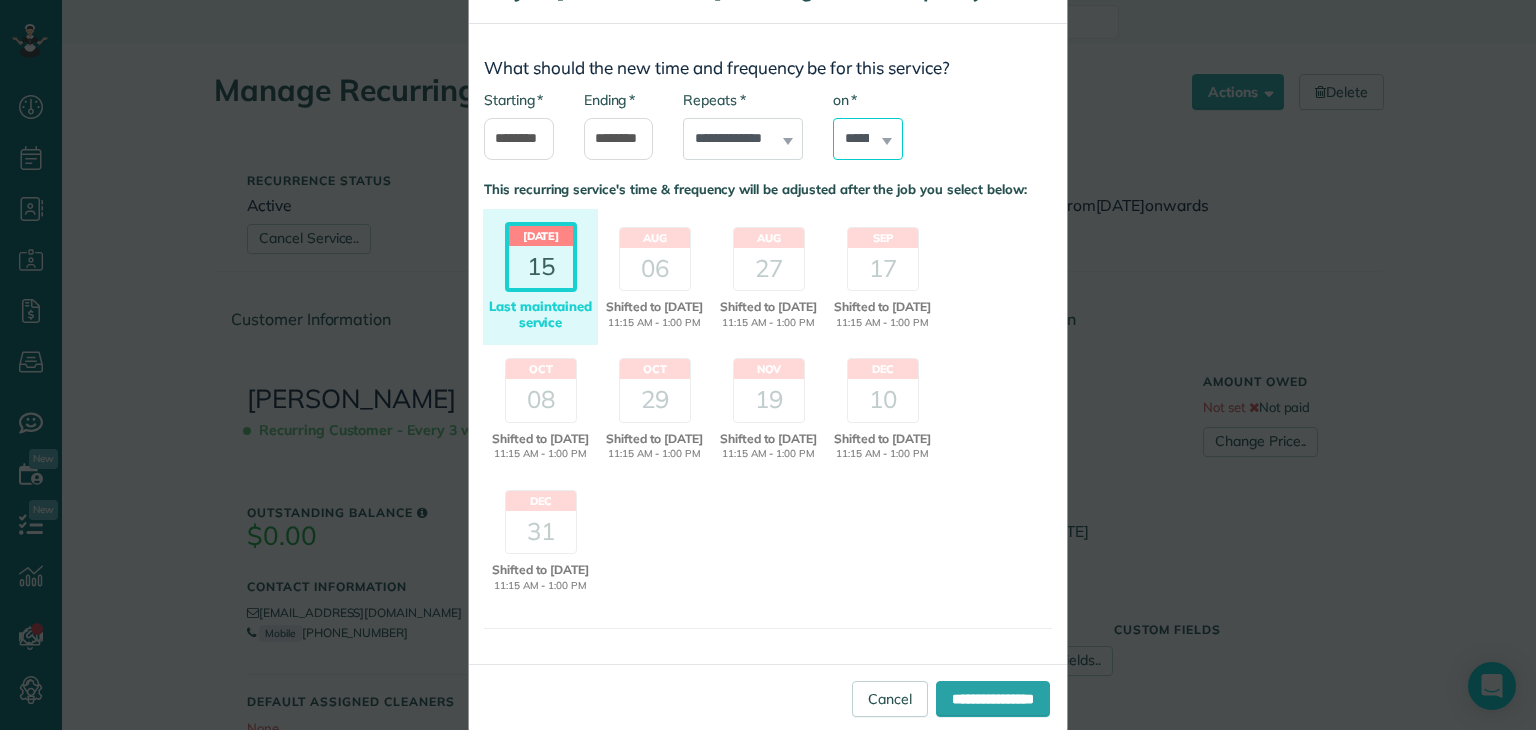 scroll, scrollTop: 144, scrollLeft: 0, axis: vertical 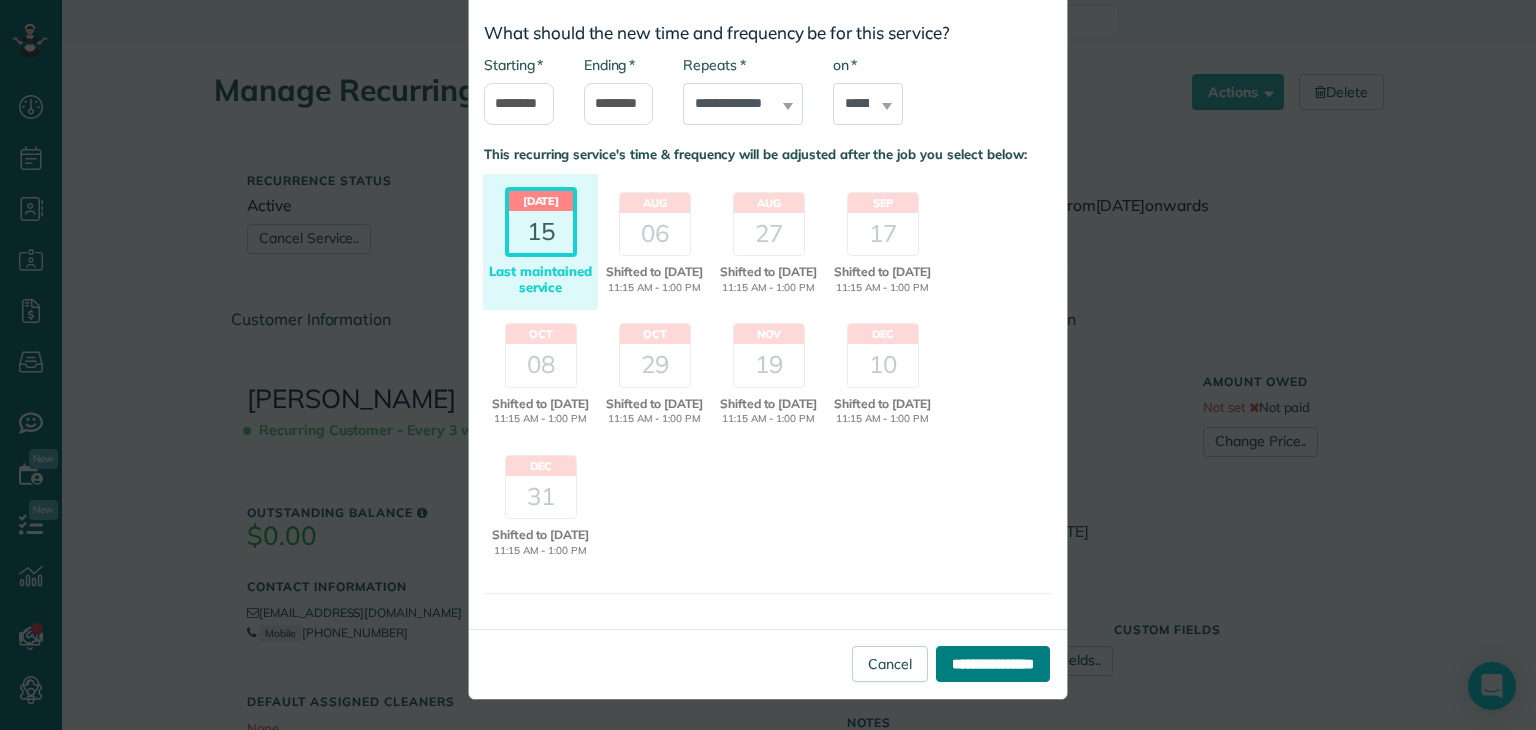 click on "**********" at bounding box center (993, 664) 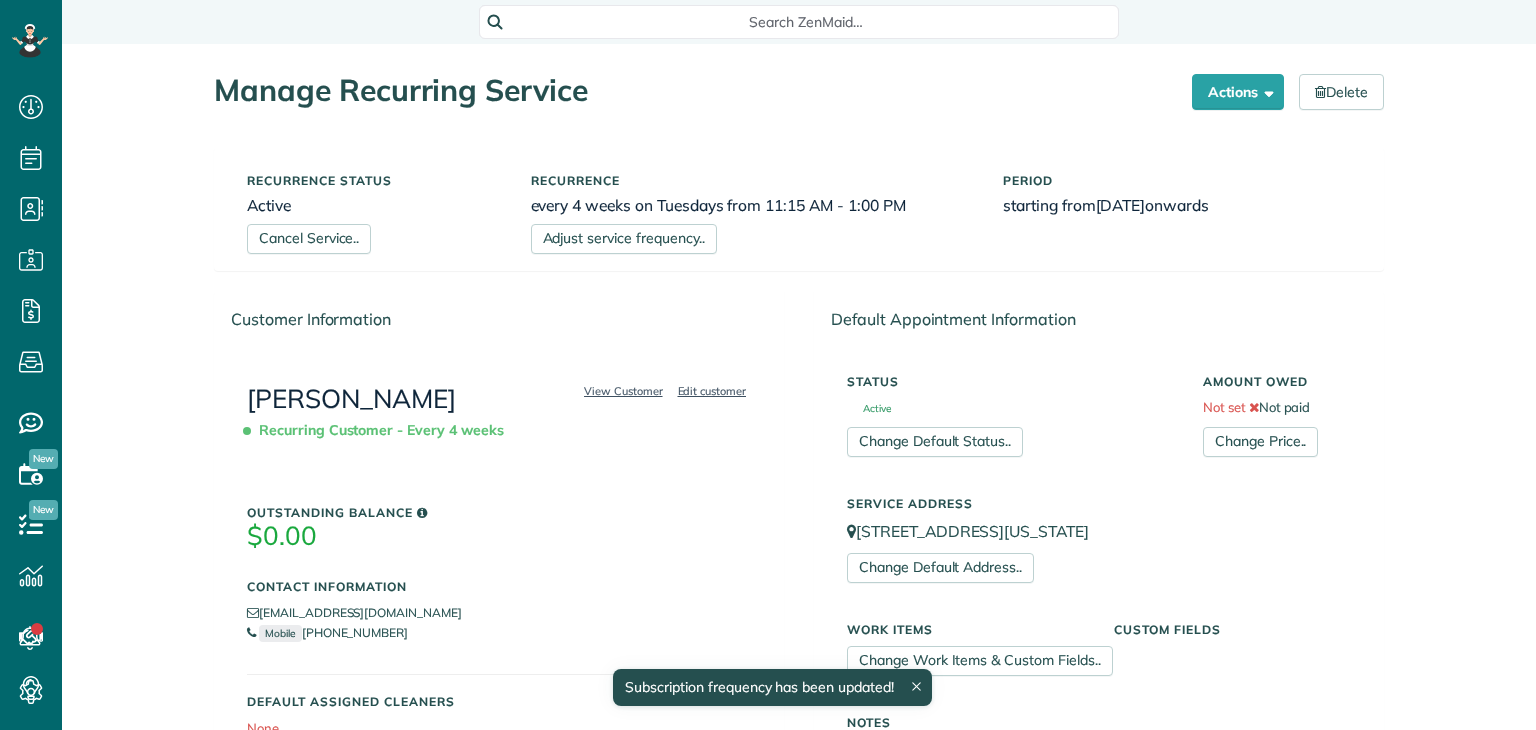 scroll, scrollTop: 0, scrollLeft: 0, axis: both 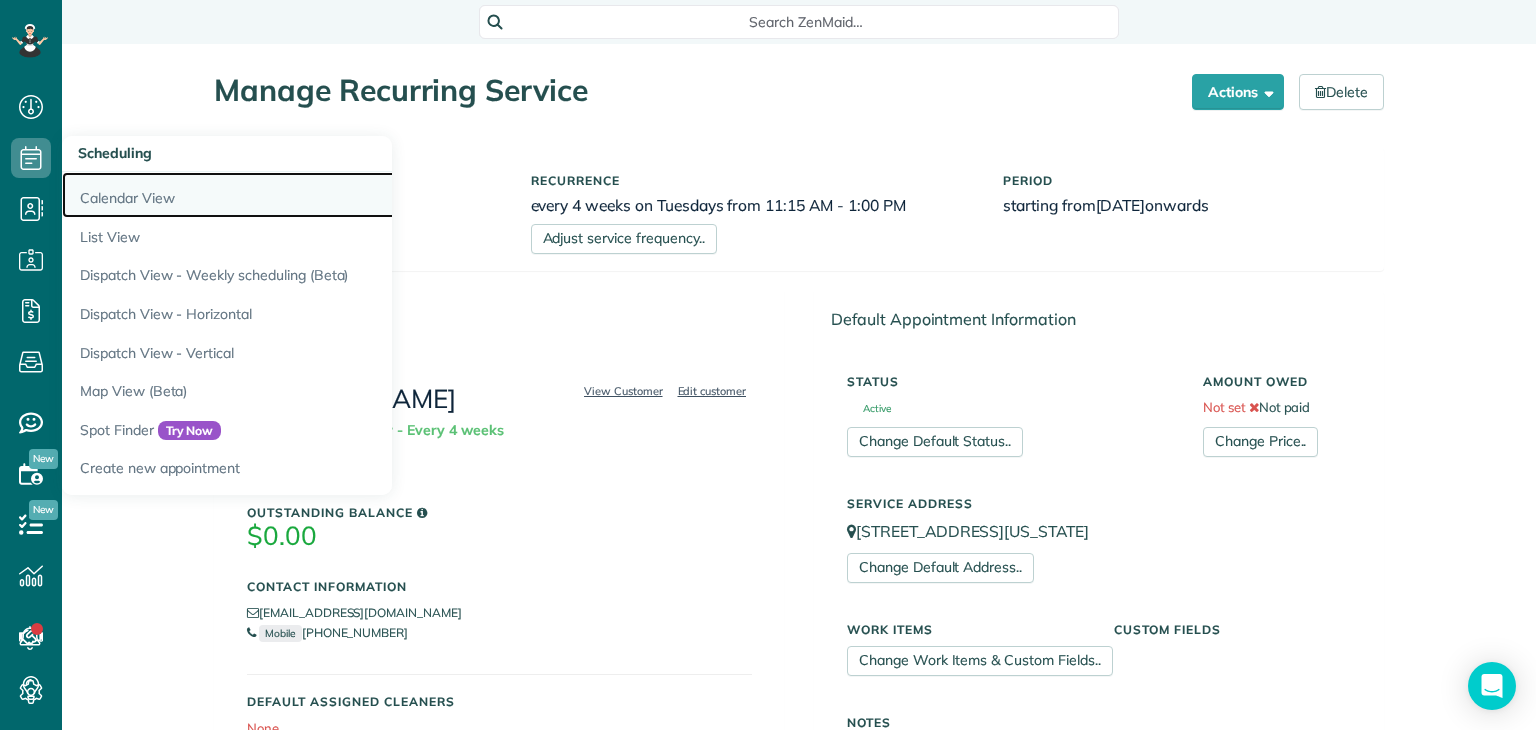 click on "Calendar View" at bounding box center [312, 195] 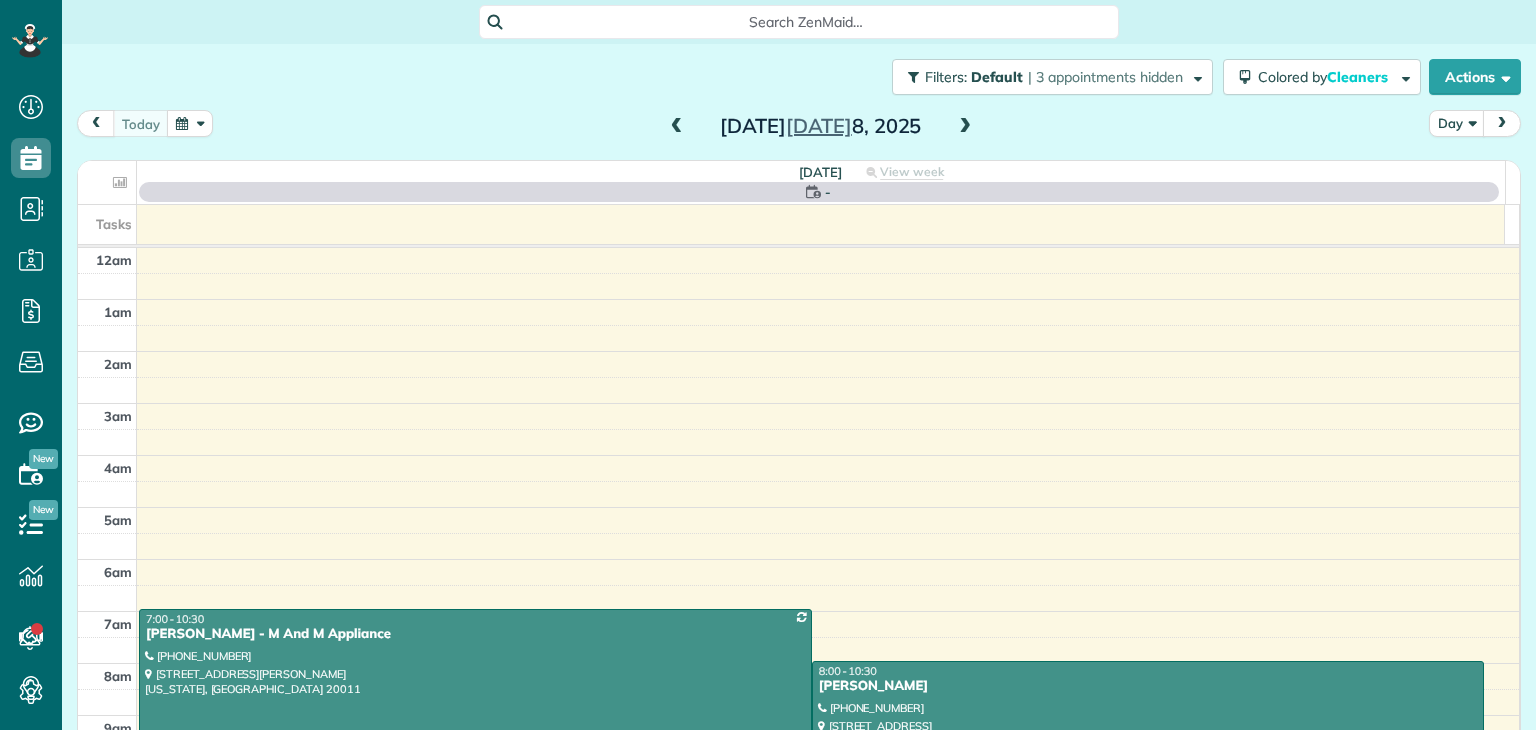 scroll, scrollTop: 0, scrollLeft: 0, axis: both 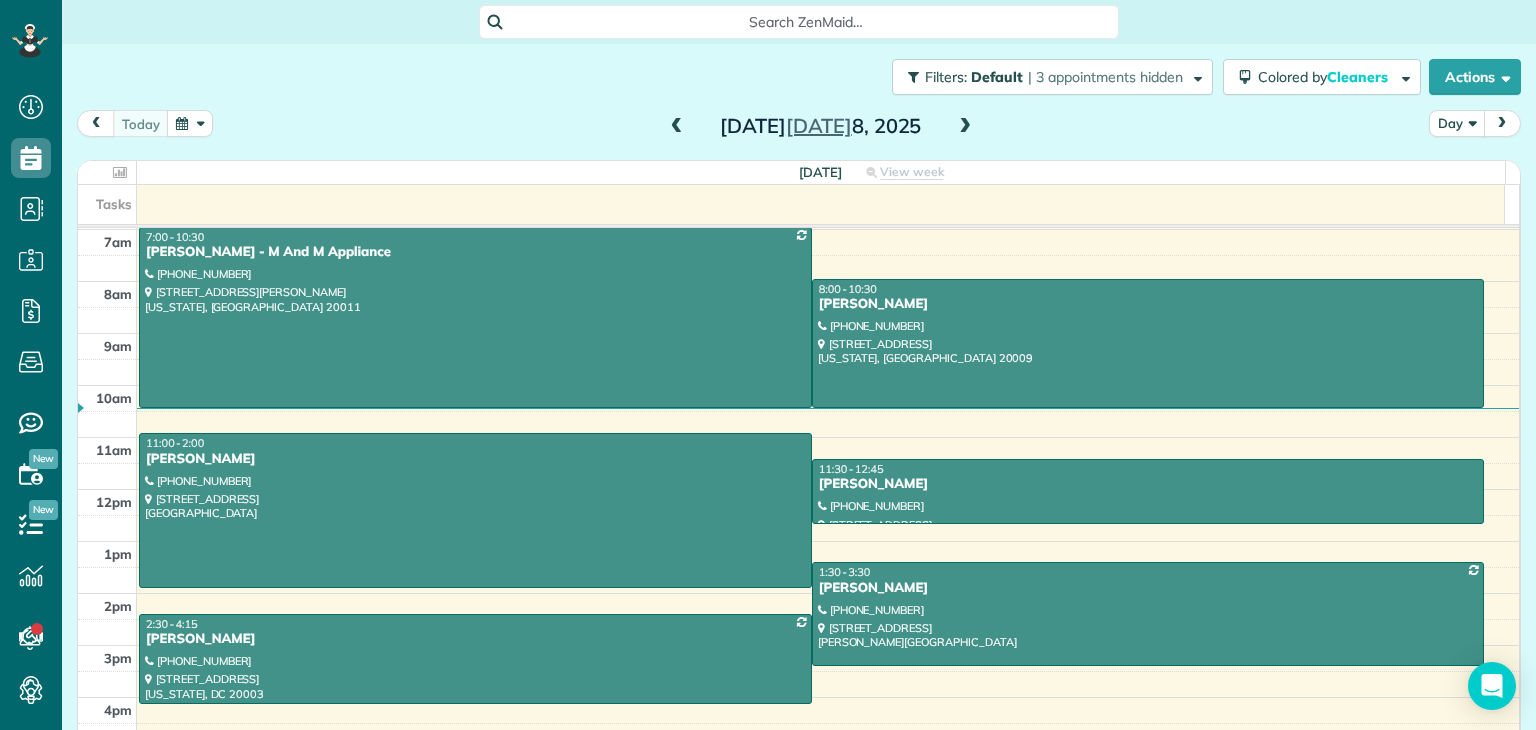click on "Day" at bounding box center [1457, 123] 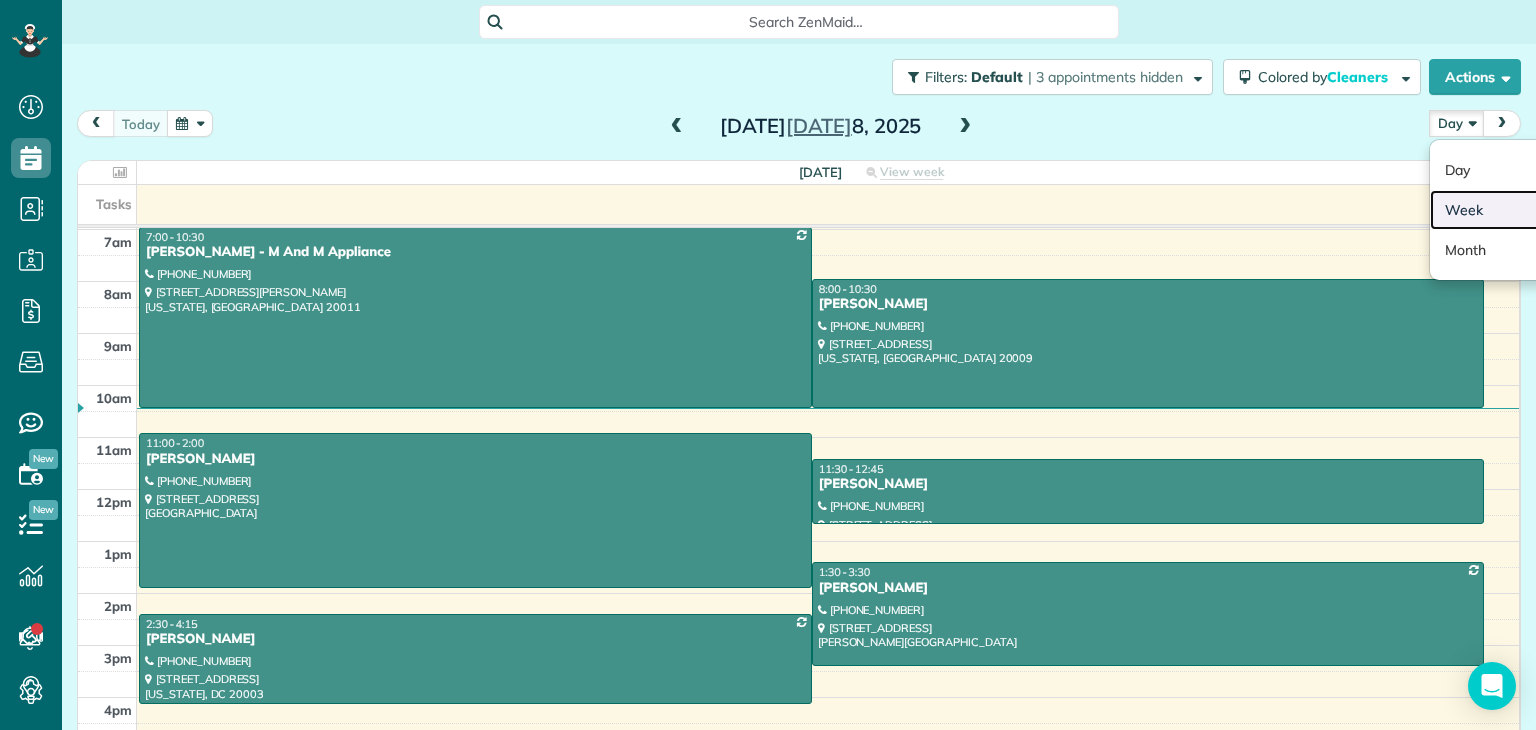 click on "Week" at bounding box center (1509, 210) 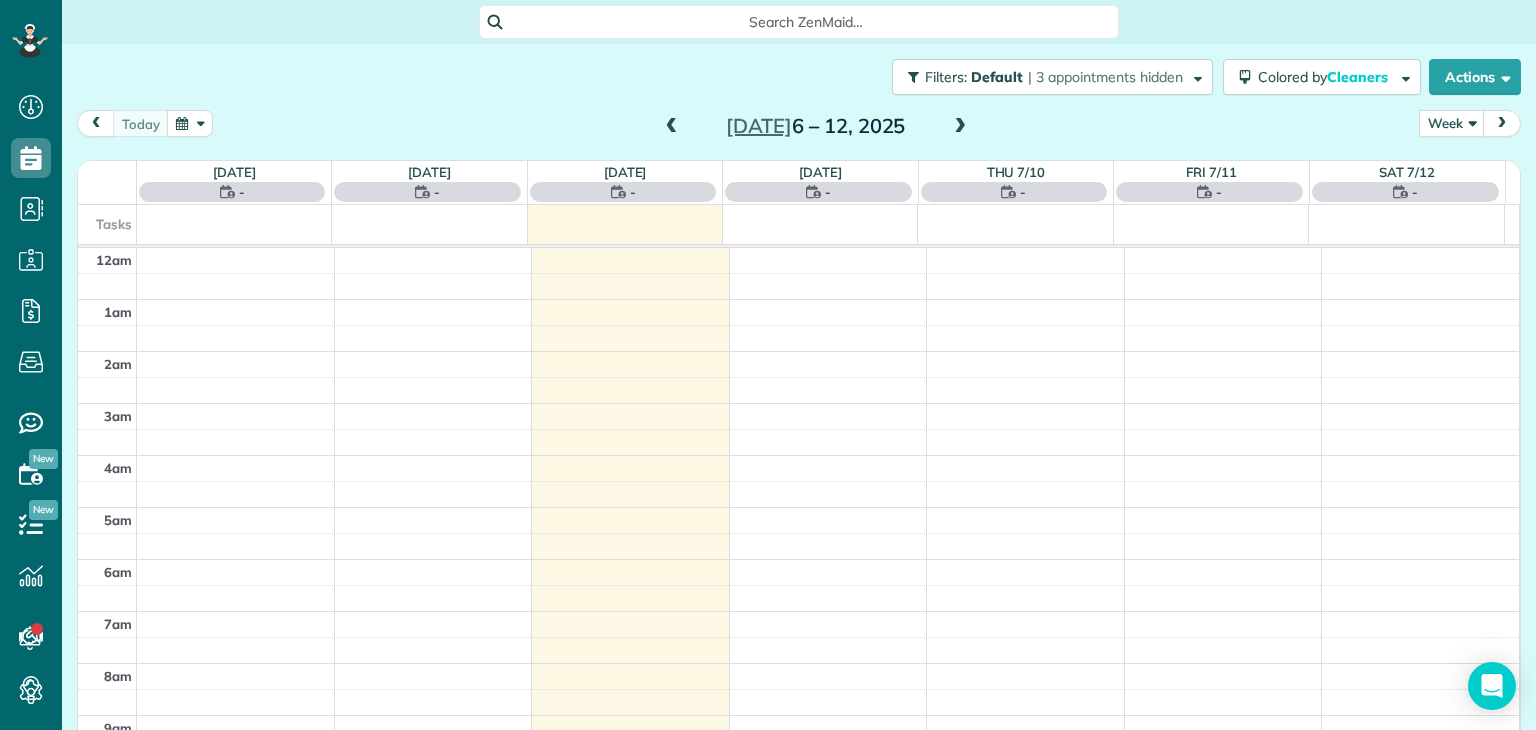 scroll, scrollTop: 362, scrollLeft: 0, axis: vertical 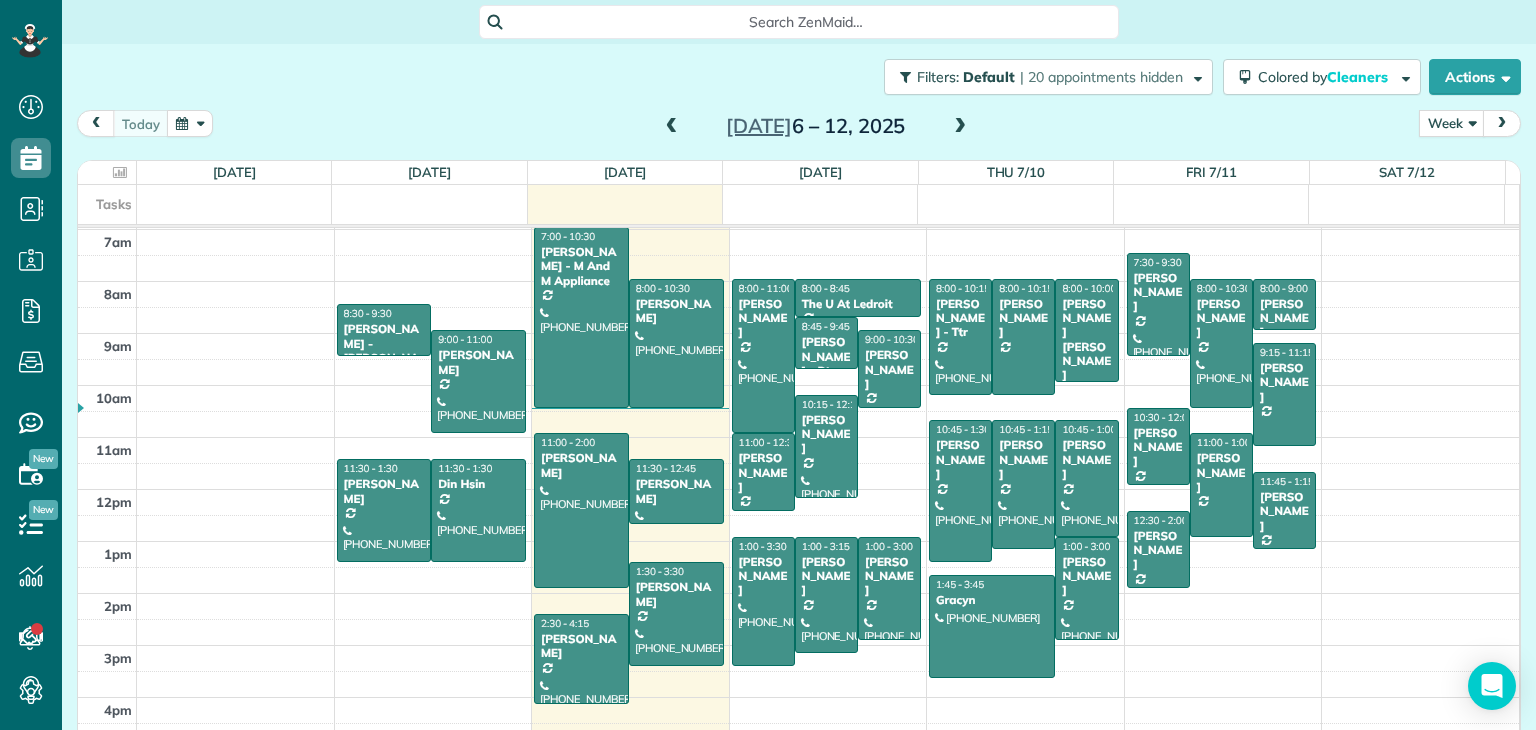 click on "[DATE] – [DATE]" at bounding box center [816, 126] 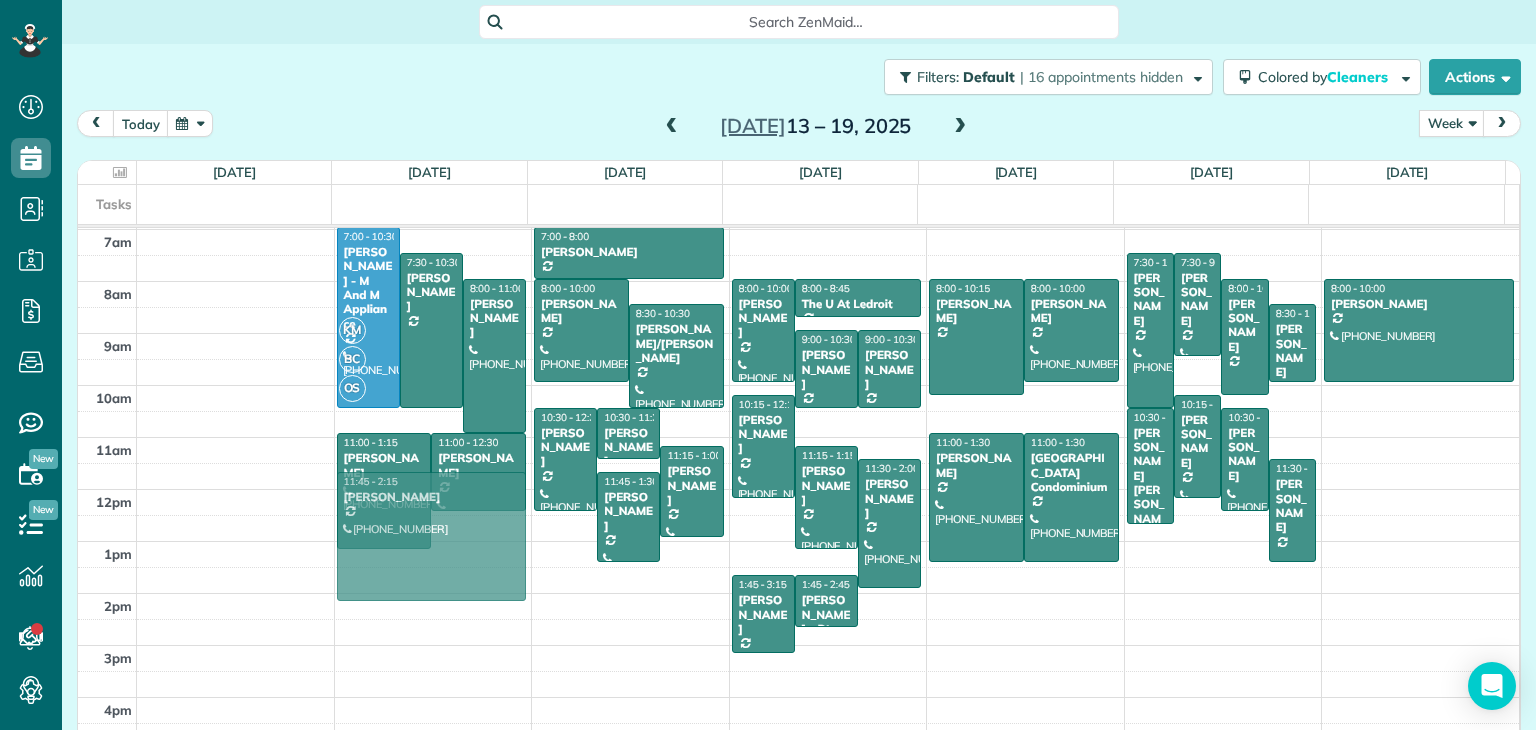 drag, startPoint x: 561, startPoint y: 590, endPoint x: 473, endPoint y: 521, distance: 111.82576 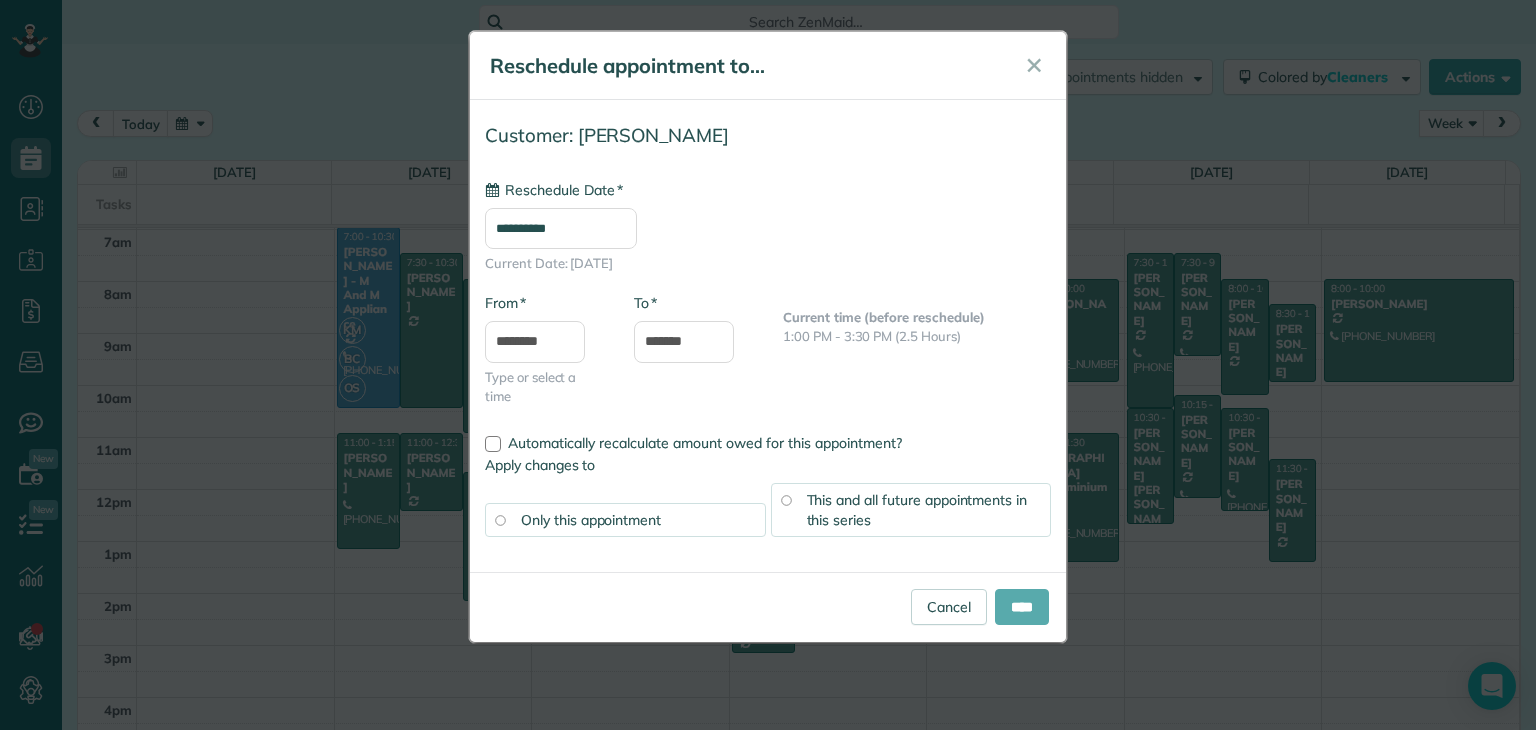 type on "**********" 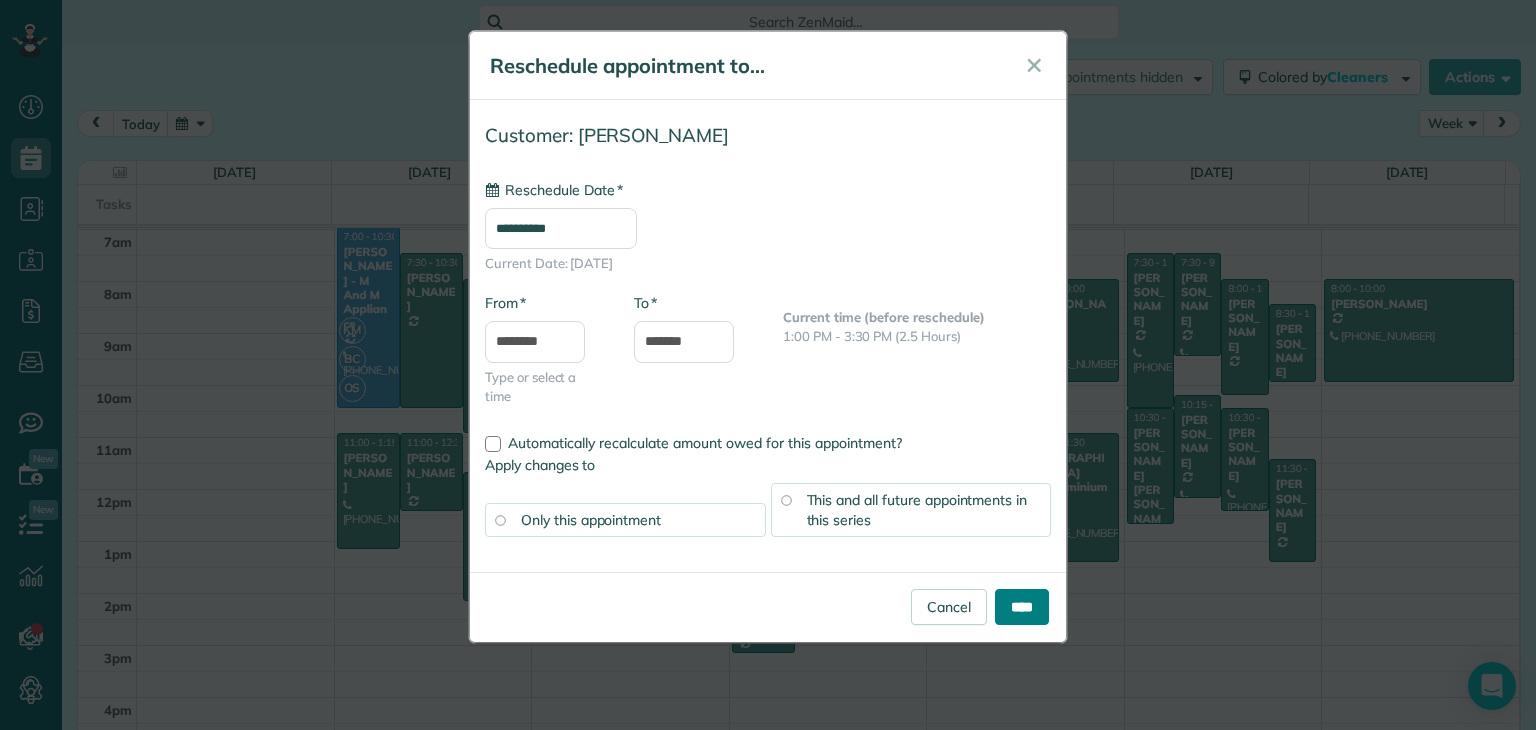 click on "****" at bounding box center (1022, 607) 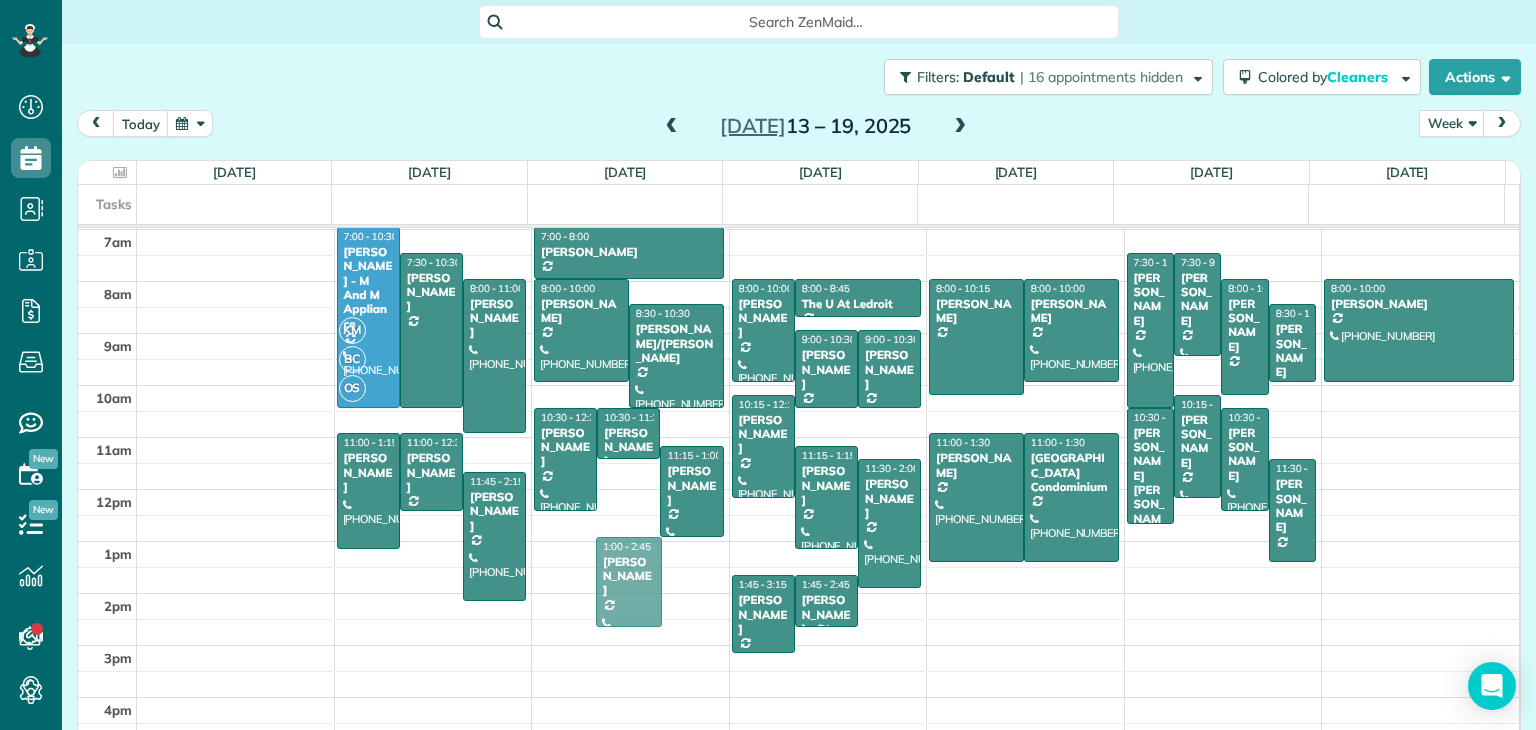 drag, startPoint x: 604, startPoint y: 498, endPoint x: 592, endPoint y: 557, distance: 60.207973 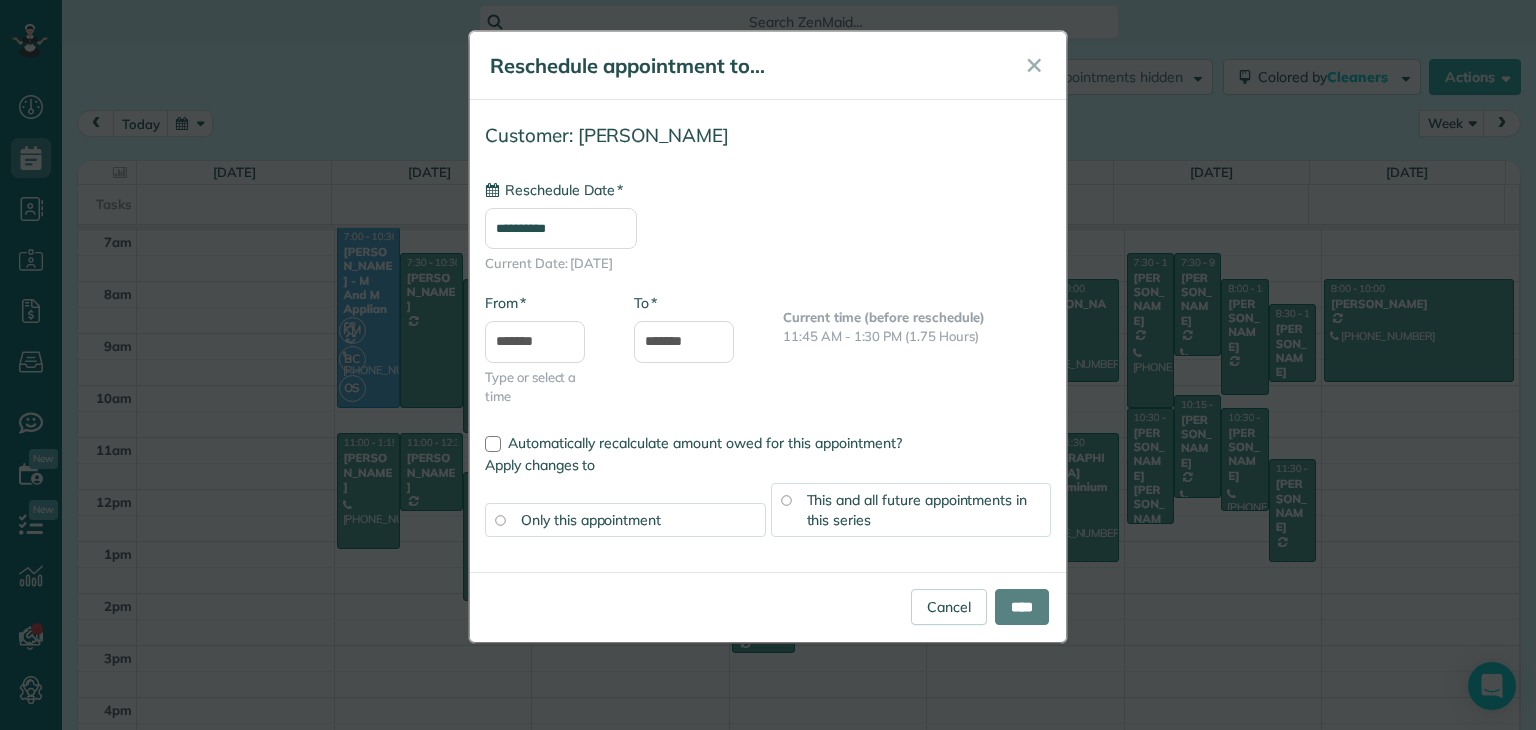 type on "**********" 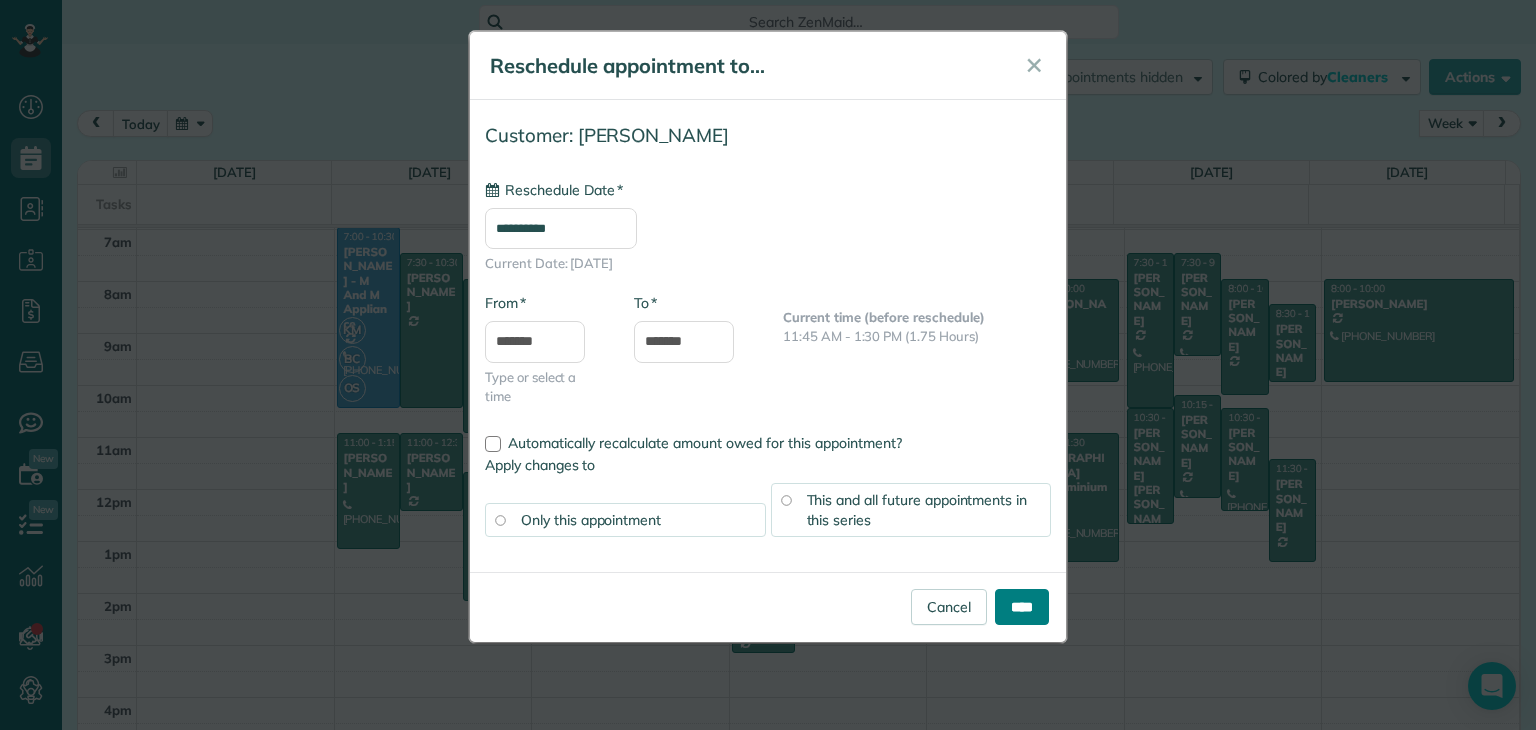 click on "****" at bounding box center [1022, 607] 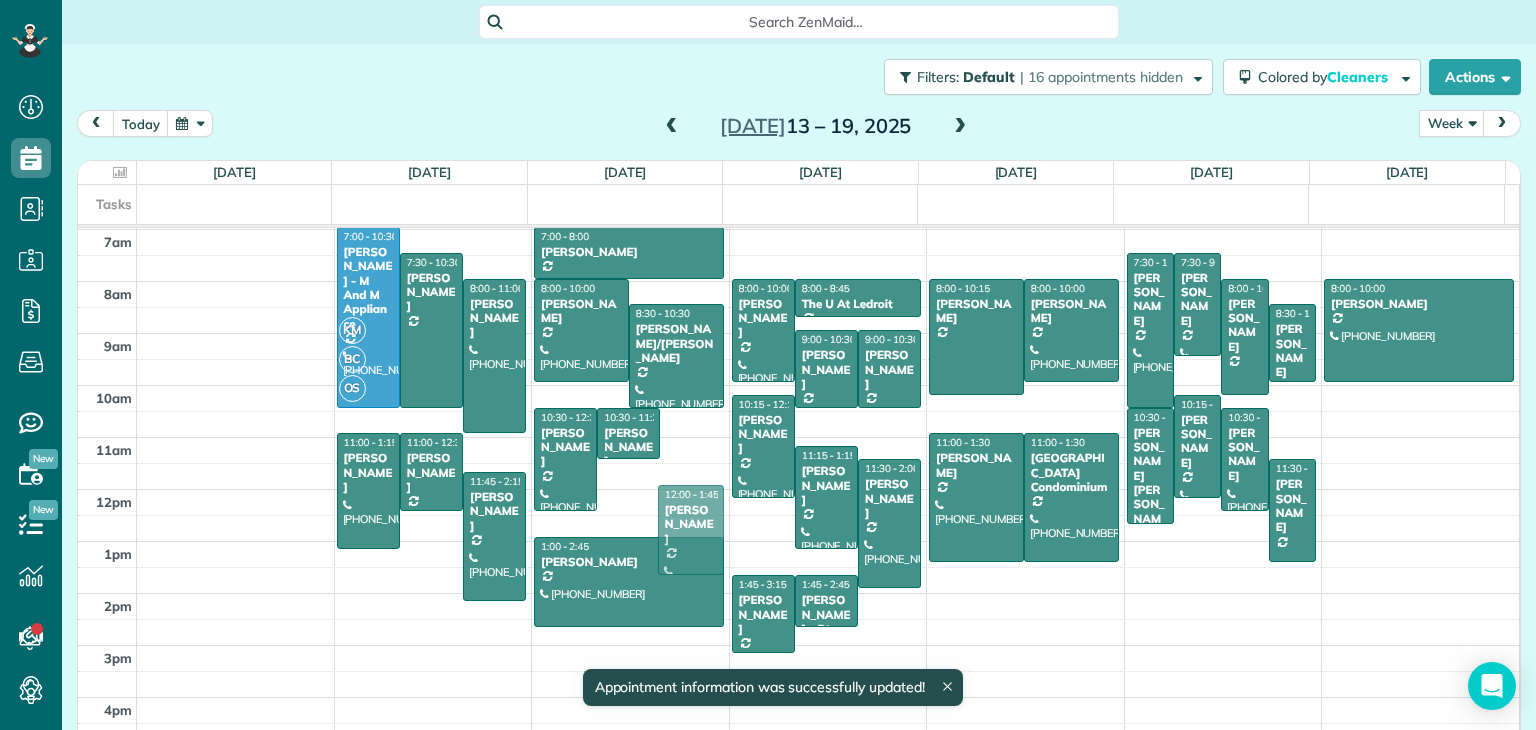 drag, startPoint x: 695, startPoint y: 491, endPoint x: 695, endPoint y: 509, distance: 18 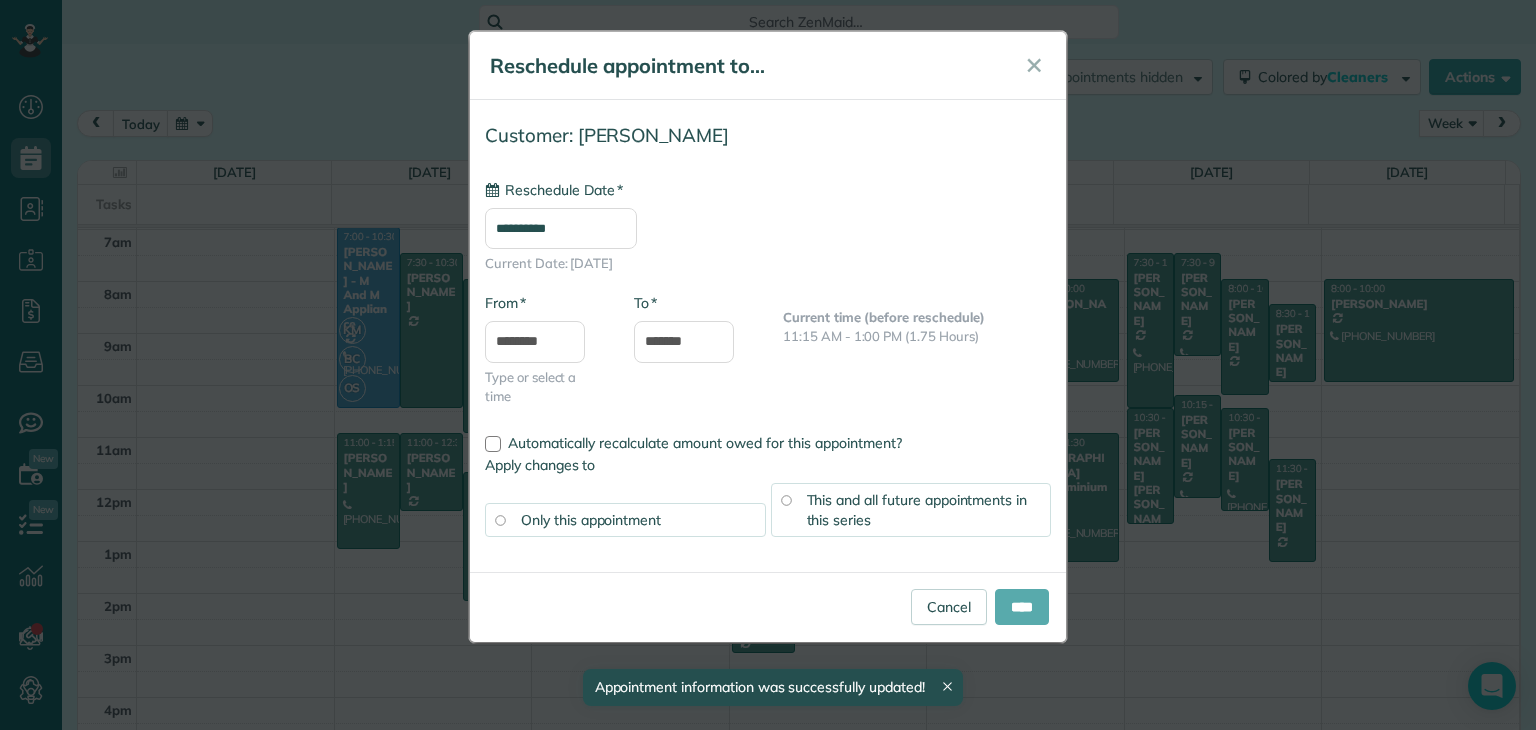 type on "**********" 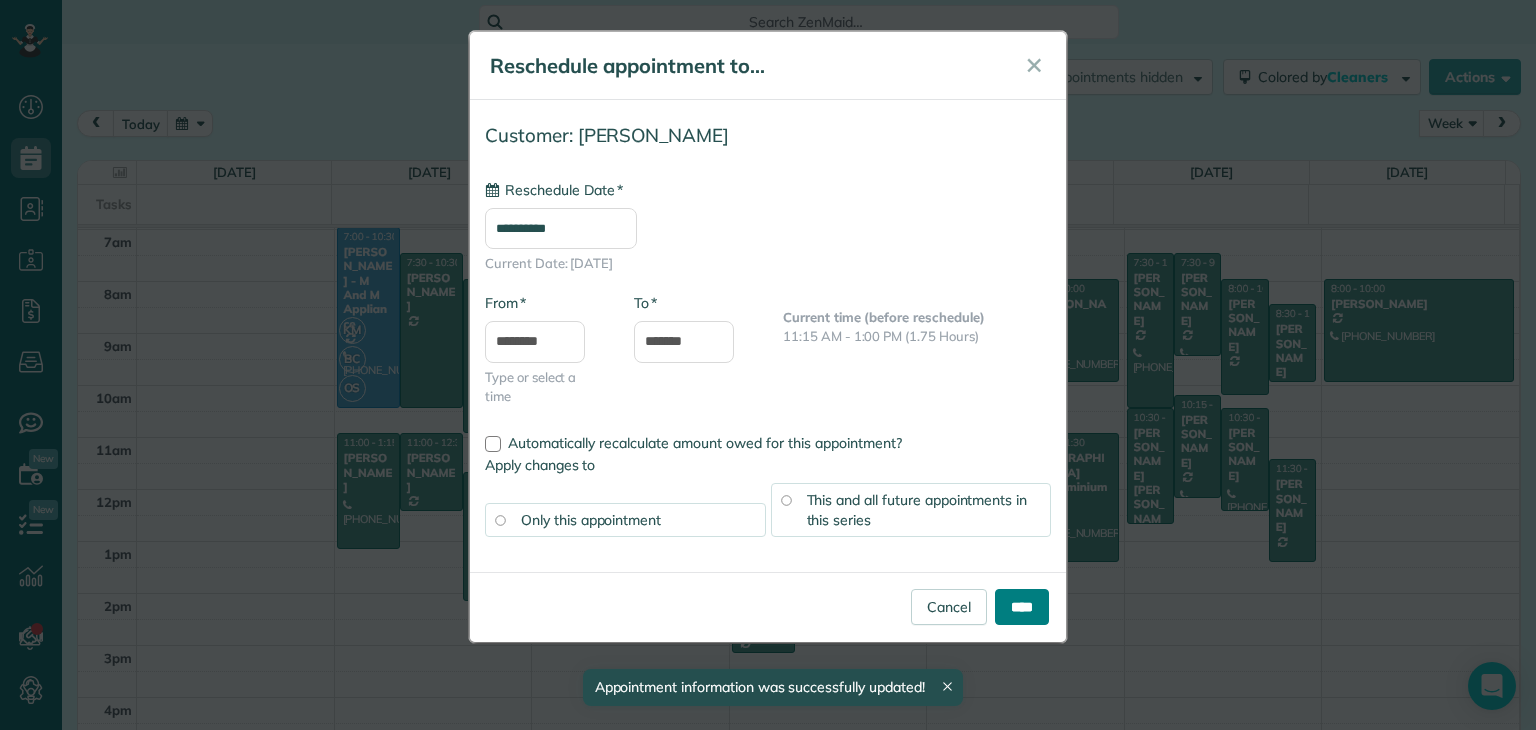 click on "****" at bounding box center [1022, 607] 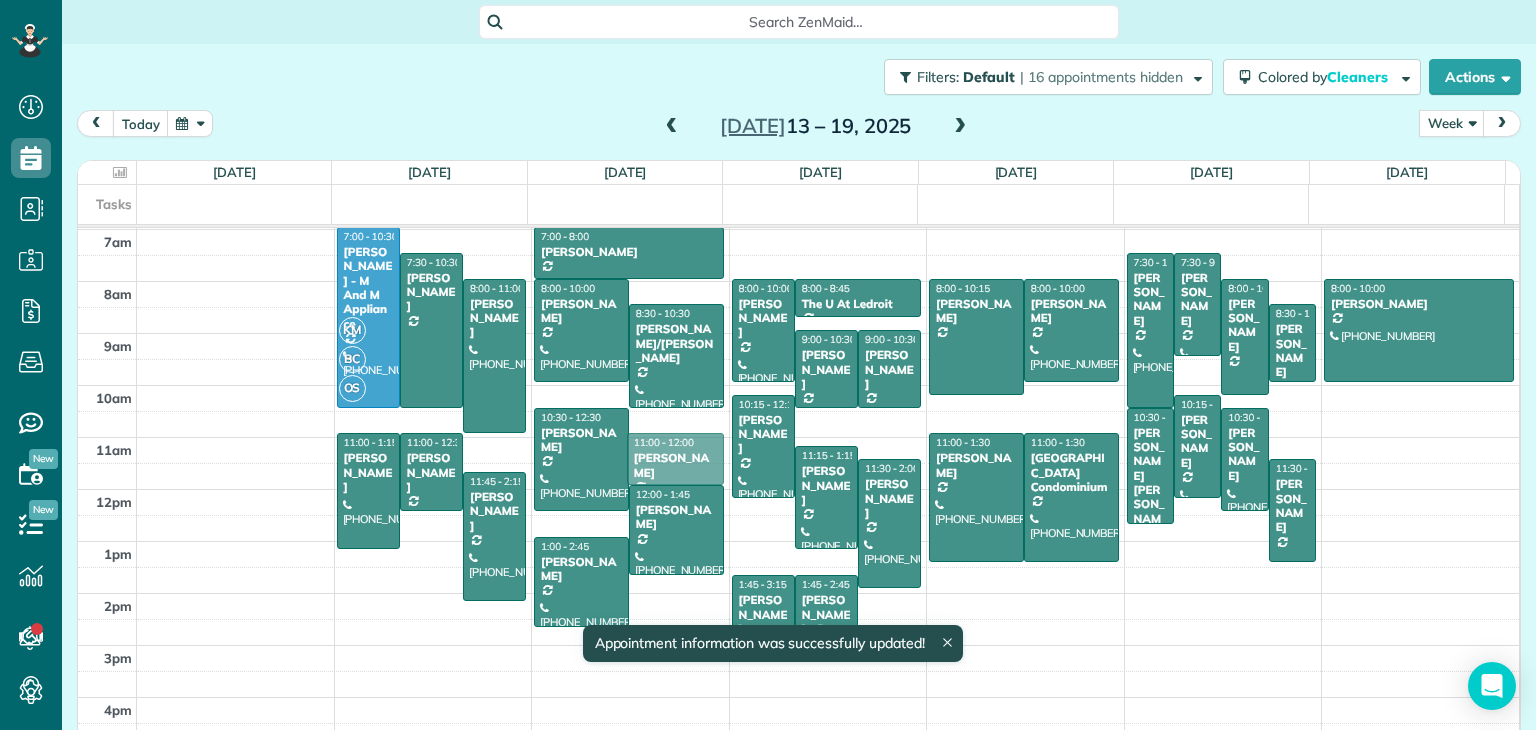 drag, startPoint x: 661, startPoint y: 430, endPoint x: 661, endPoint y: 452, distance: 22 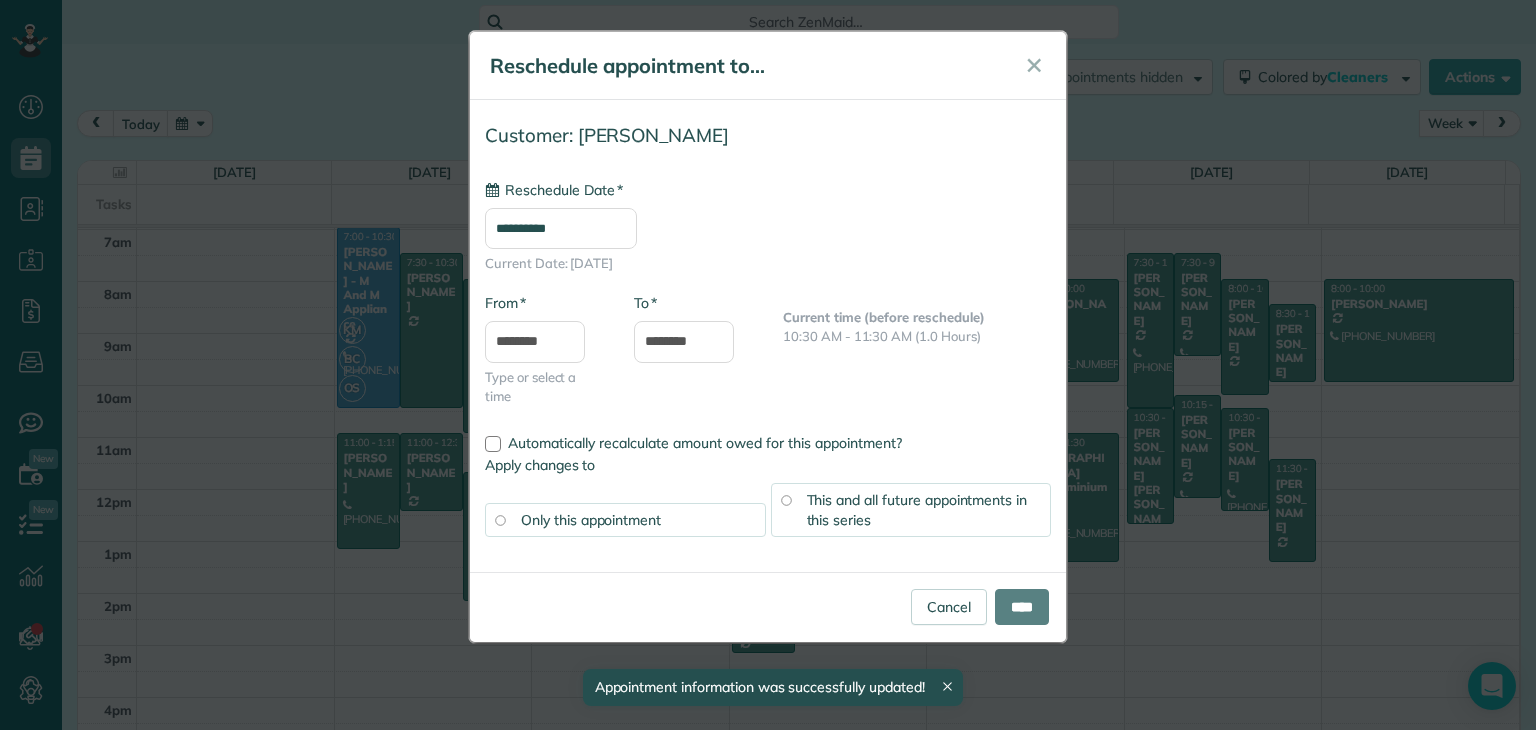 click on "Cancel
****" at bounding box center [768, 607] 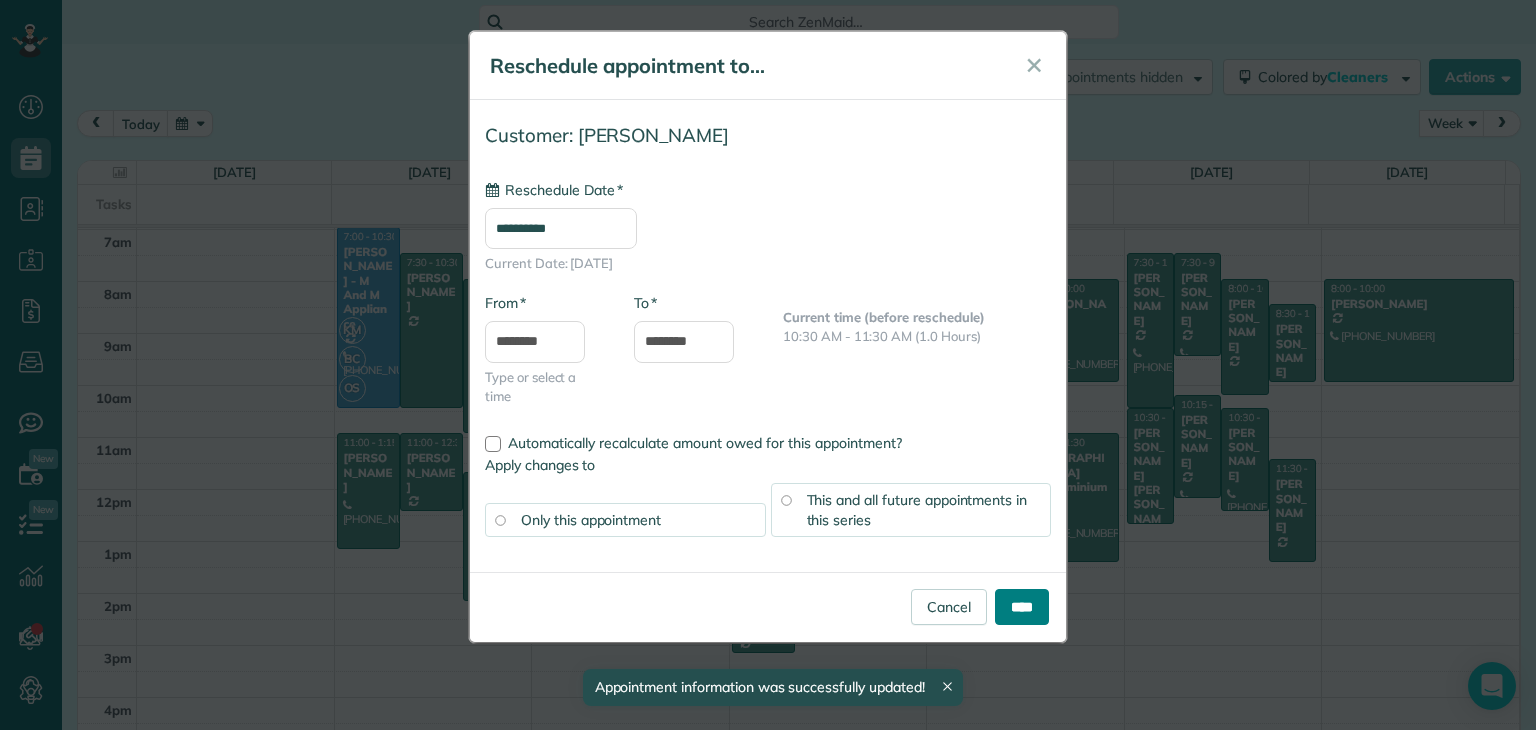 click on "****" at bounding box center (1022, 607) 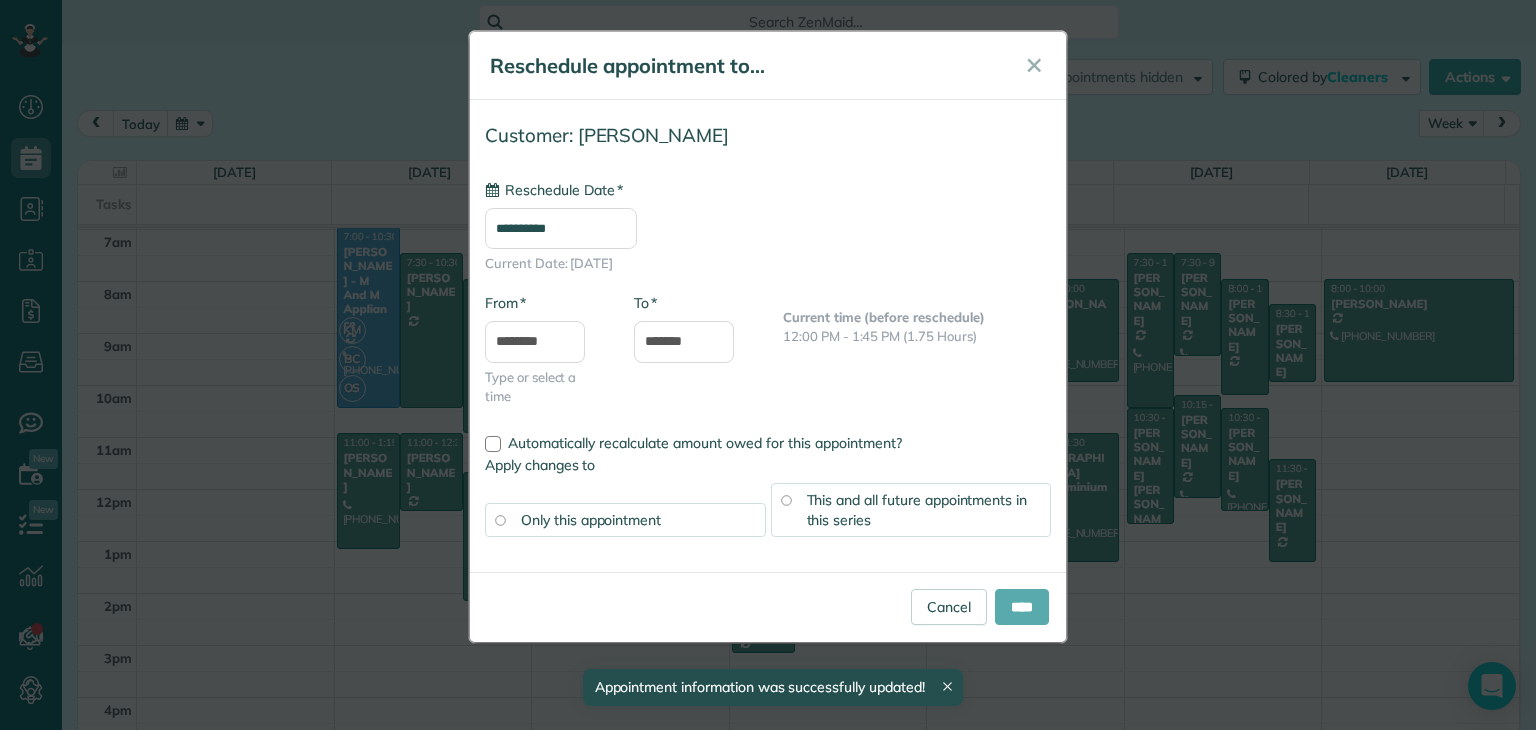 type on "**********" 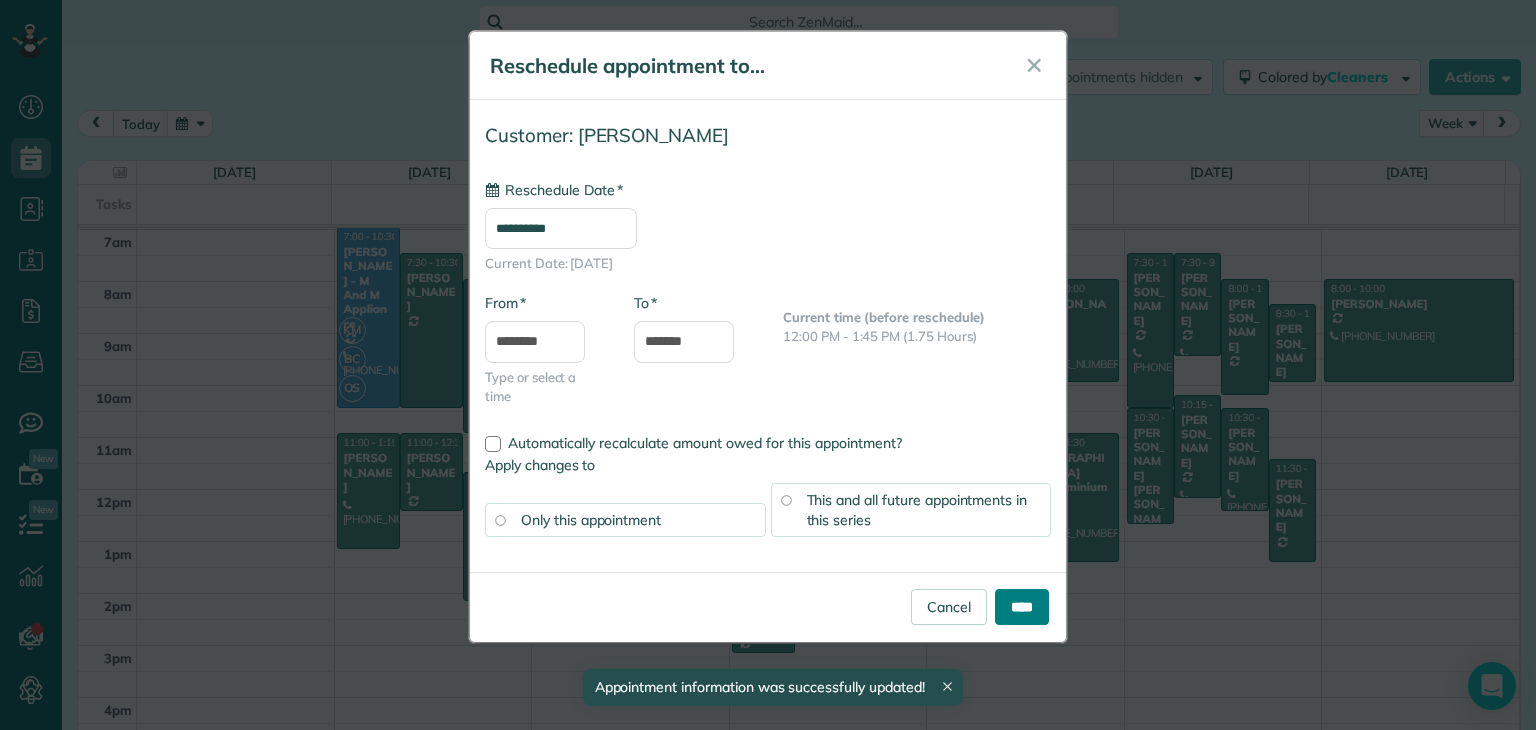 drag, startPoint x: 998, startPoint y: 605, endPoint x: 906, endPoint y: 577, distance: 96.16652 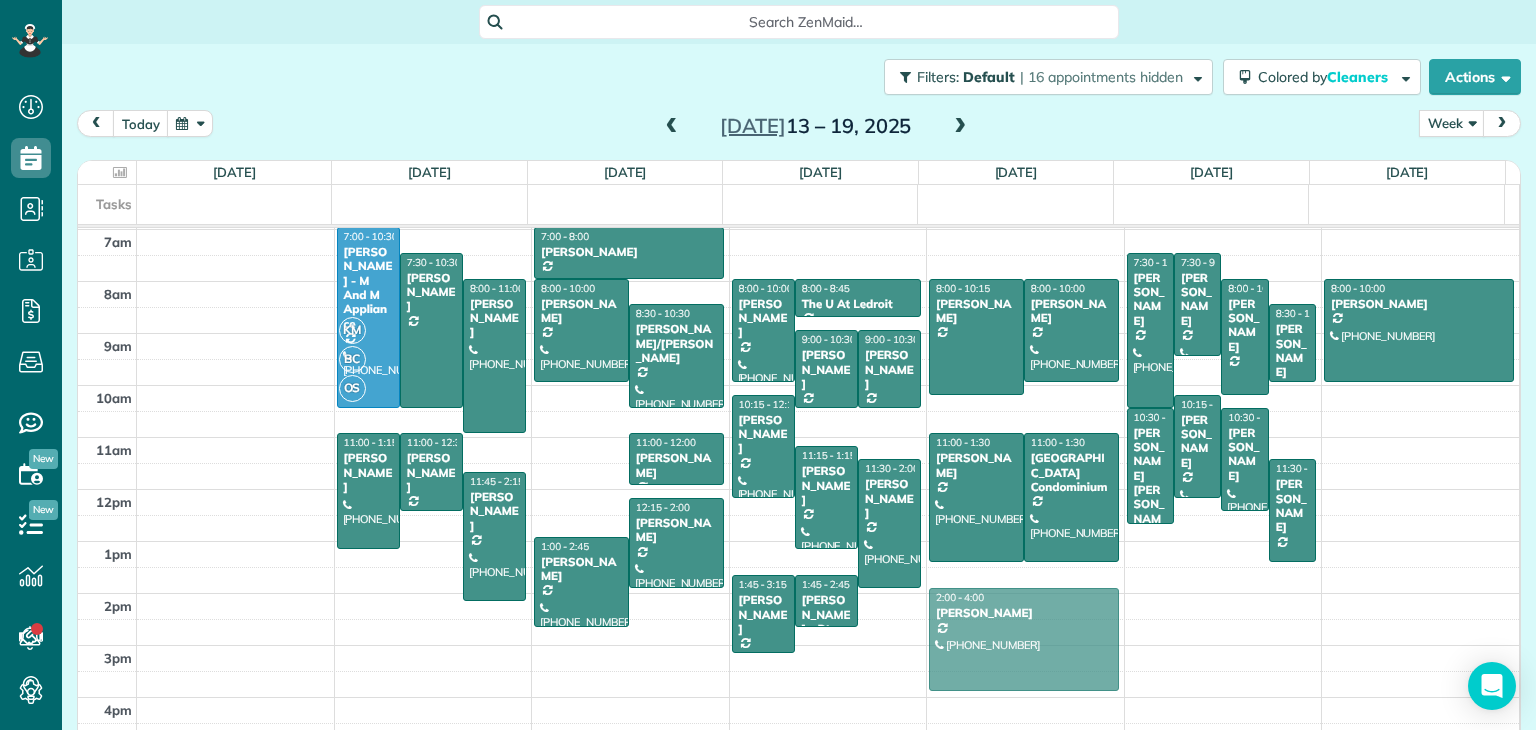 drag, startPoint x: 564, startPoint y: 473, endPoint x: 1060, endPoint y: 656, distance: 528.6823 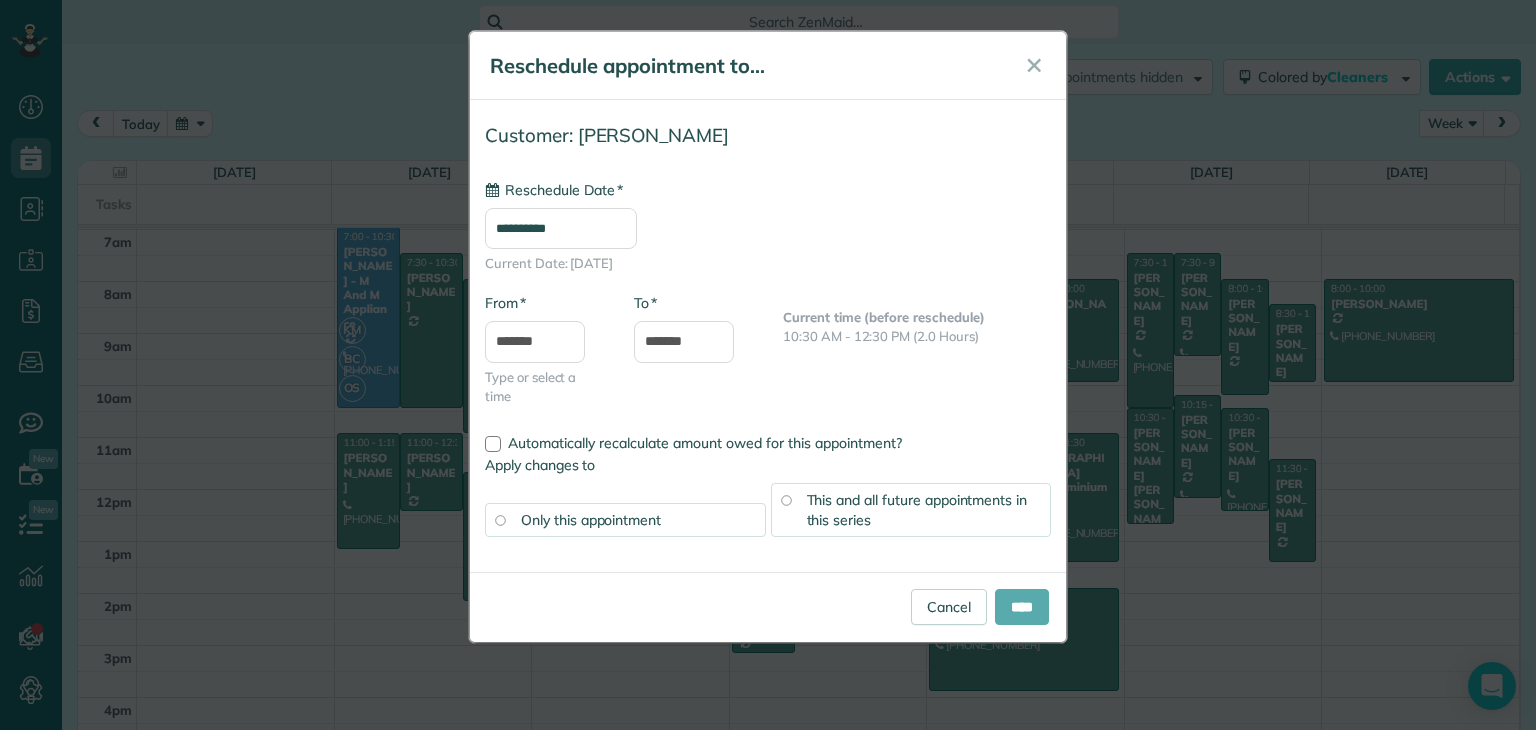 type on "**********" 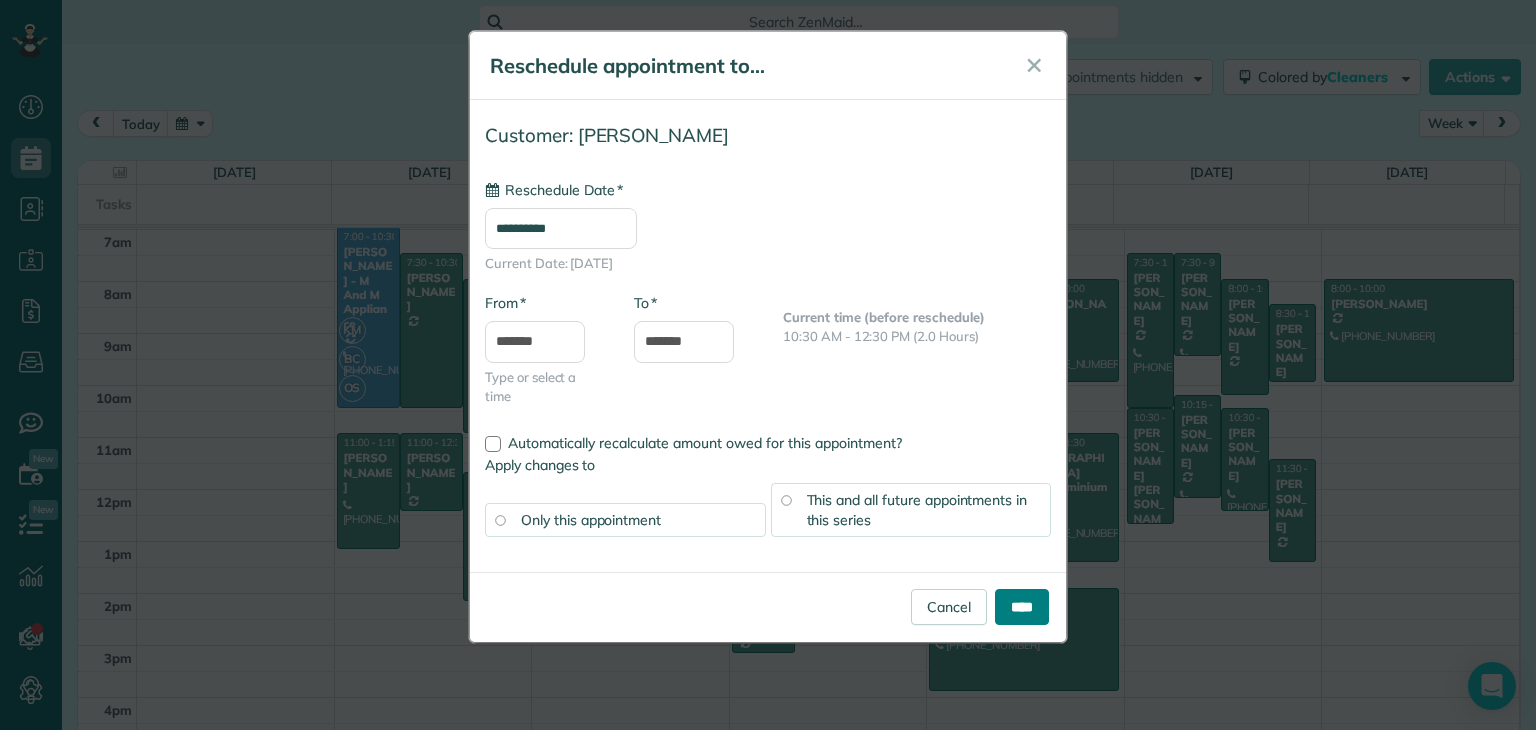 click on "****" at bounding box center (1022, 607) 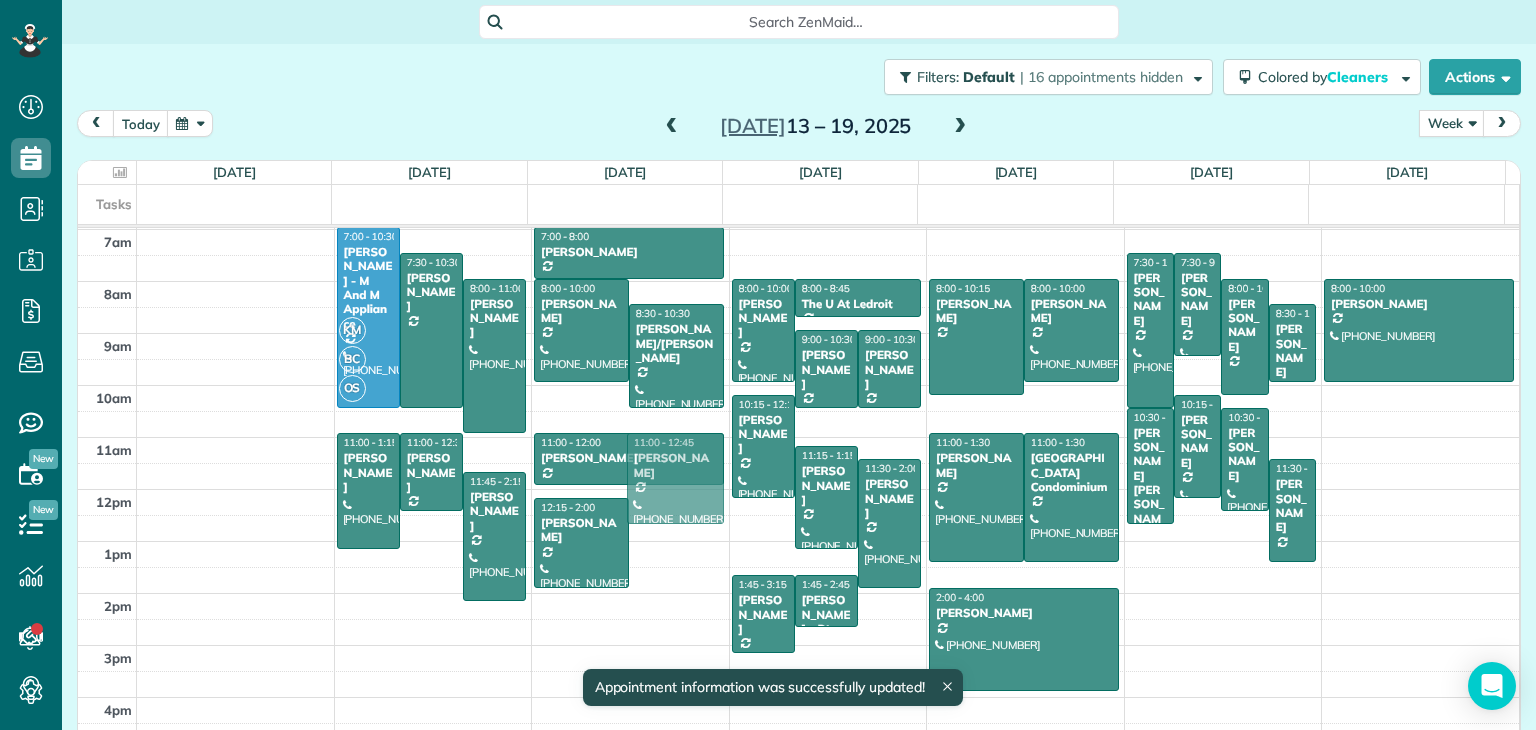 drag, startPoint x: 650, startPoint y: 577, endPoint x: 676, endPoint y: 480, distance: 100.4241 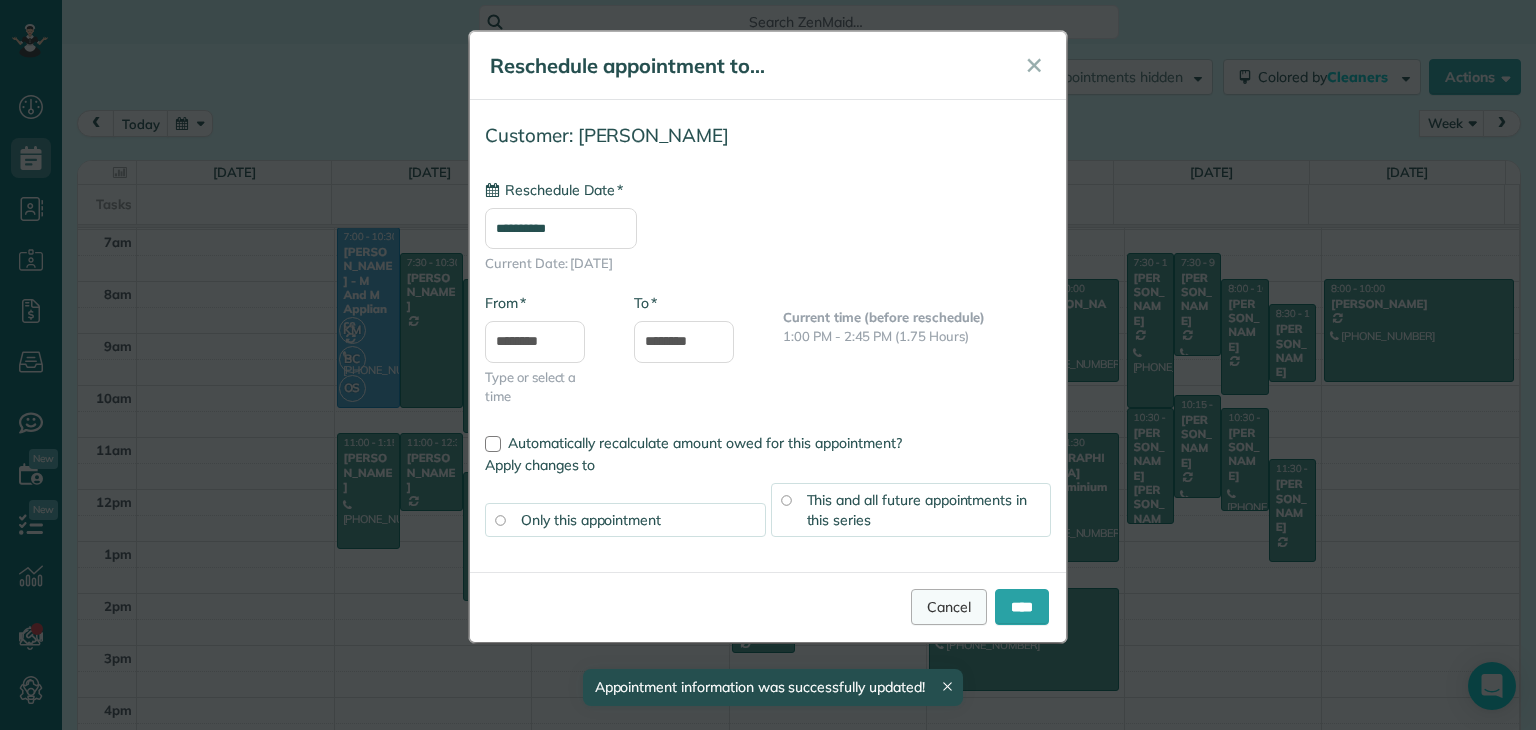 type on "**********" 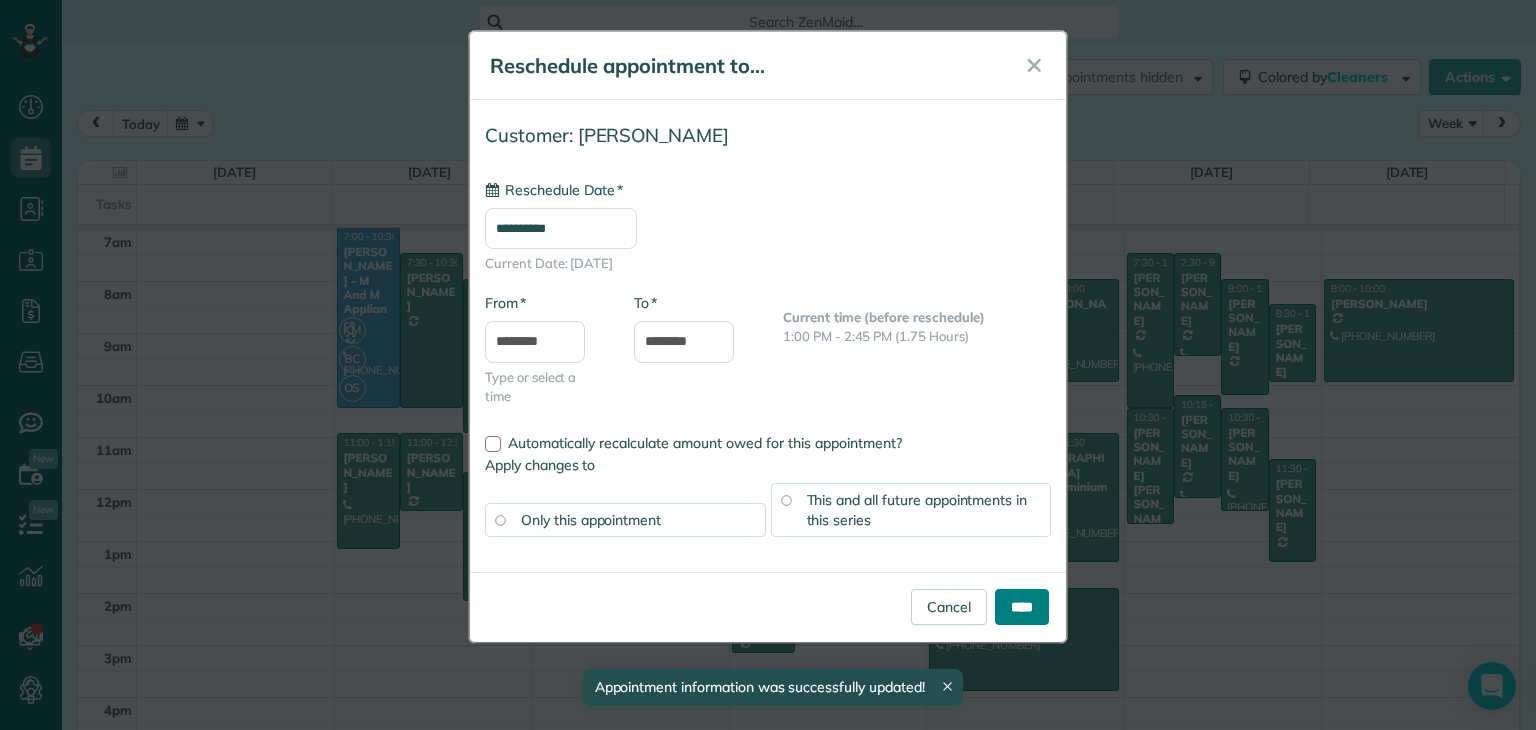 click on "****" at bounding box center [1022, 607] 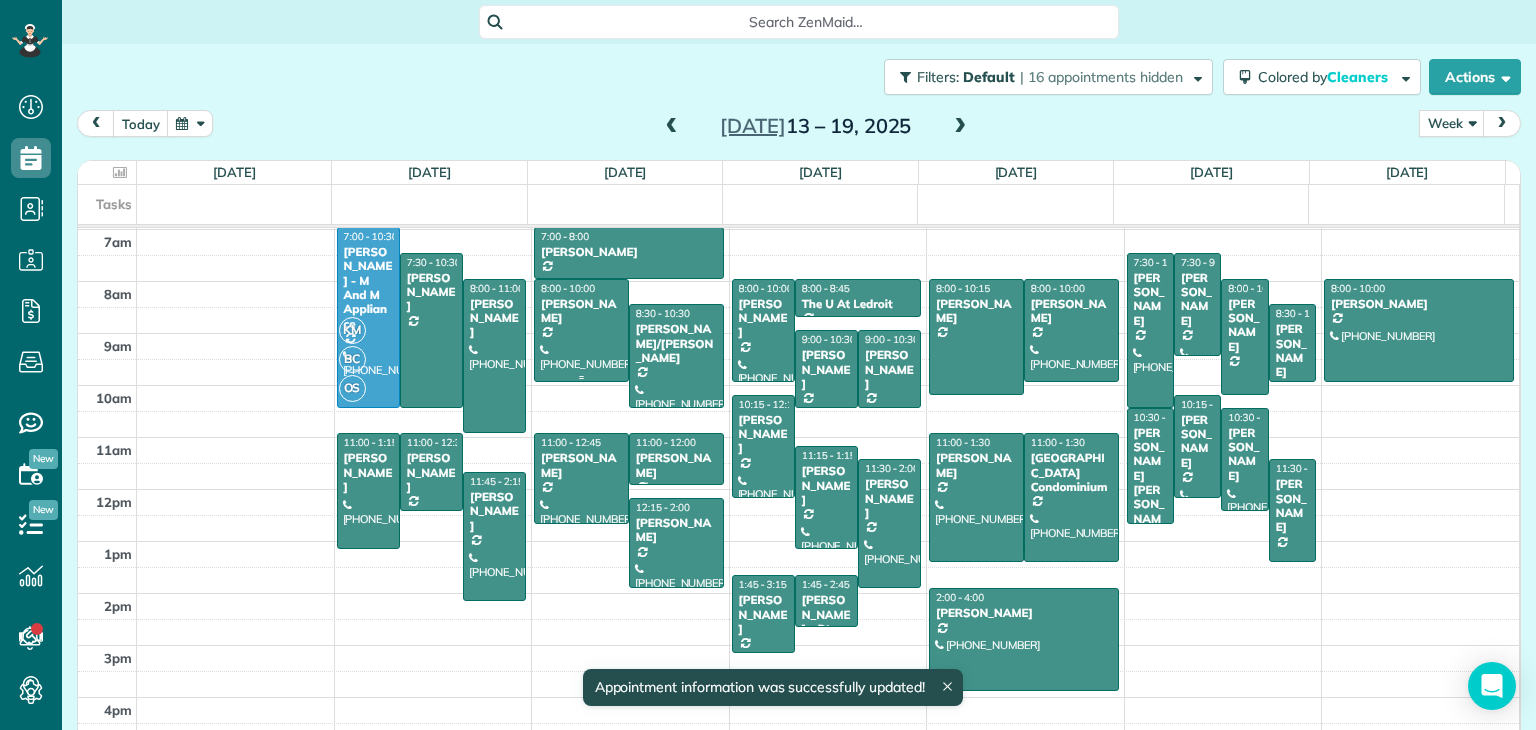 click at bounding box center (581, 330) 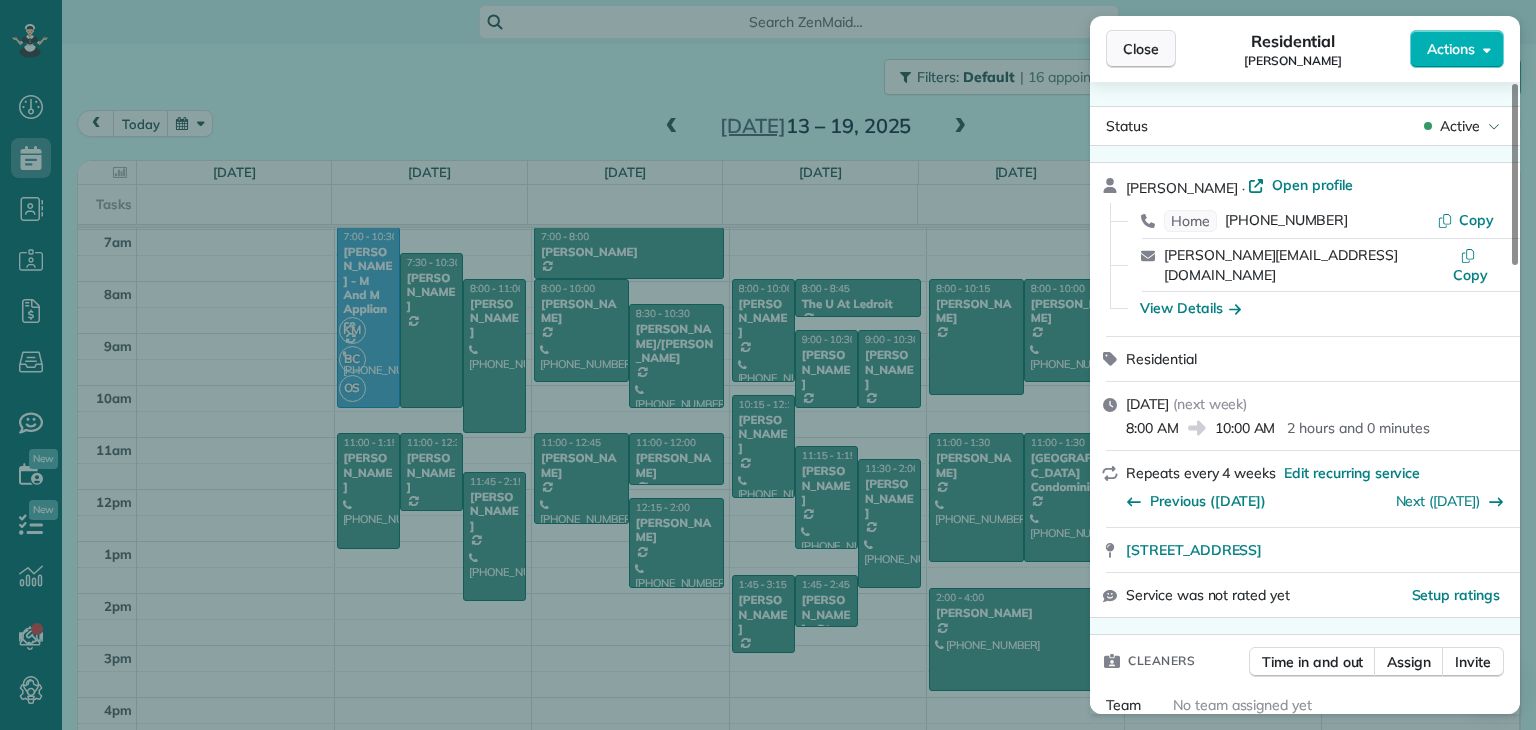 click on "Close" at bounding box center (1141, 49) 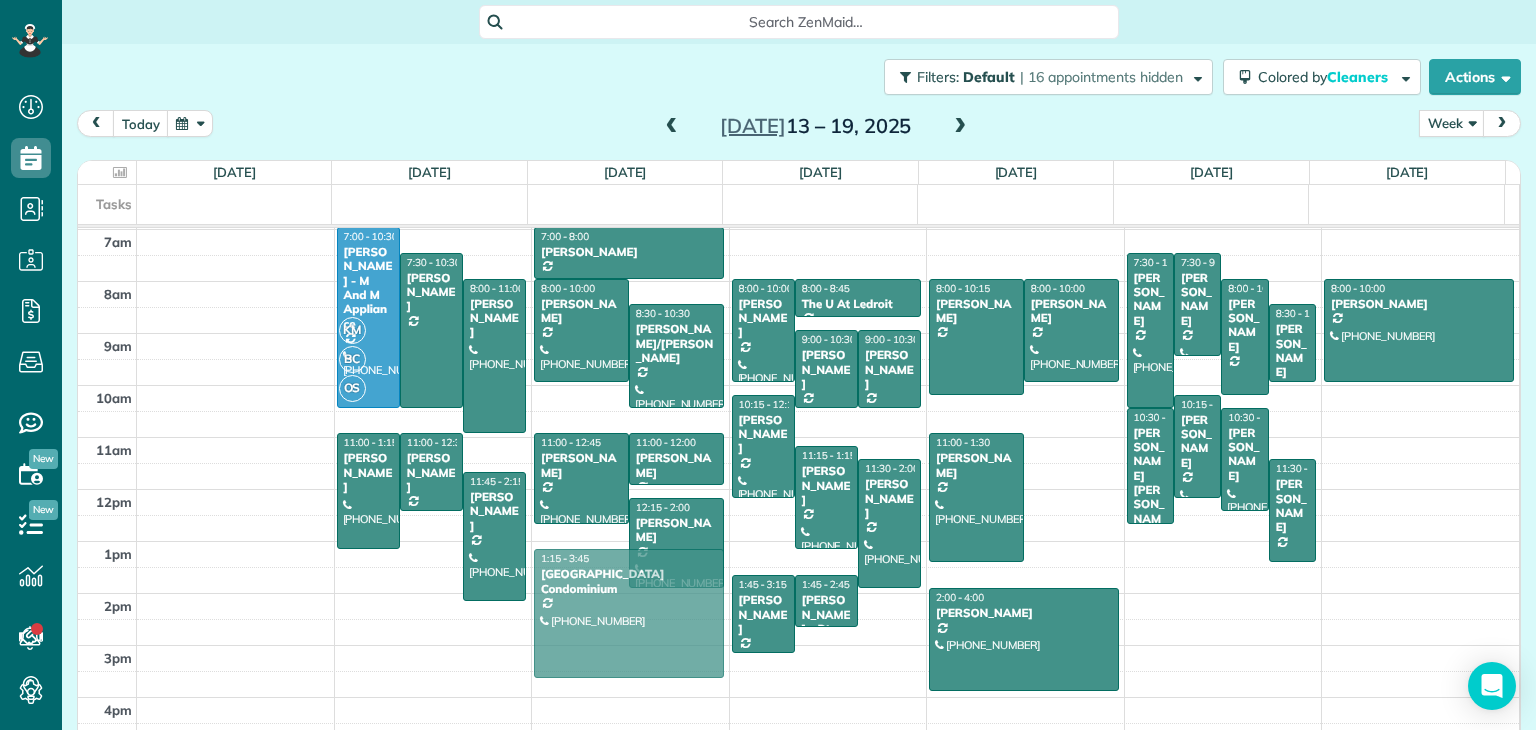 drag, startPoint x: 1044, startPoint y: 471, endPoint x: 644, endPoint y: 581, distance: 414.84937 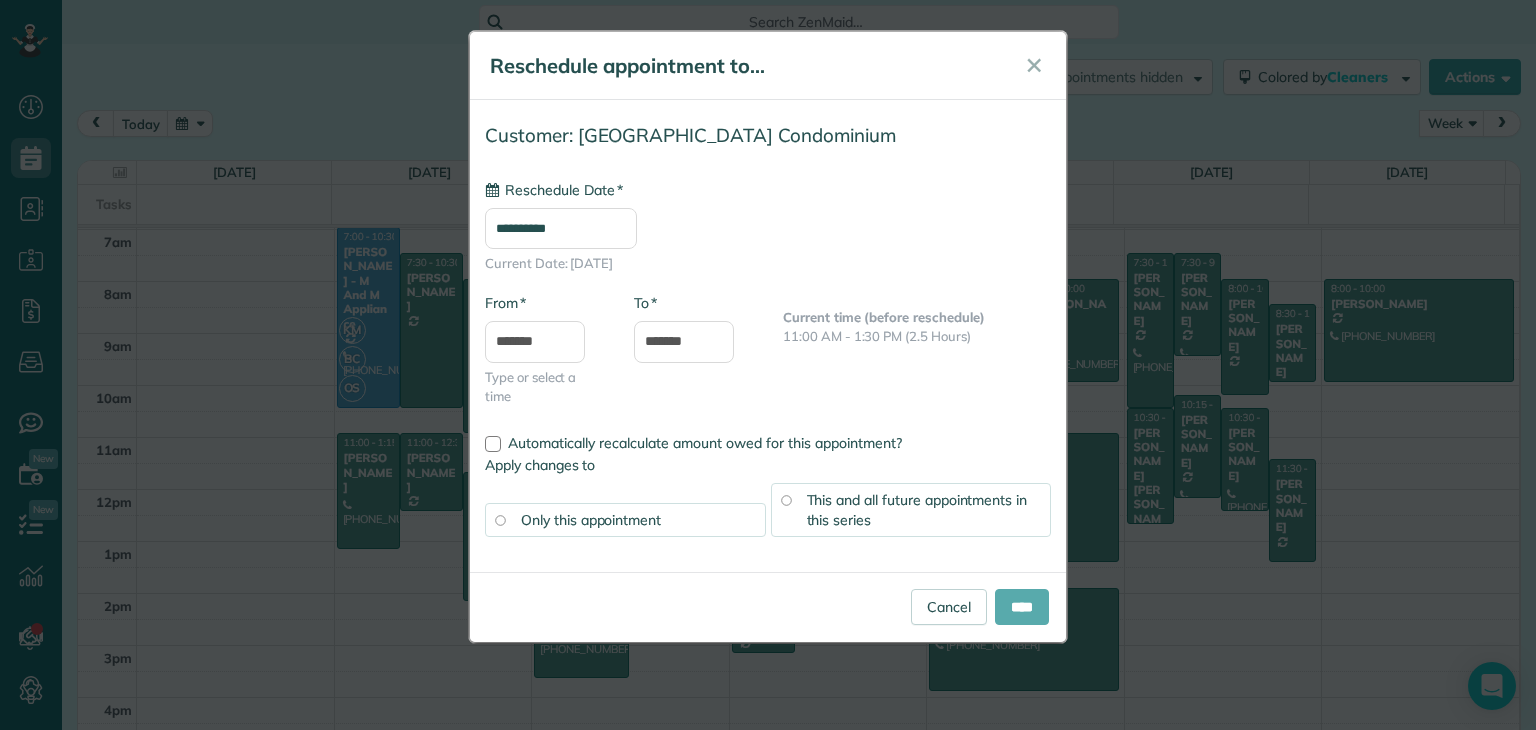 type on "**********" 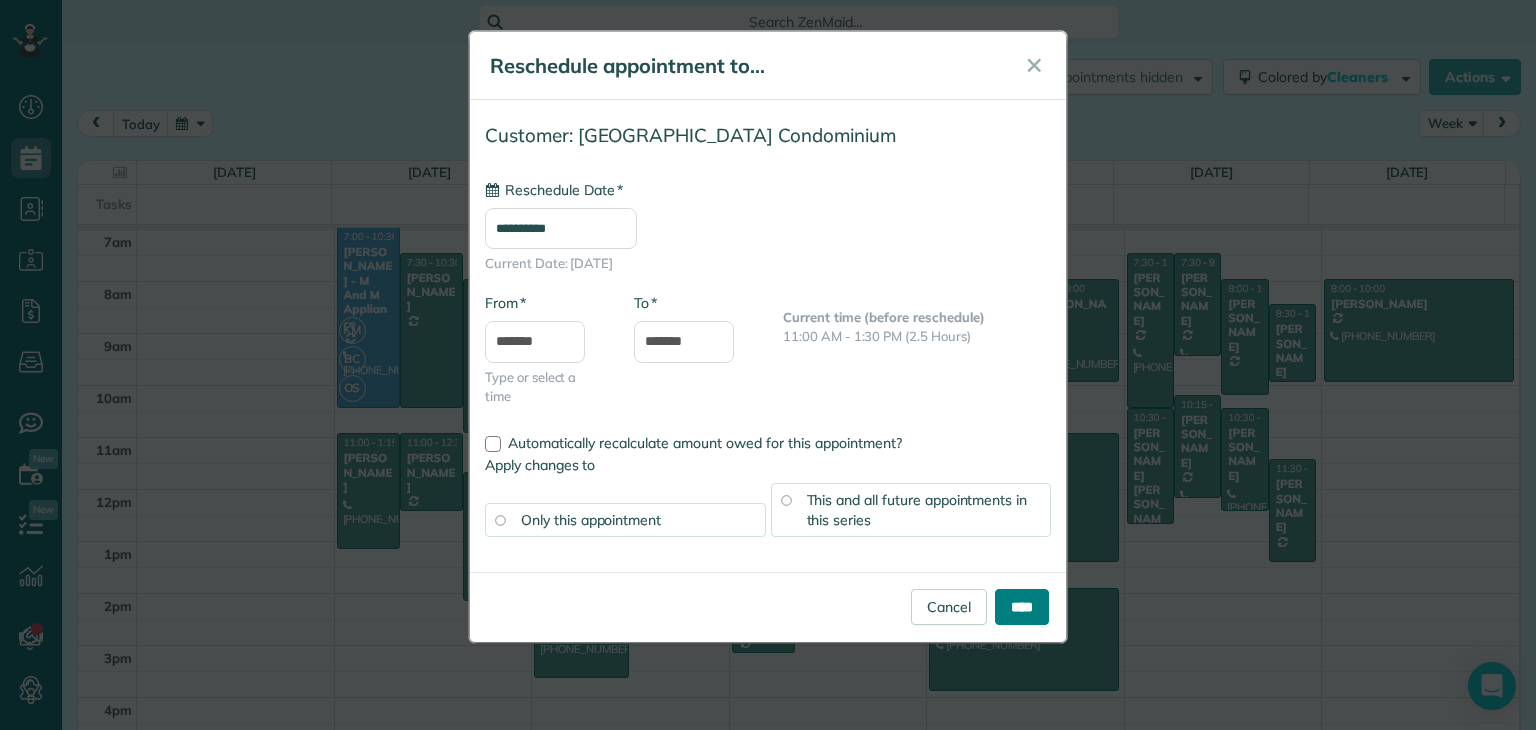 click on "****" at bounding box center [1022, 607] 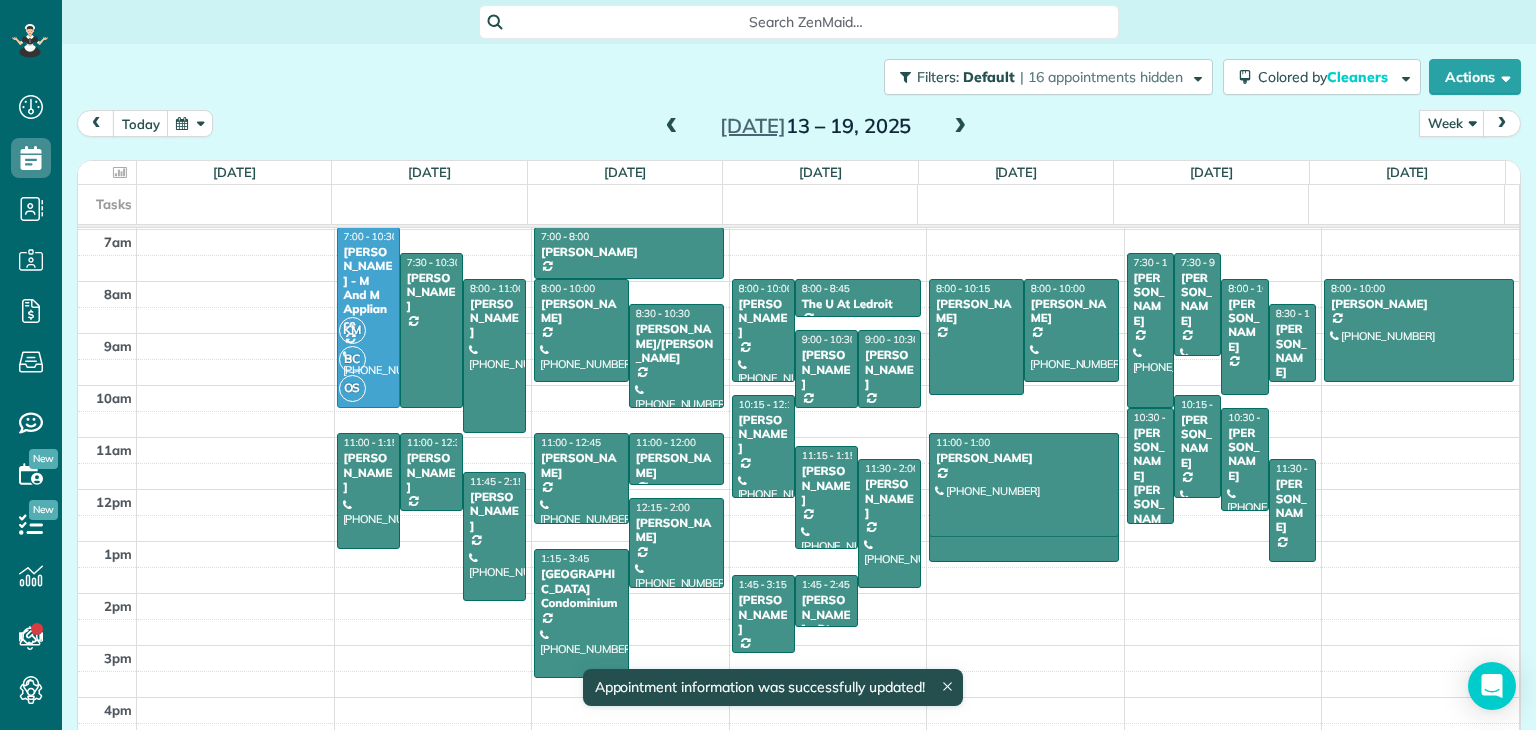 drag, startPoint x: 1032, startPoint y: 662, endPoint x: 1046, endPoint y: 496, distance: 166.58931 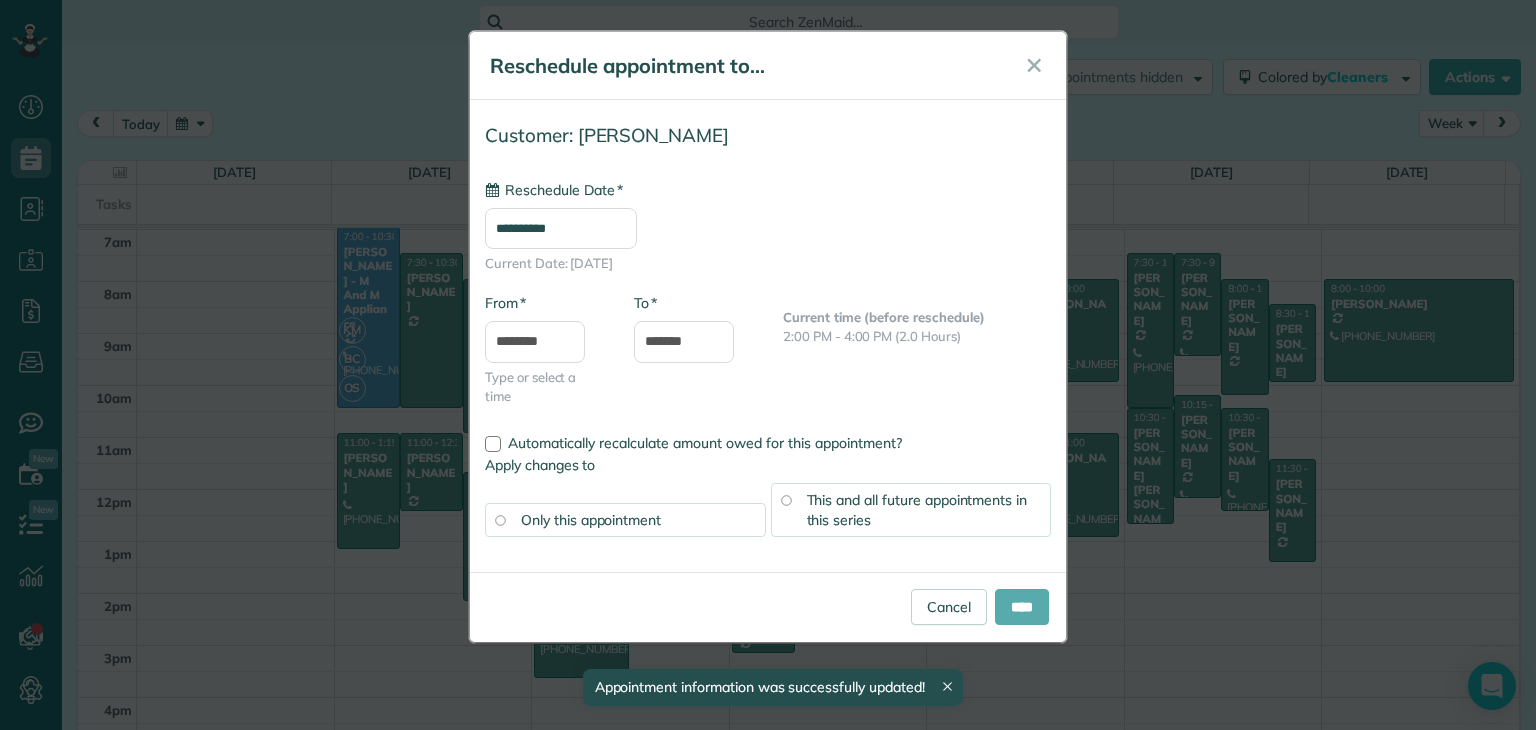 type on "**********" 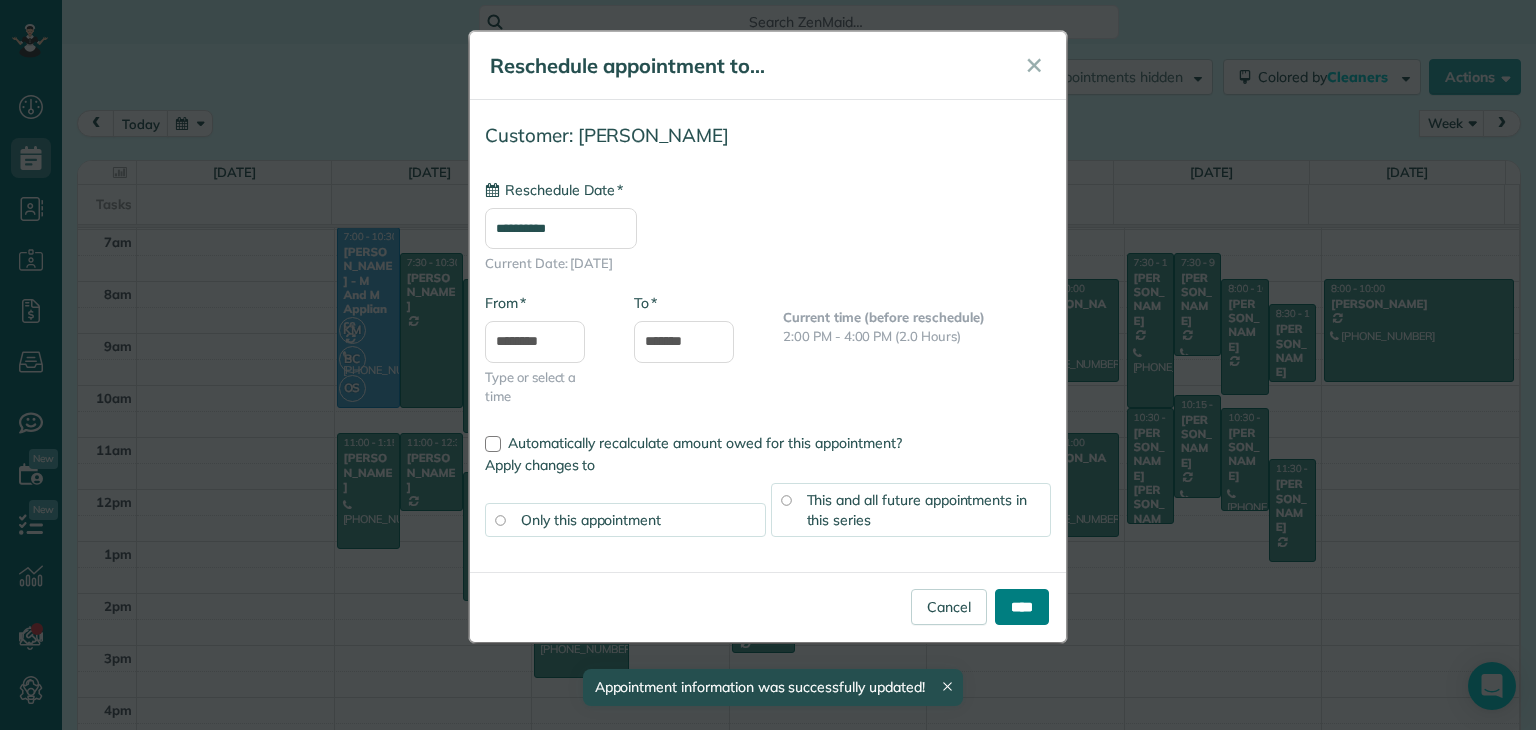 click on "****" at bounding box center [1022, 607] 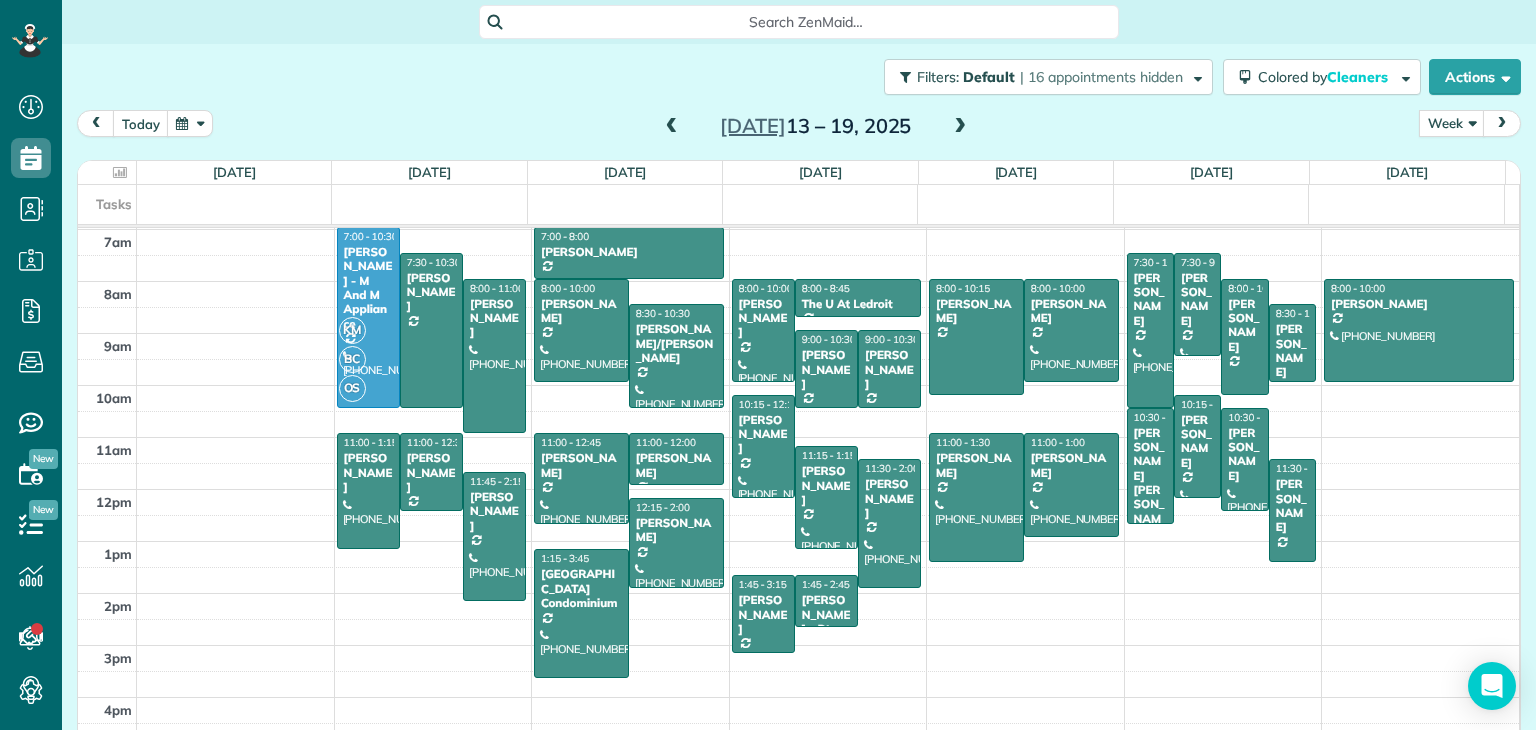click at bounding box center (960, 127) 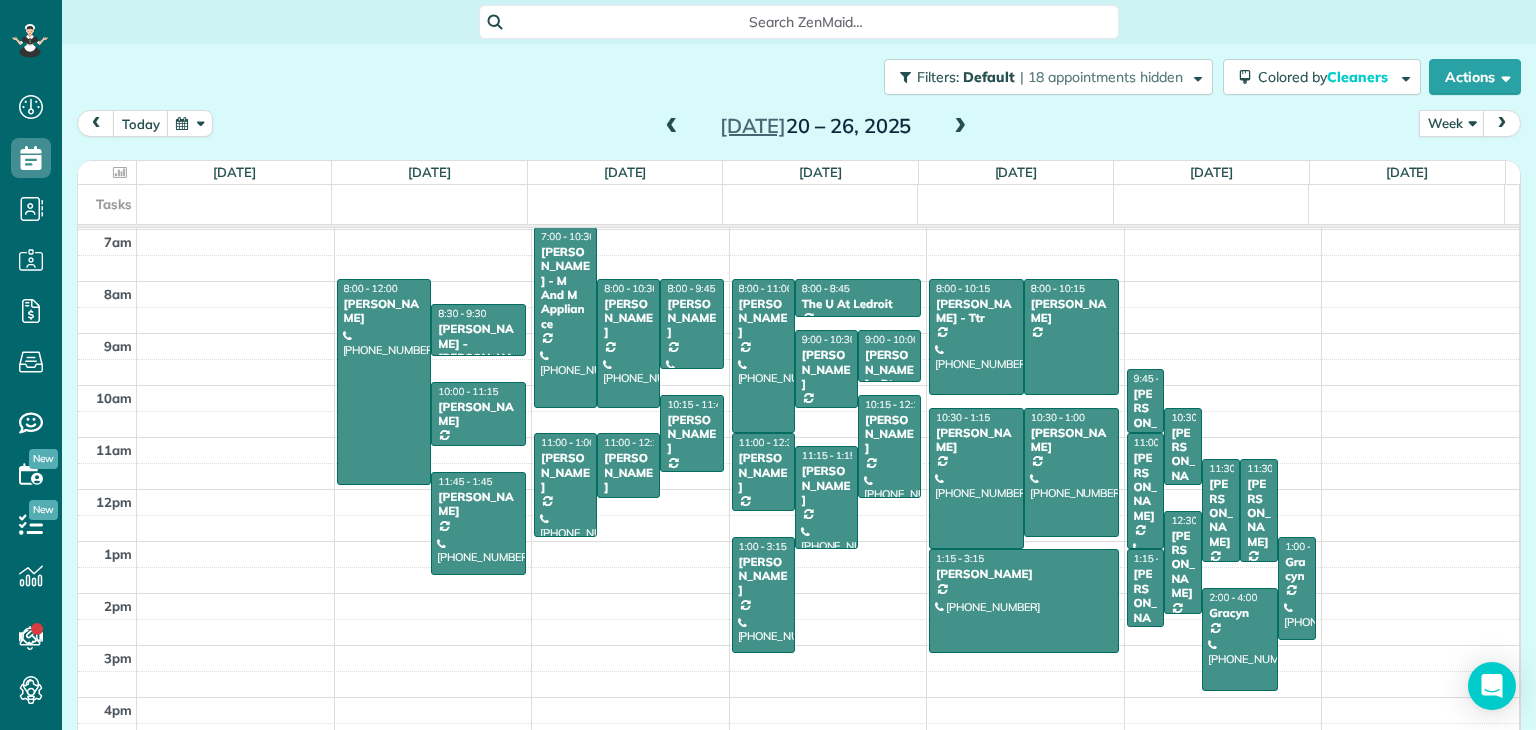 click at bounding box center [190, 123] 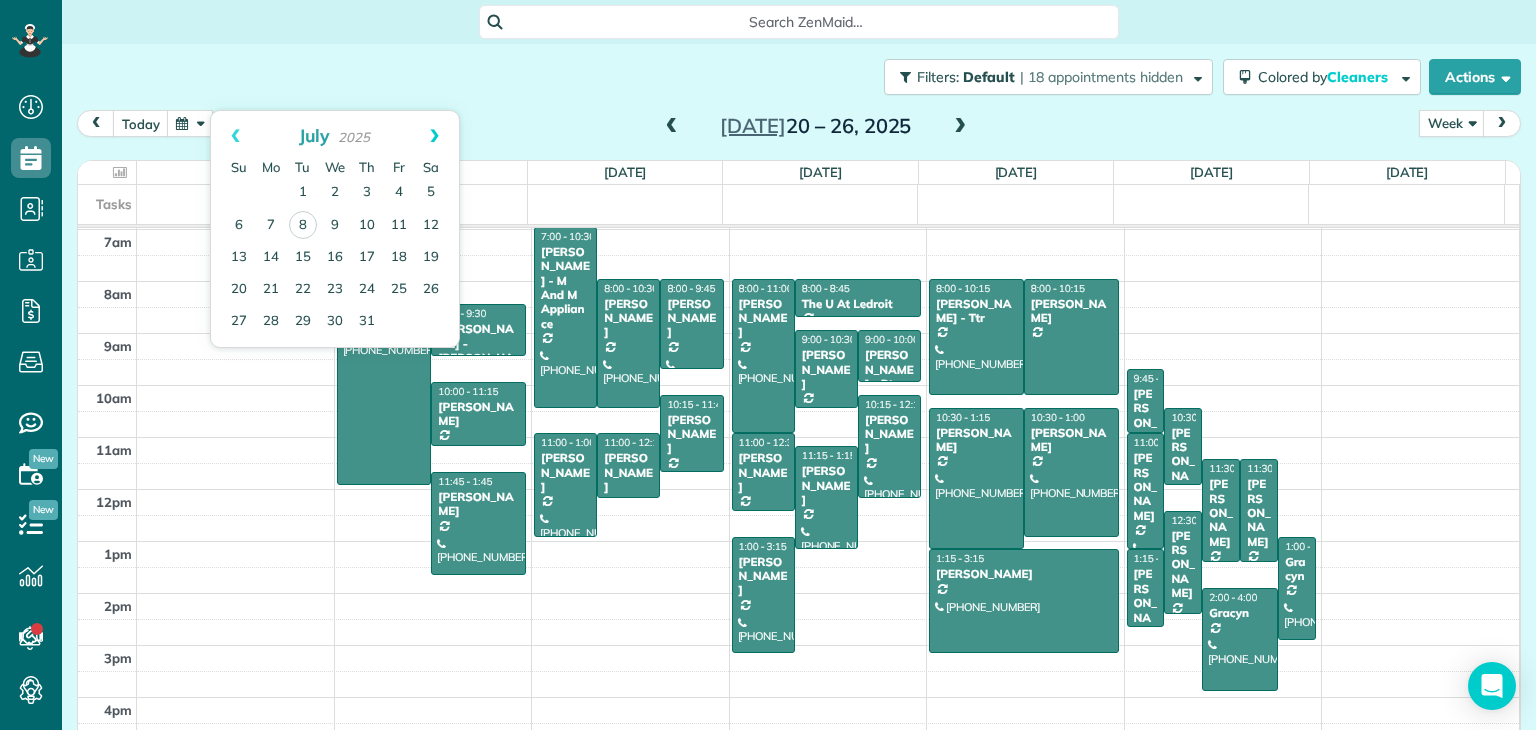 click on "Next" at bounding box center (434, 136) 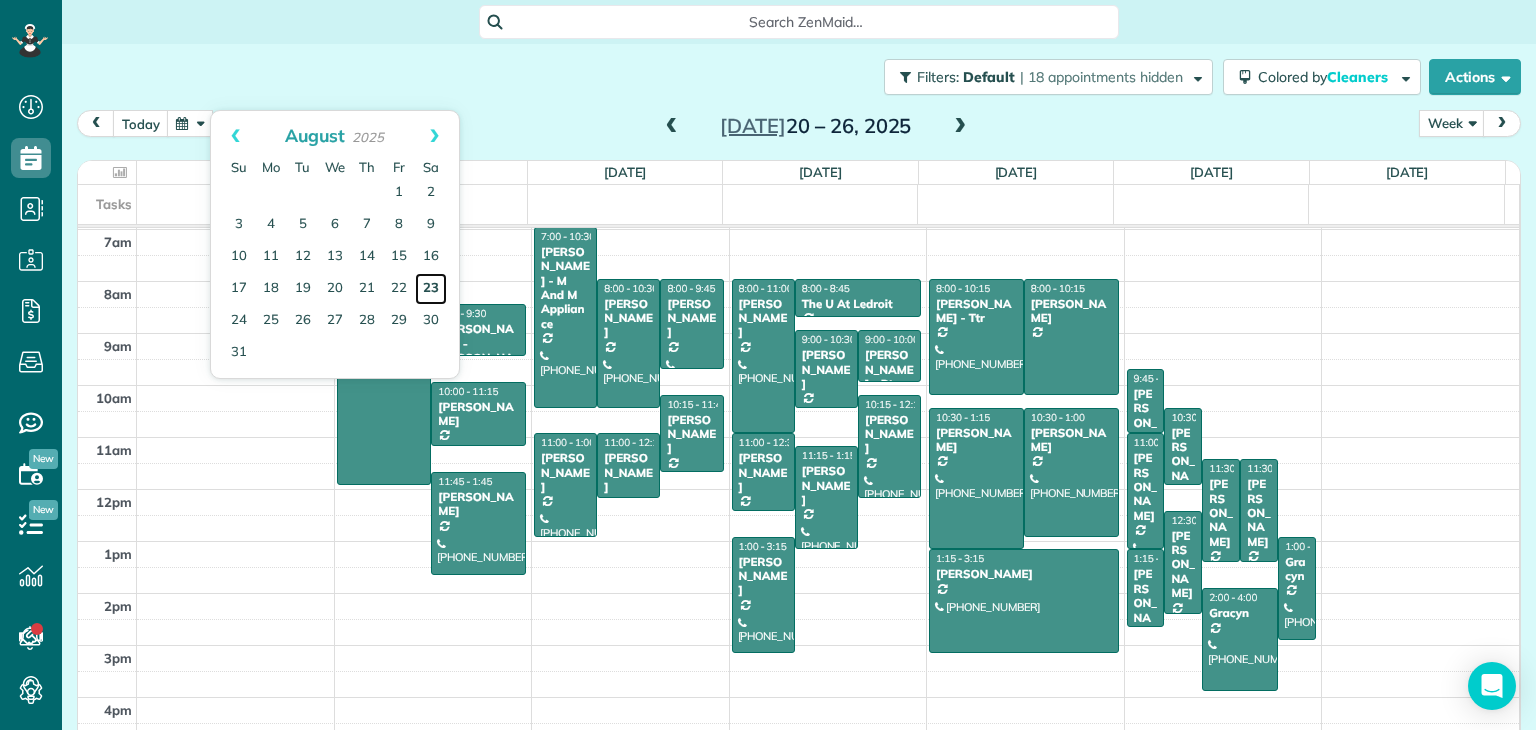 click on "23" at bounding box center [431, 289] 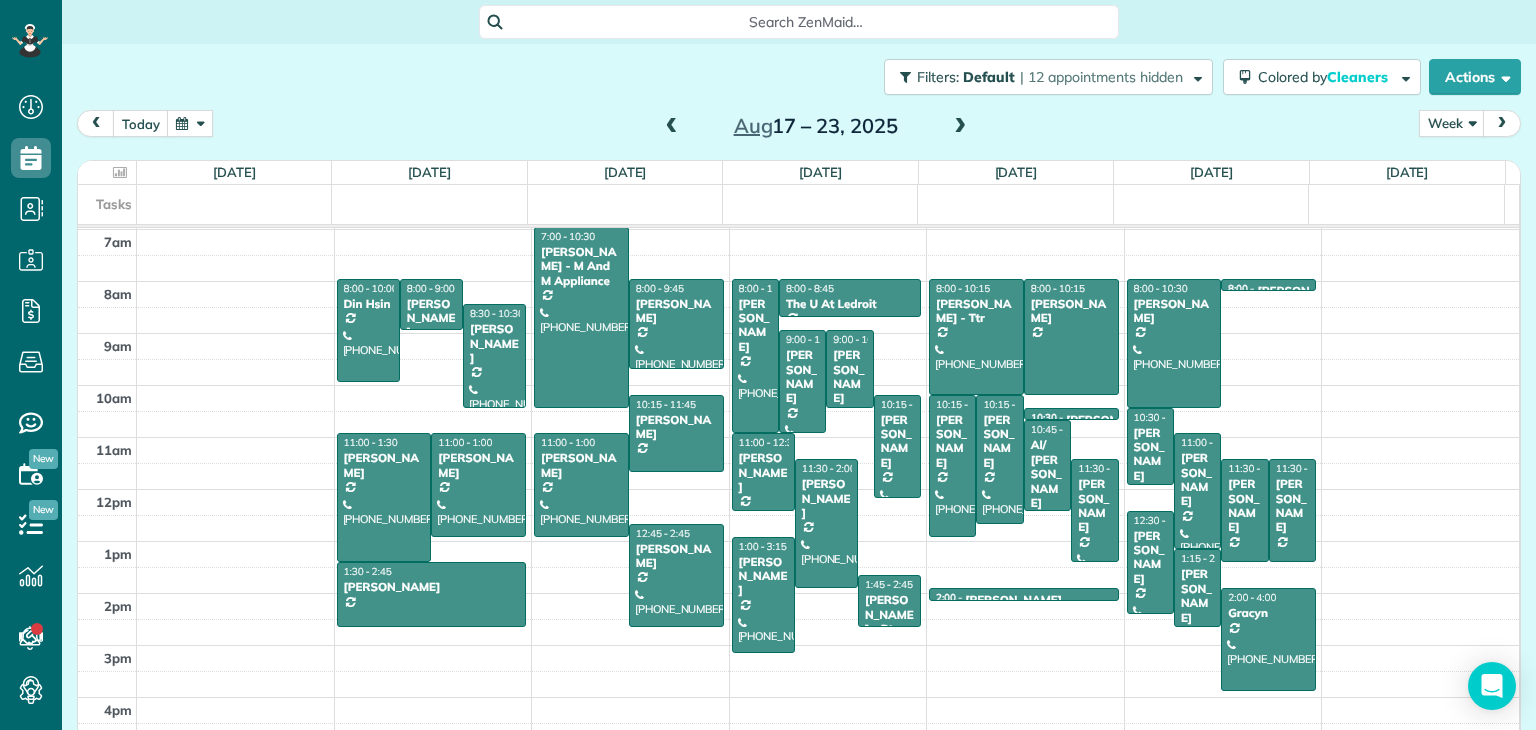 click at bounding box center [672, 127] 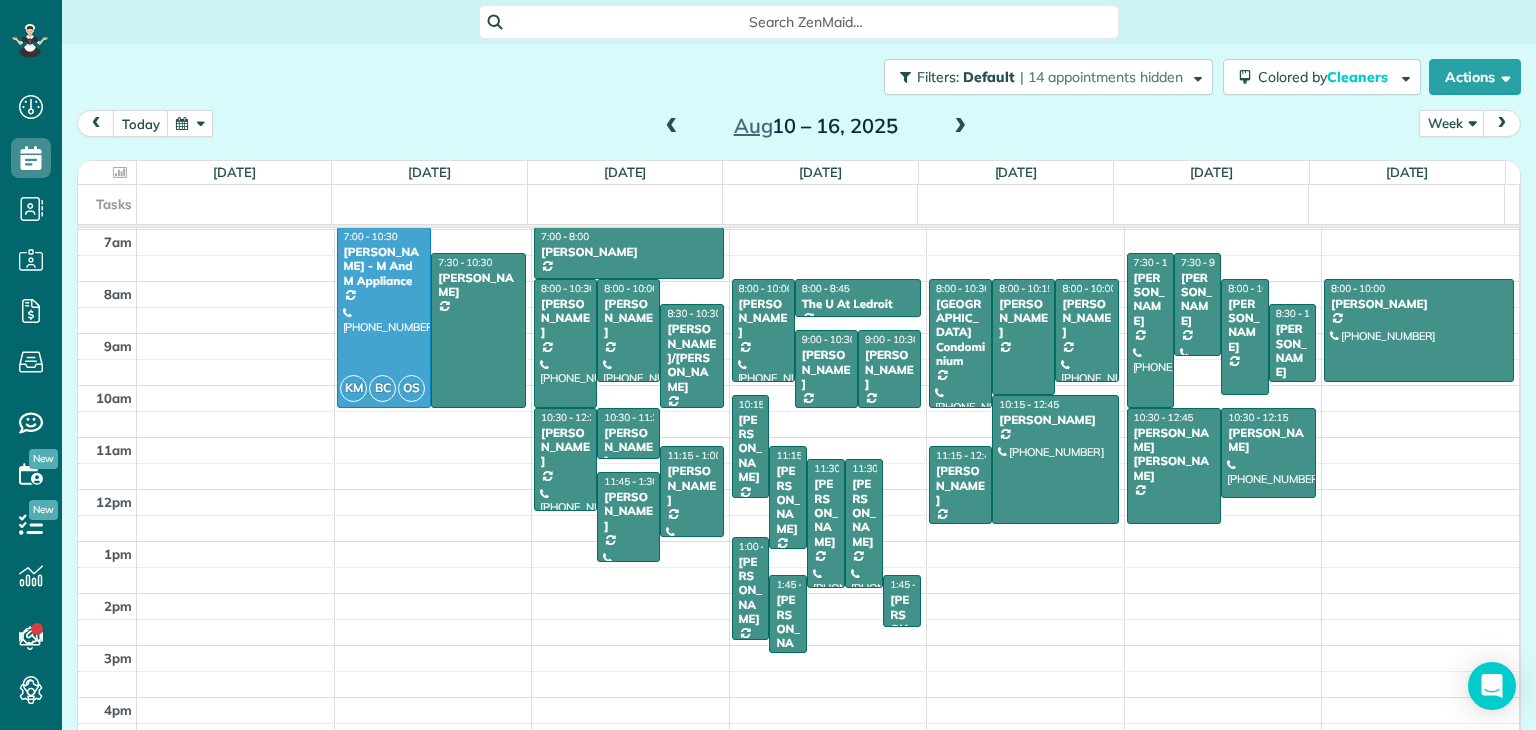click at bounding box center [960, 127] 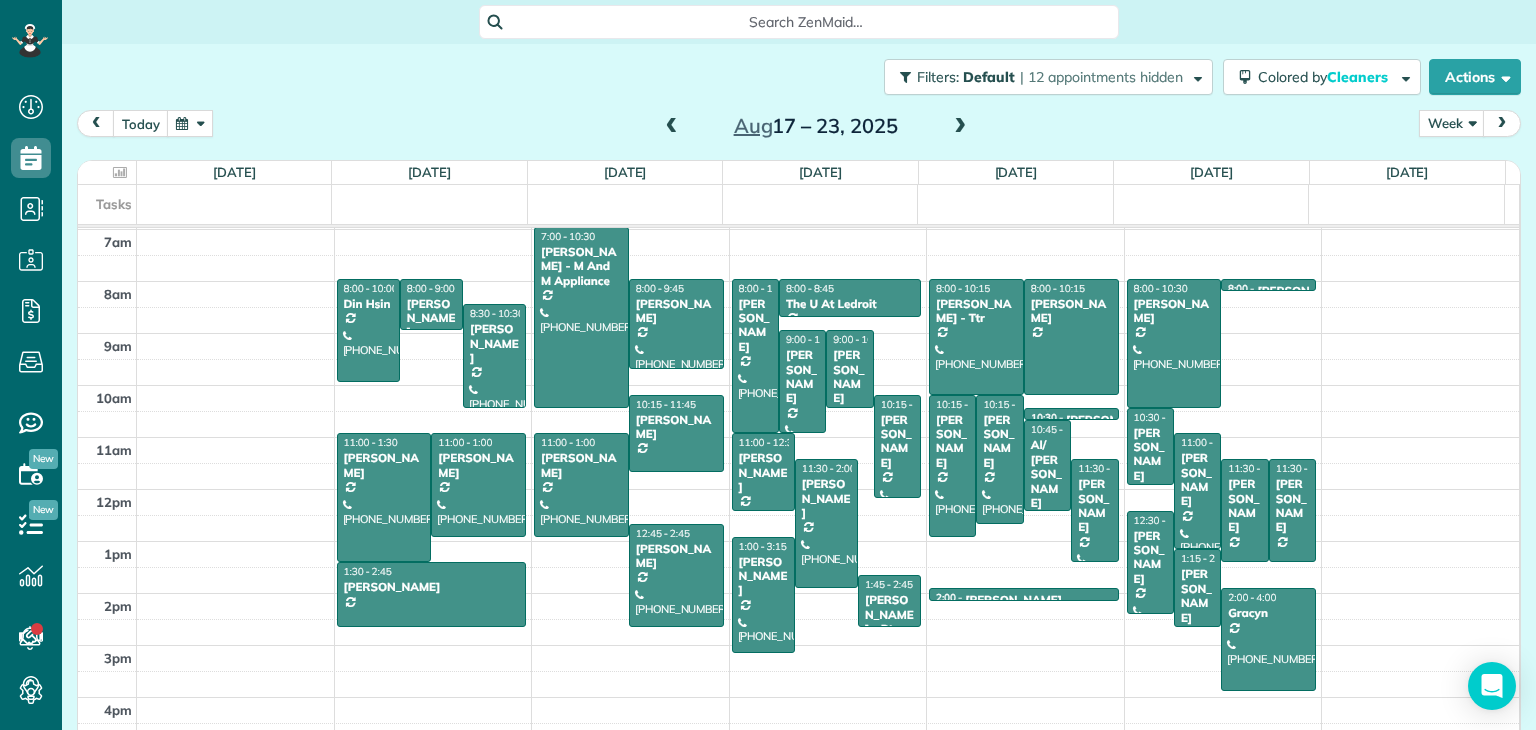 click at bounding box center [960, 127] 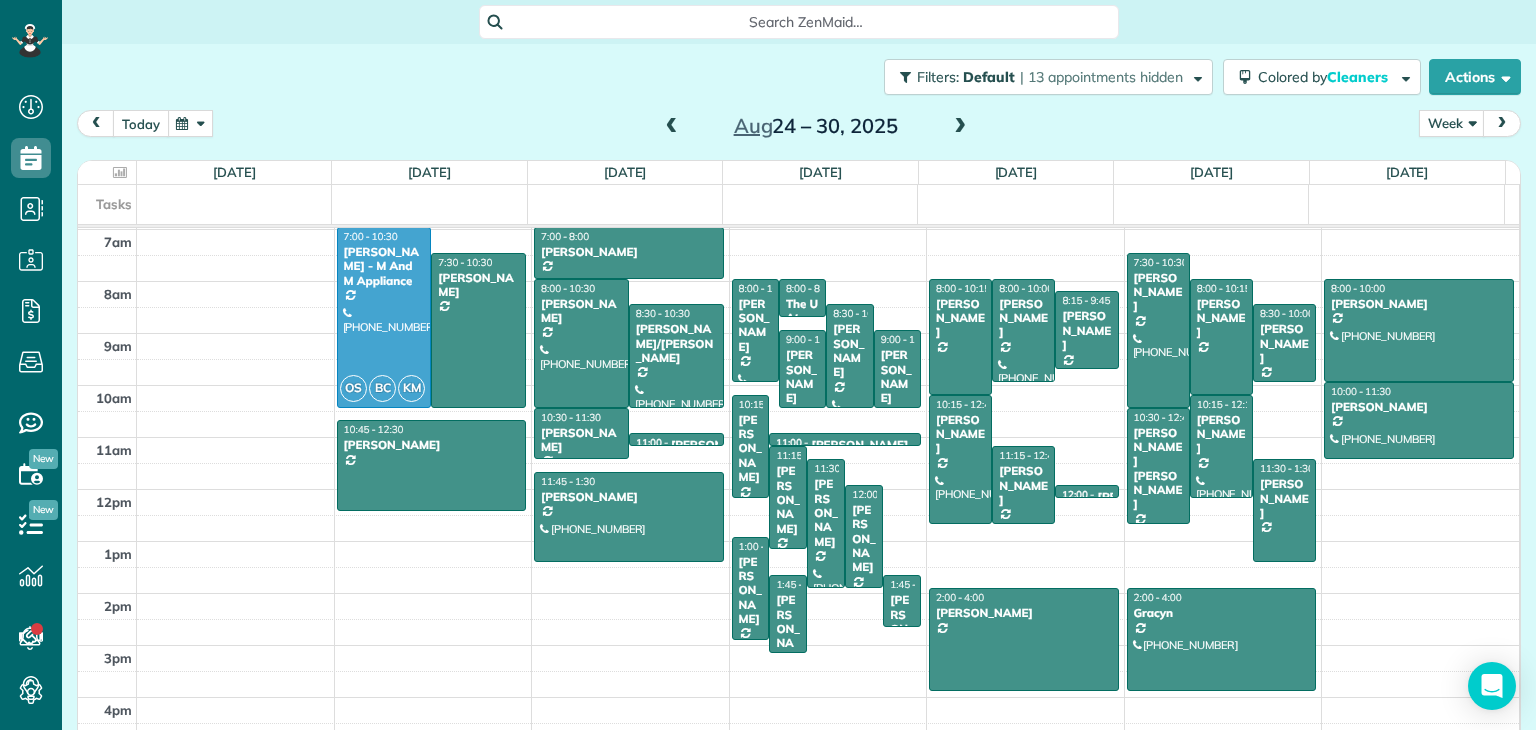 click on "today" at bounding box center (141, 123) 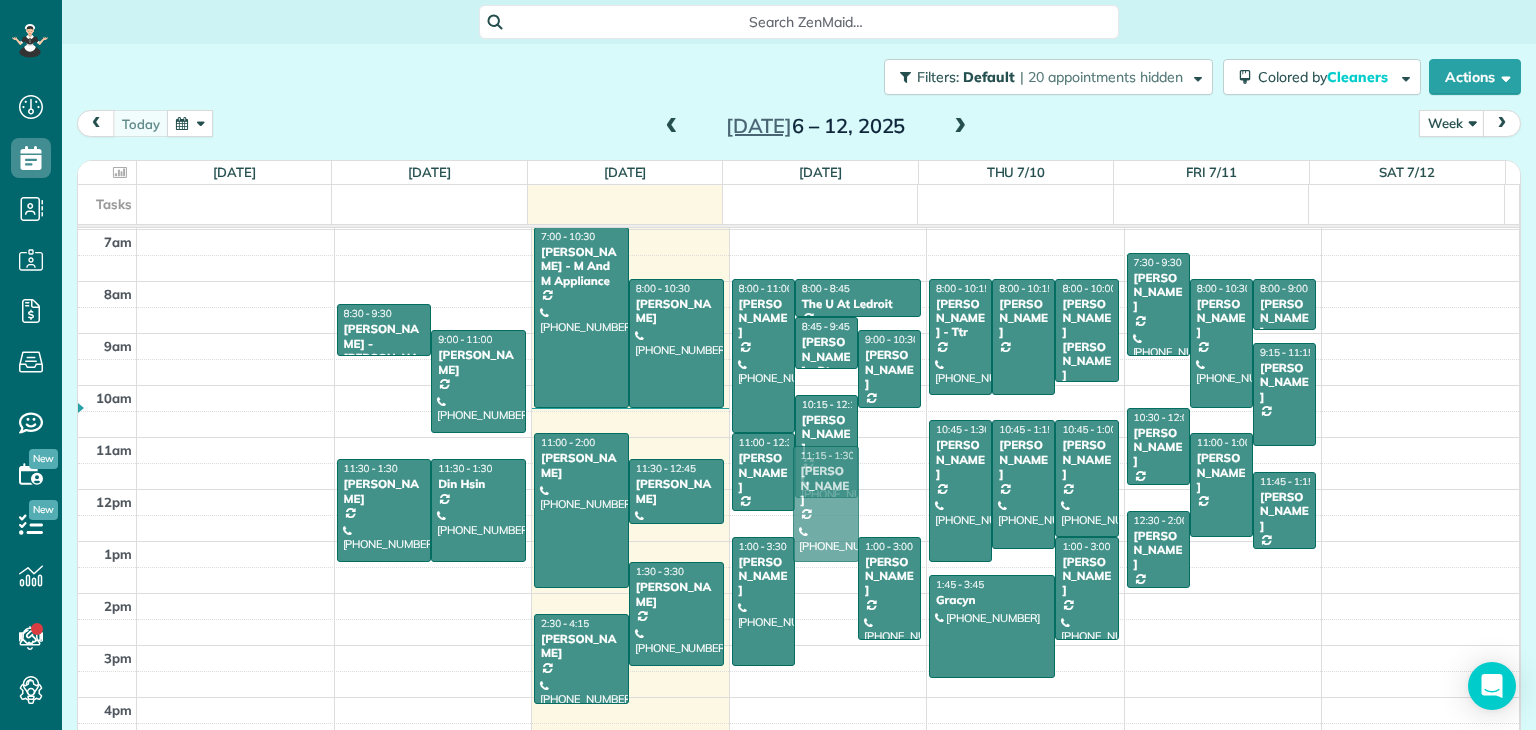 drag, startPoint x: 808, startPoint y: 615, endPoint x: 840, endPoint y: 521, distance: 99.29753 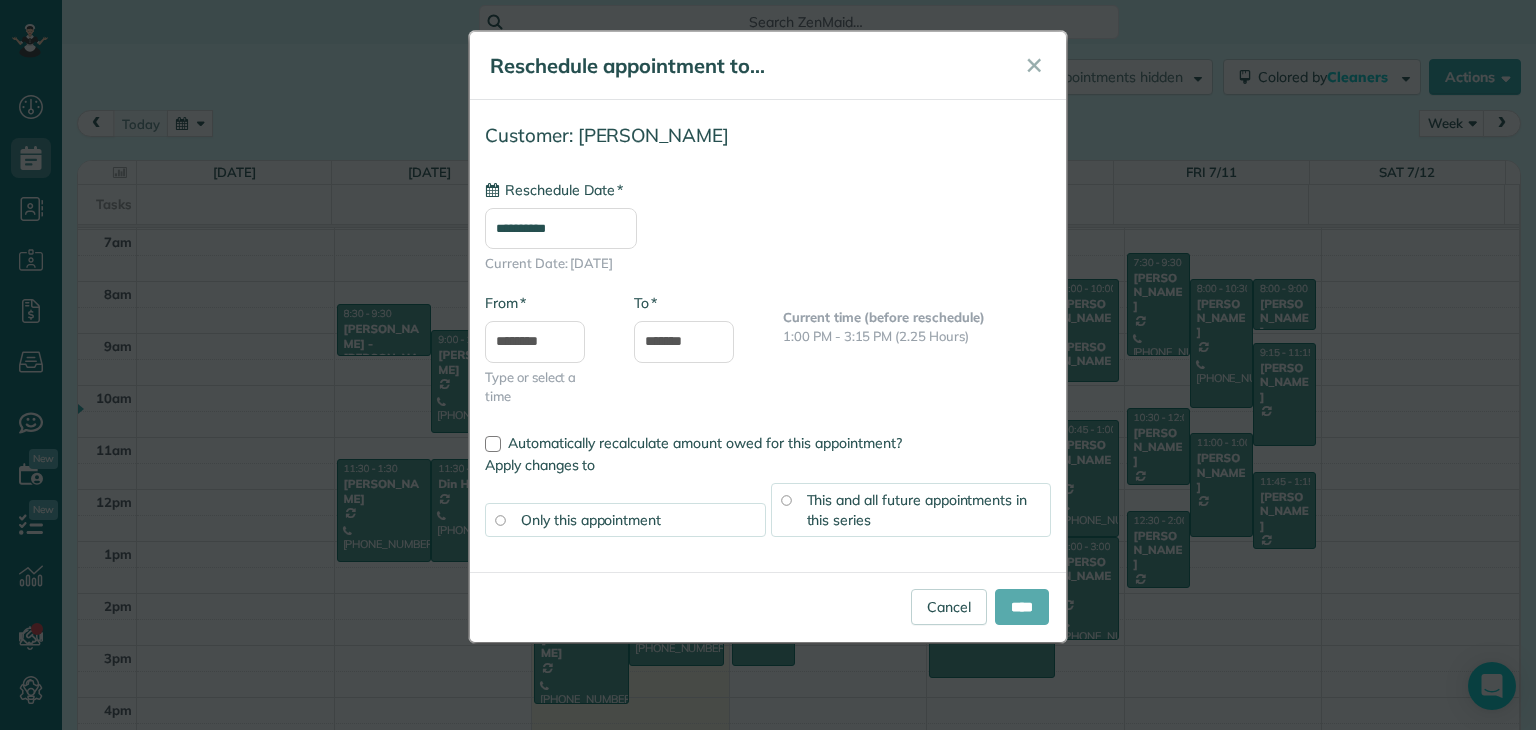 type on "**********" 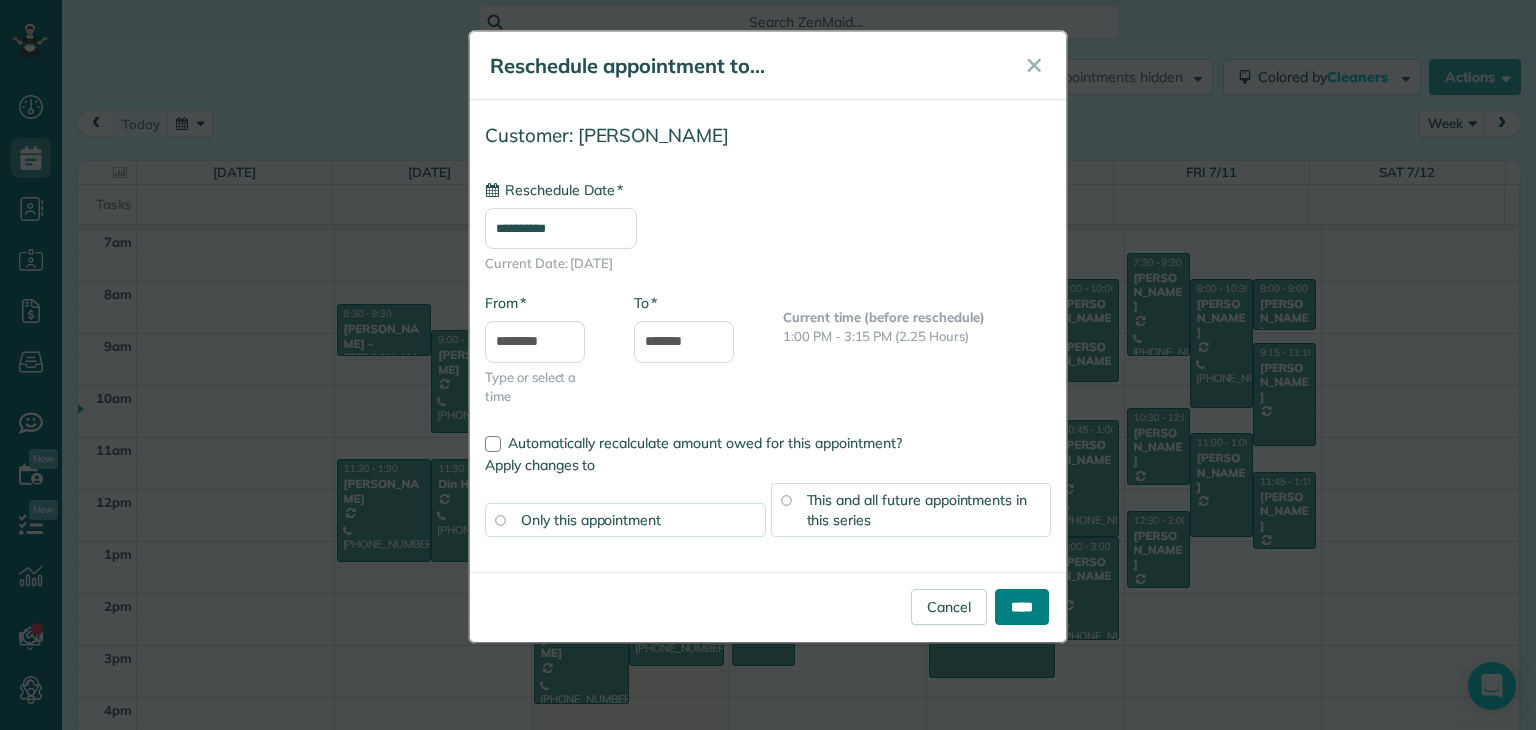 click on "****" at bounding box center (1022, 607) 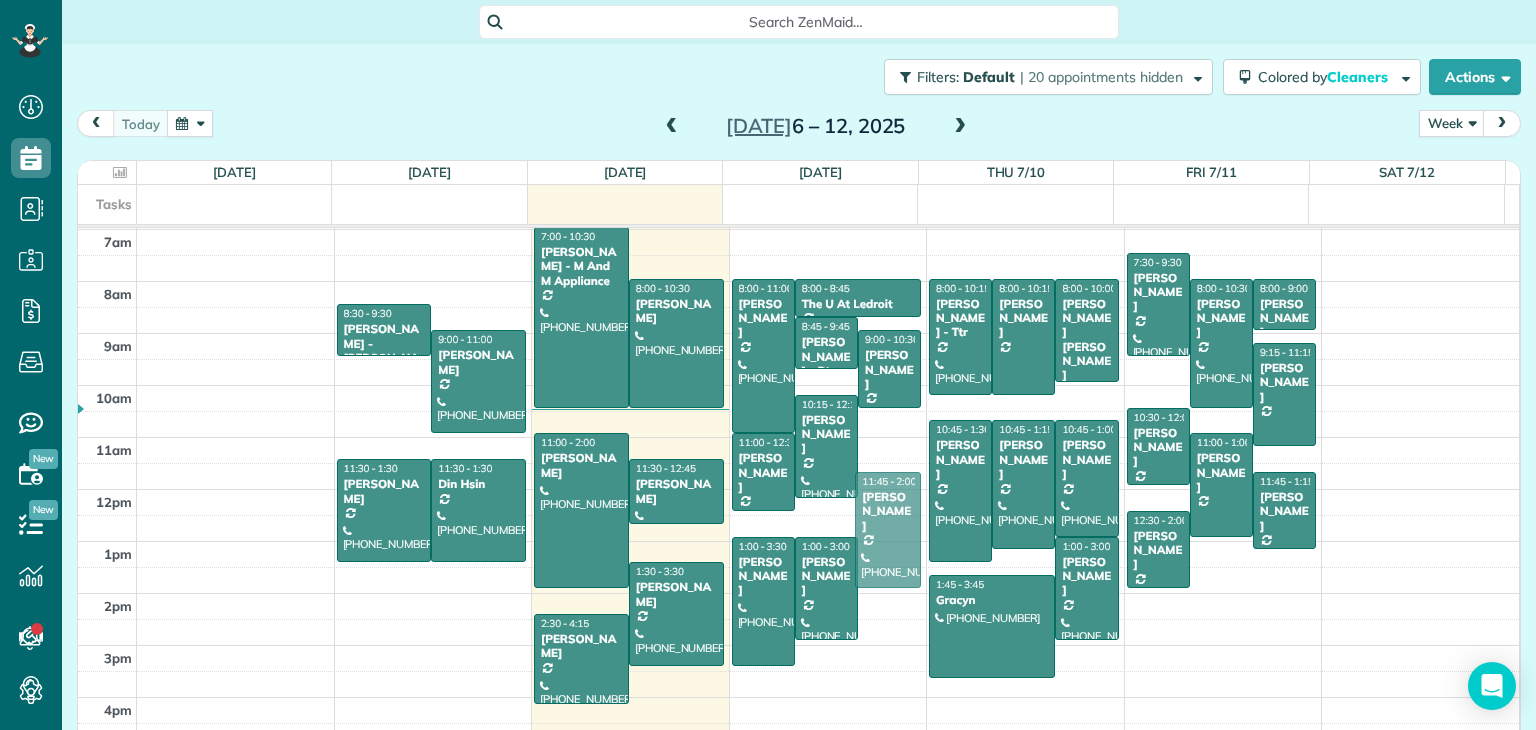 drag, startPoint x: 856, startPoint y: 472, endPoint x: 864, endPoint y: 494, distance: 23.409399 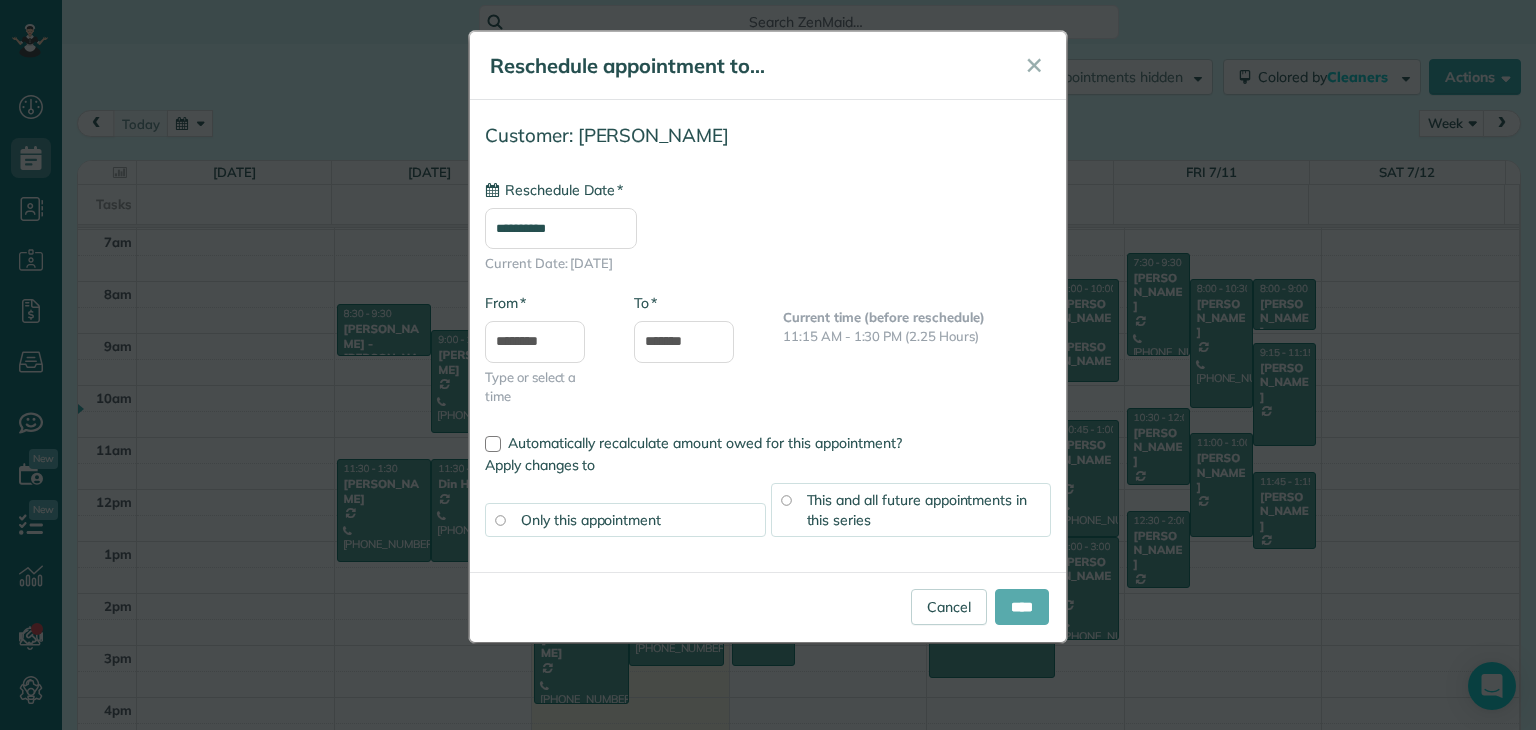 type on "**********" 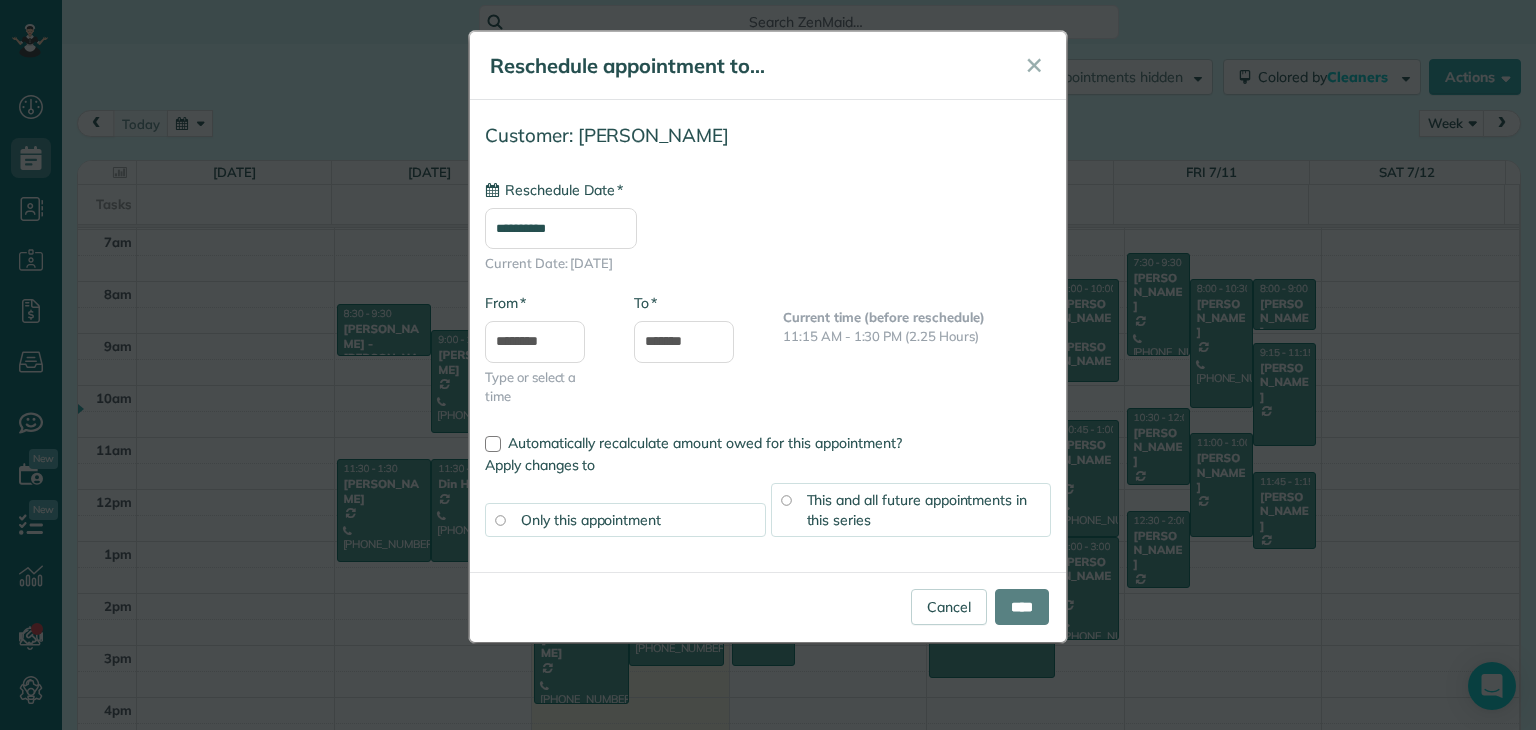 click on "****" at bounding box center (1022, 607) 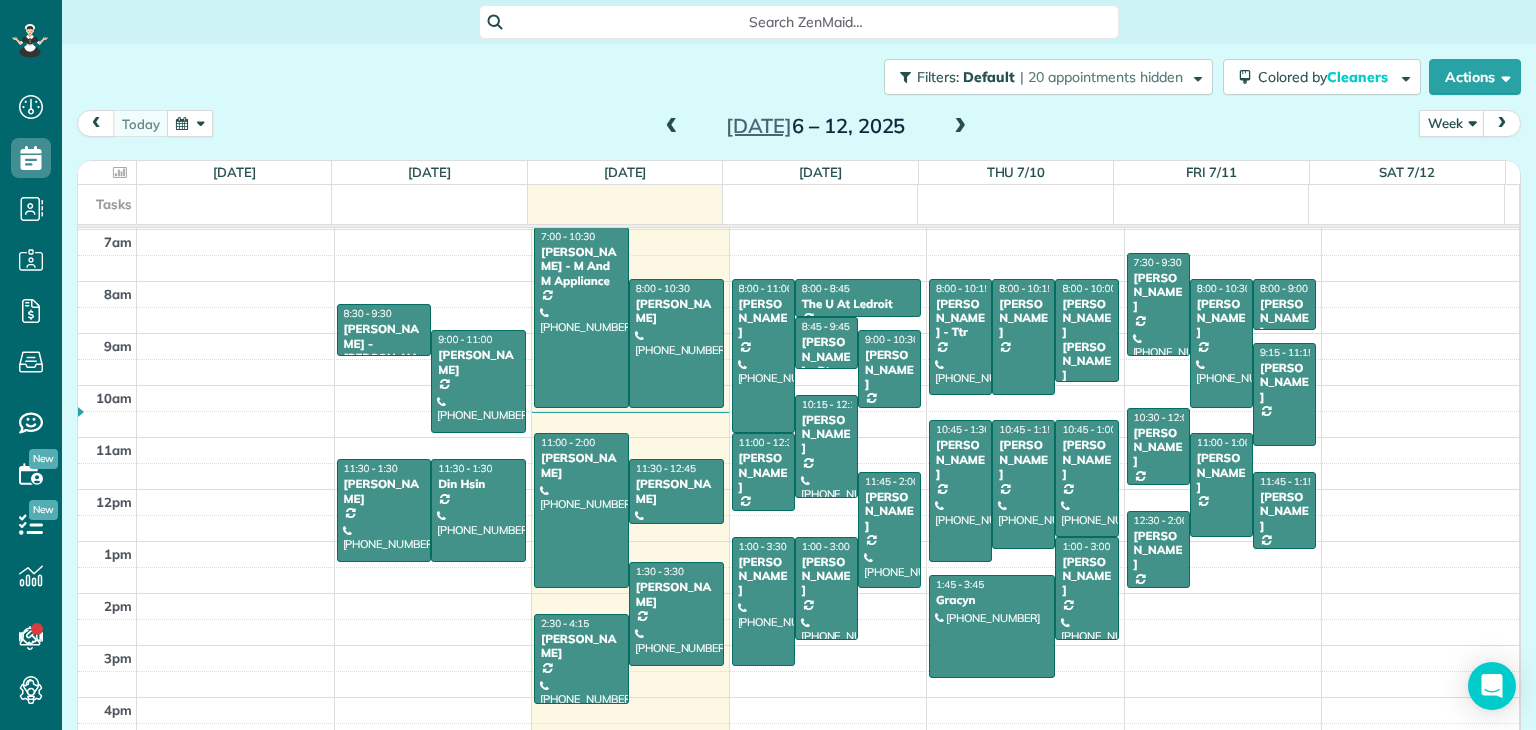 click at bounding box center (672, 127) 